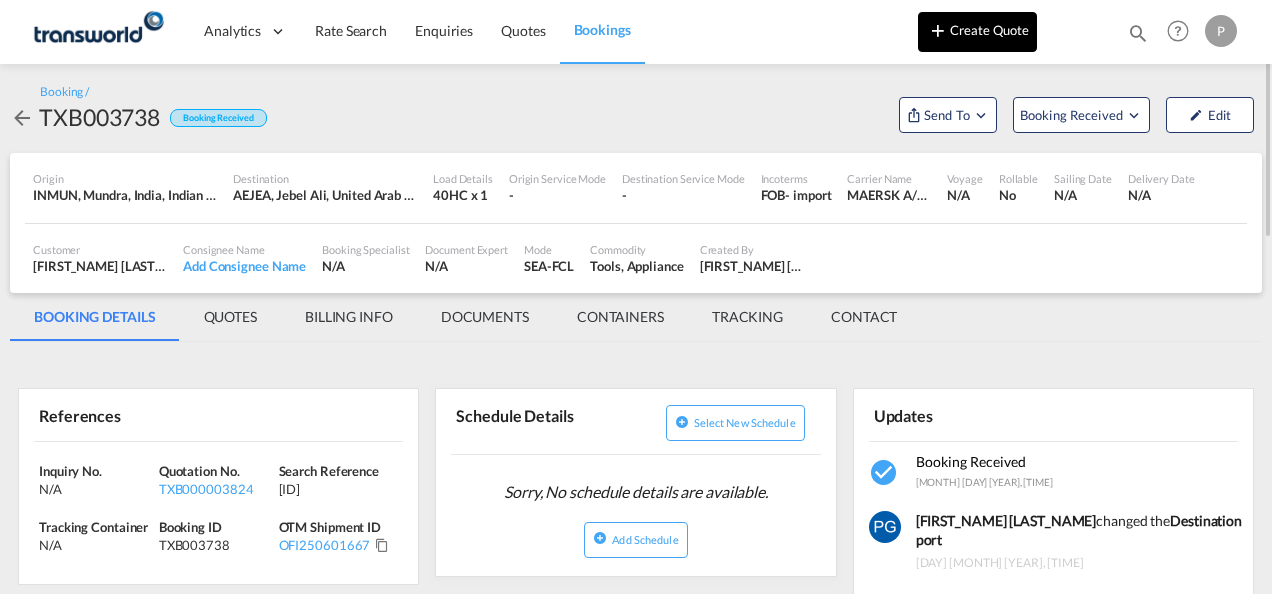 scroll, scrollTop: 0, scrollLeft: 0, axis: both 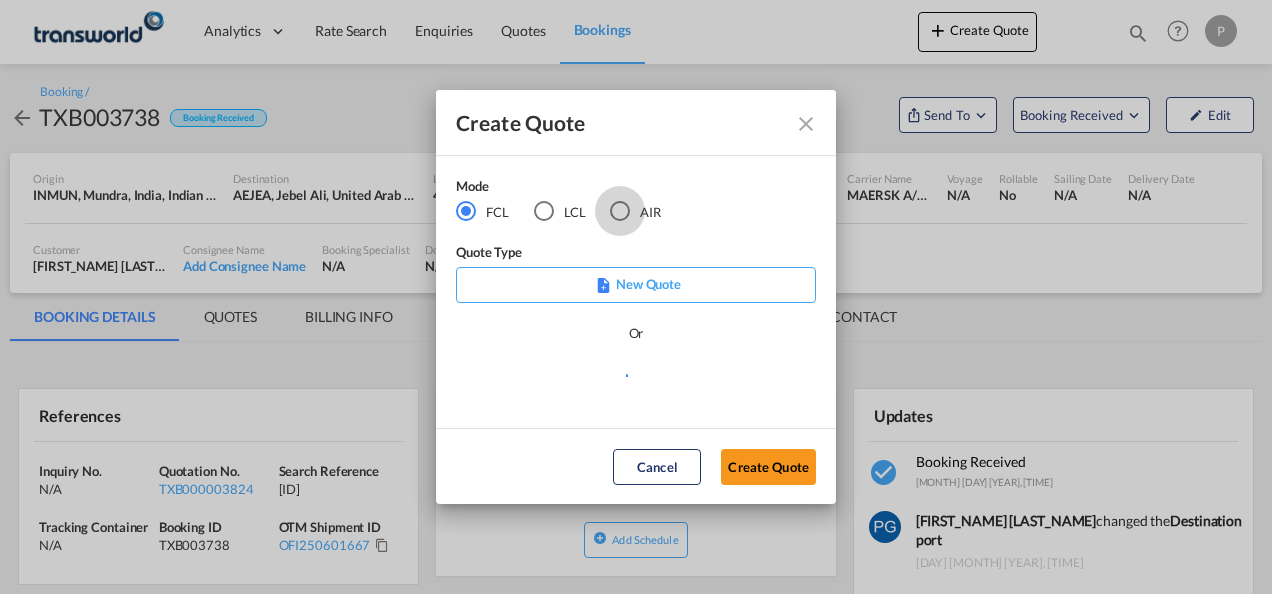 click at bounding box center (620, 211) 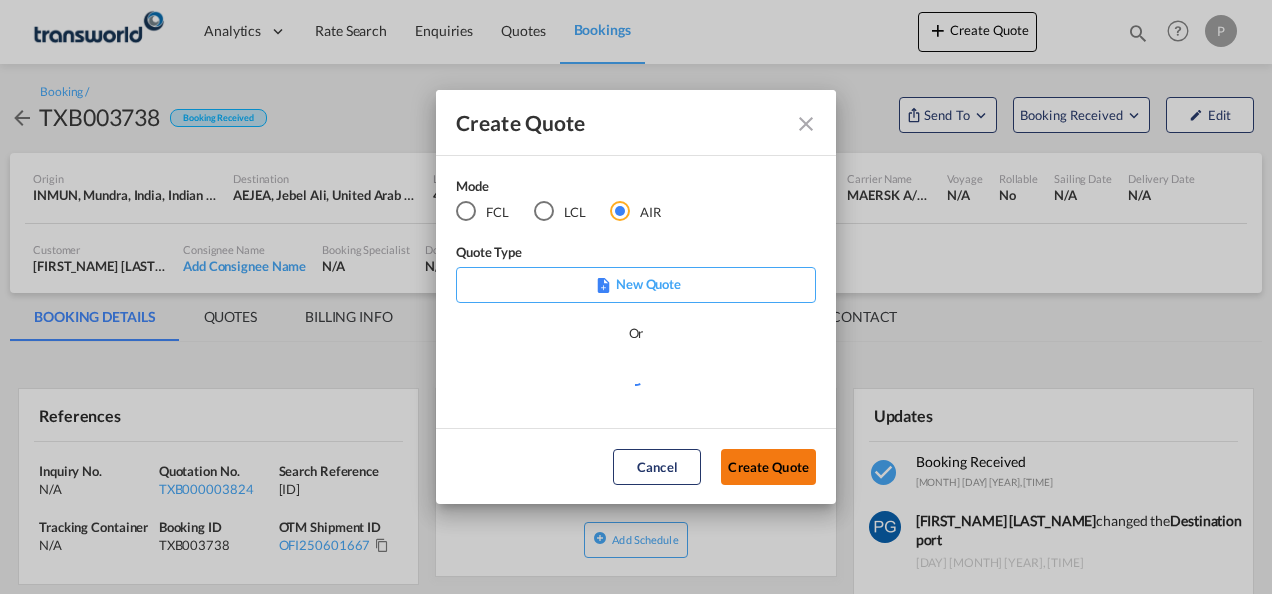 click on "Create Quote" 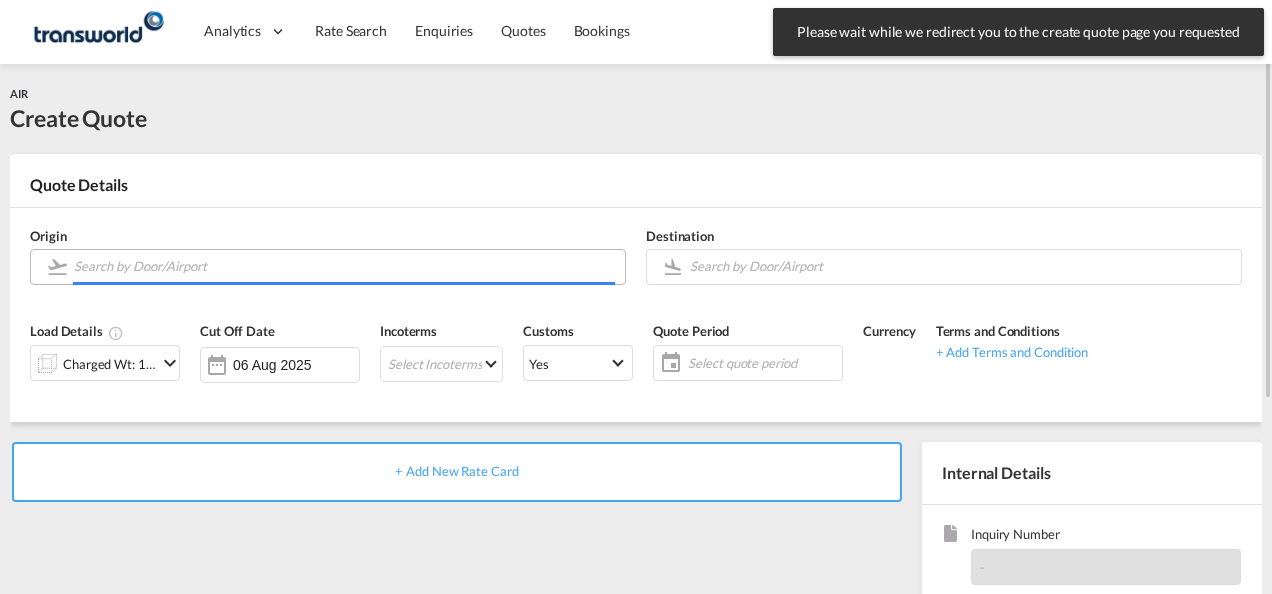 click at bounding box center (344, 266) 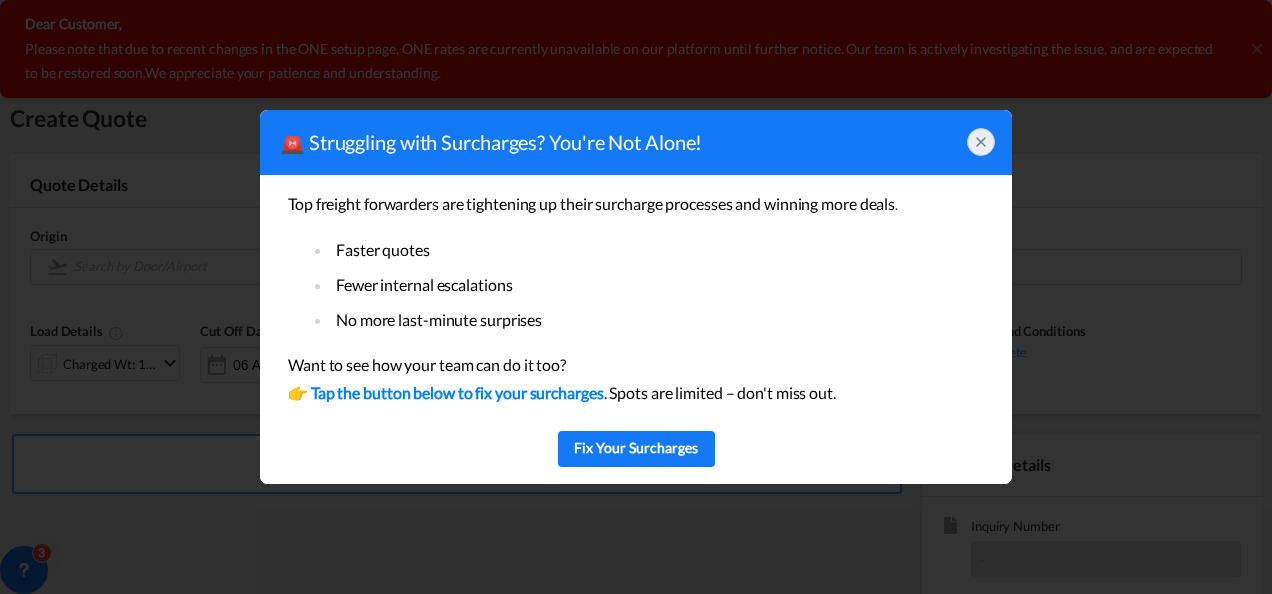 click 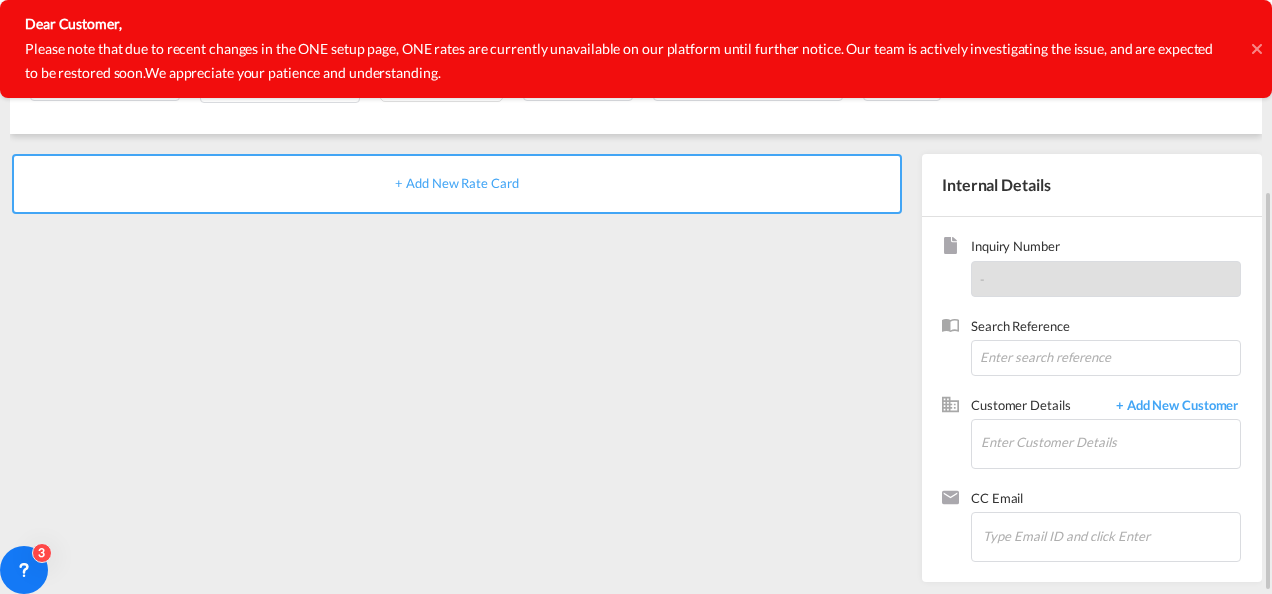 scroll, scrollTop: 0, scrollLeft: 0, axis: both 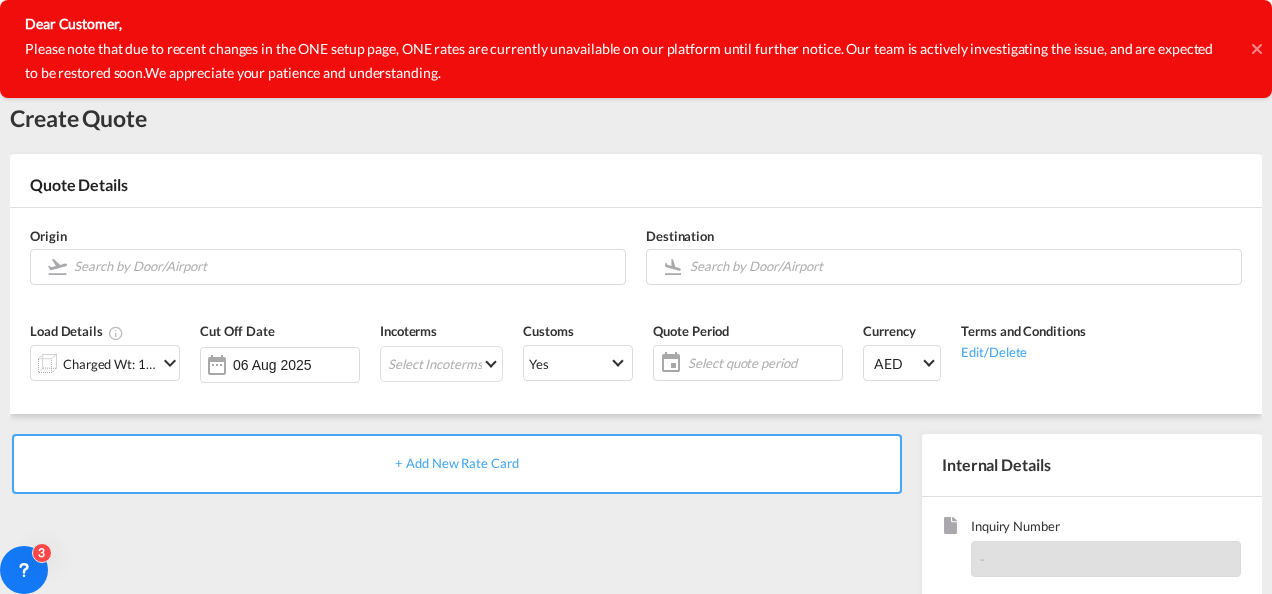 click 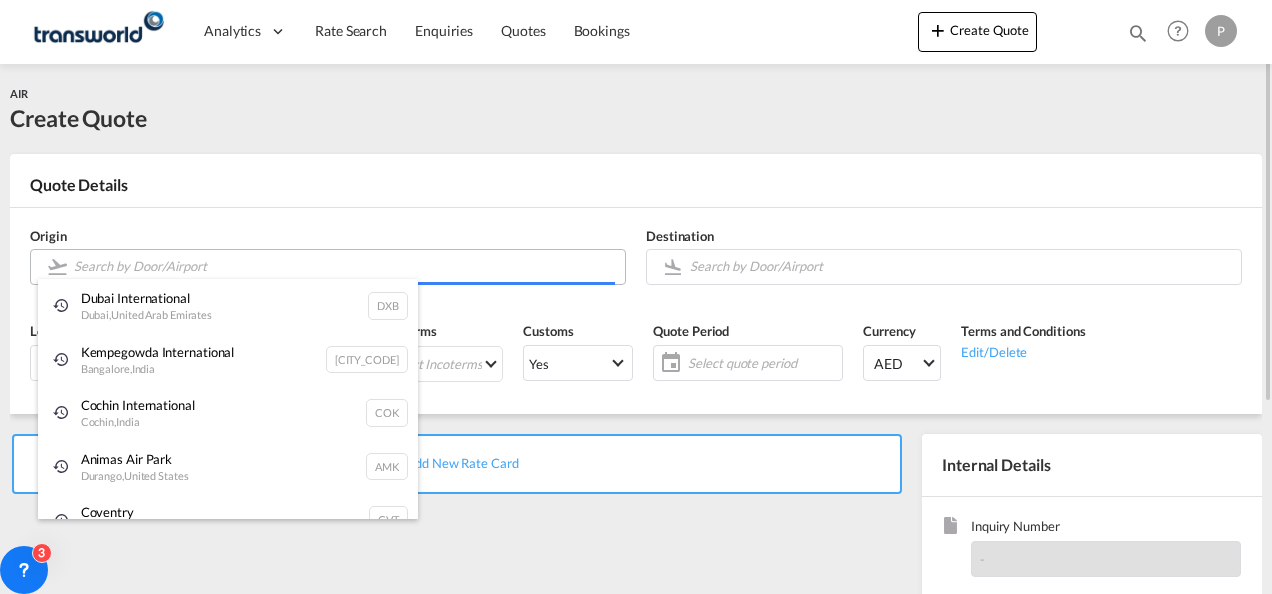 click on "Analytics
Dashboard
Rate Search
Enquiries
Quotes
Bookings" at bounding box center (636, 297) 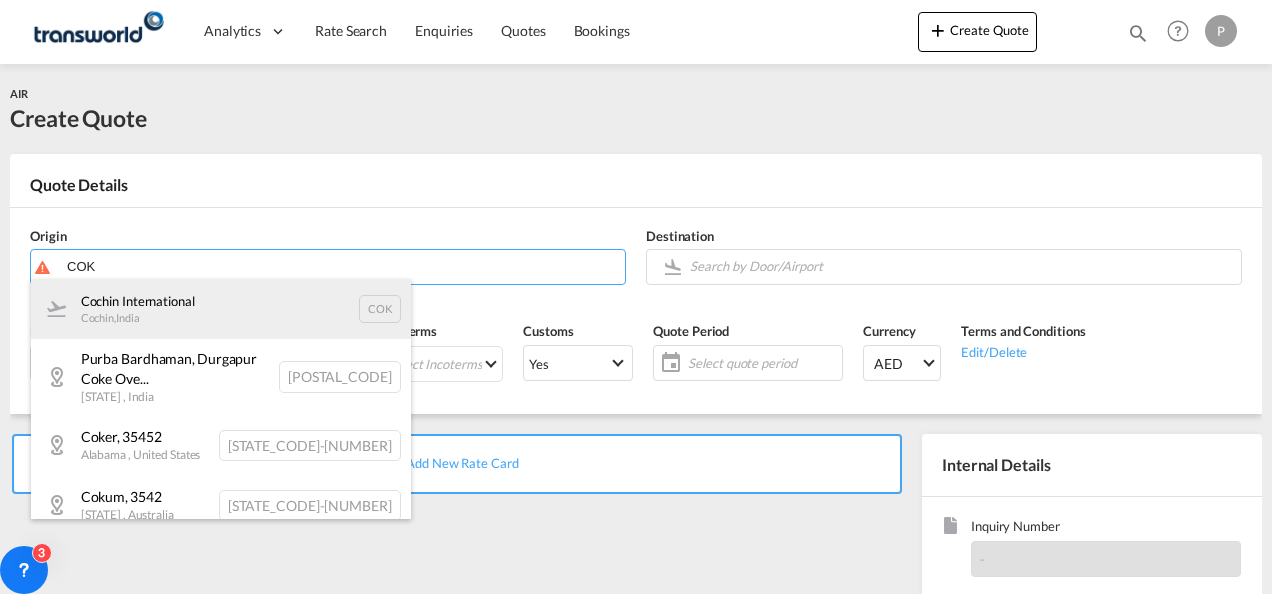 click on "Cochin International Cochin ,  [COUNTRY]
[AIRPORT_CODE]" at bounding box center (221, 309) 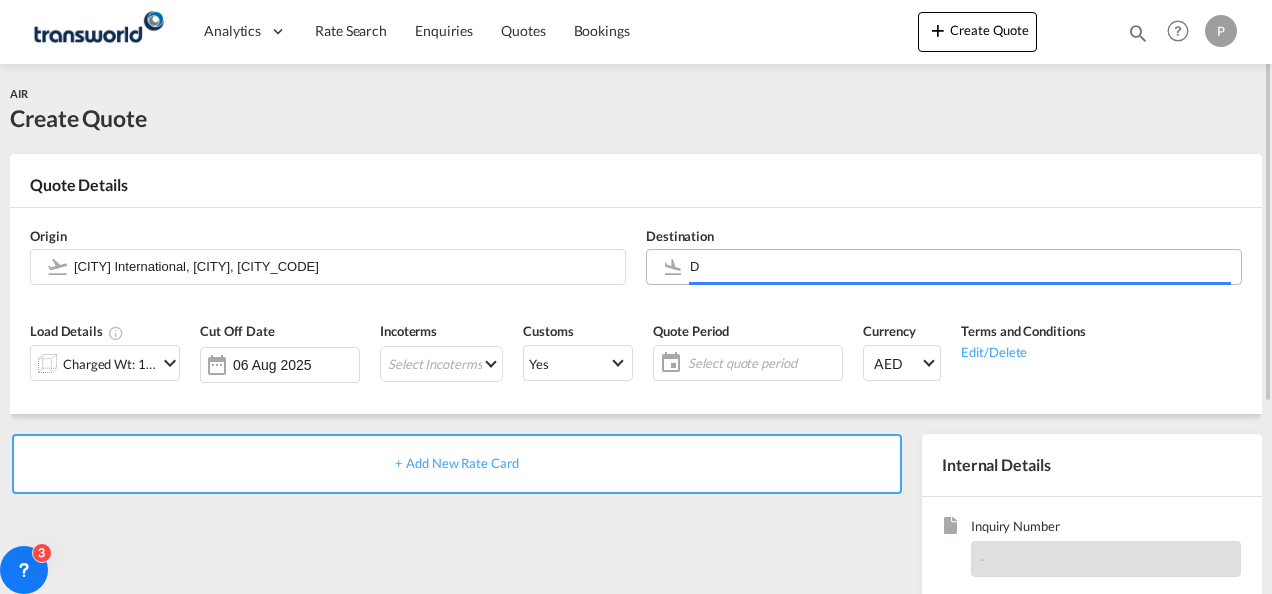 click on "D" at bounding box center (960, 266) 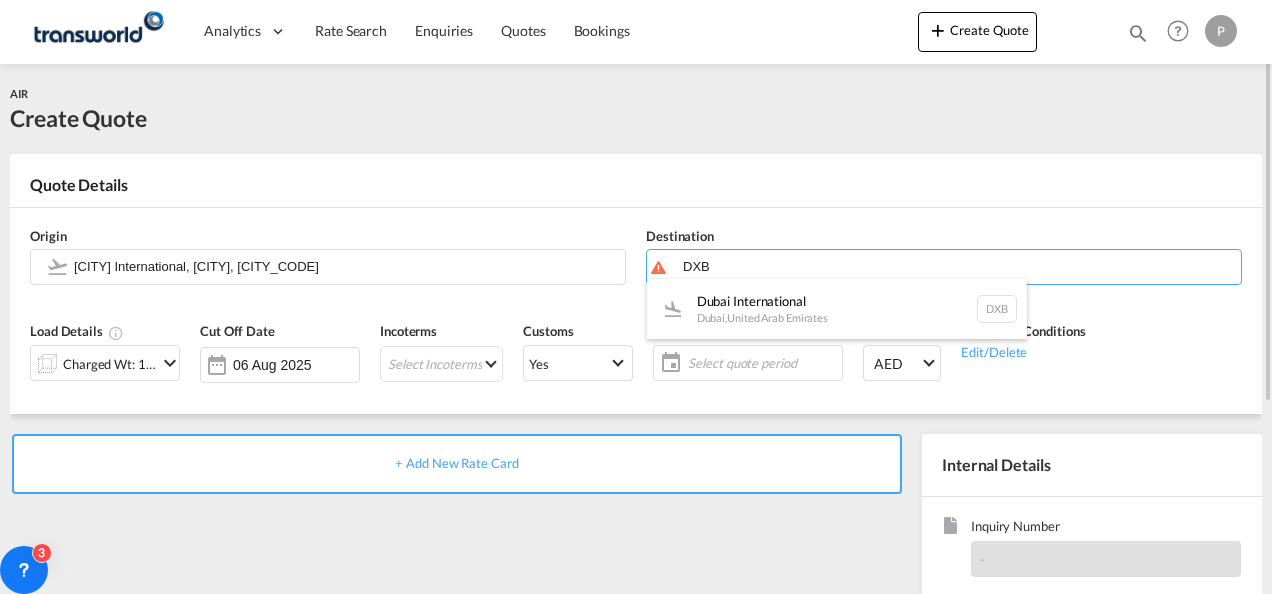 click on "Dubai International
Dubai ,  [COUNTRY]
[AIRPORT_CODE]" at bounding box center [837, 309] 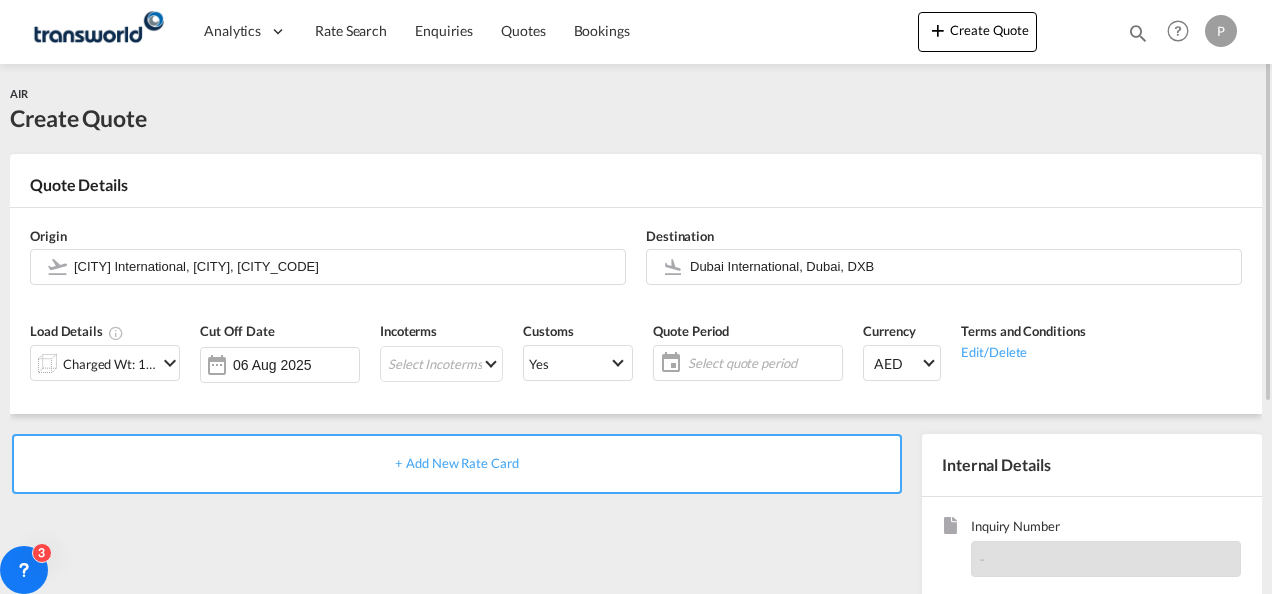 click at bounding box center [170, 363] 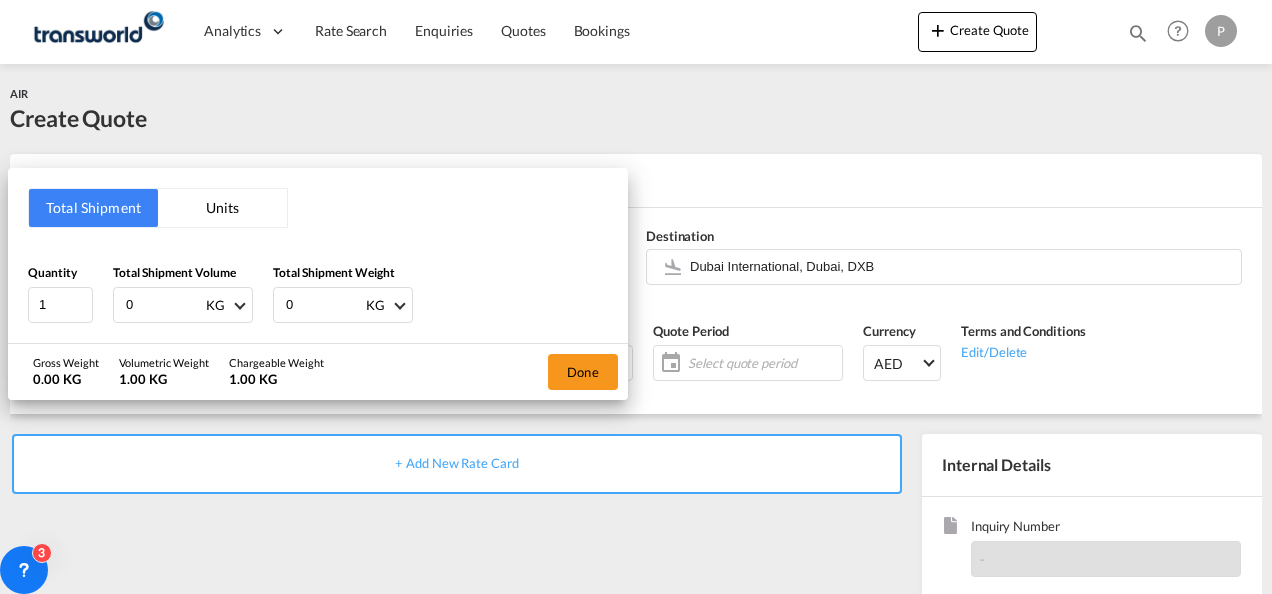 click on "0" at bounding box center (164, 305) 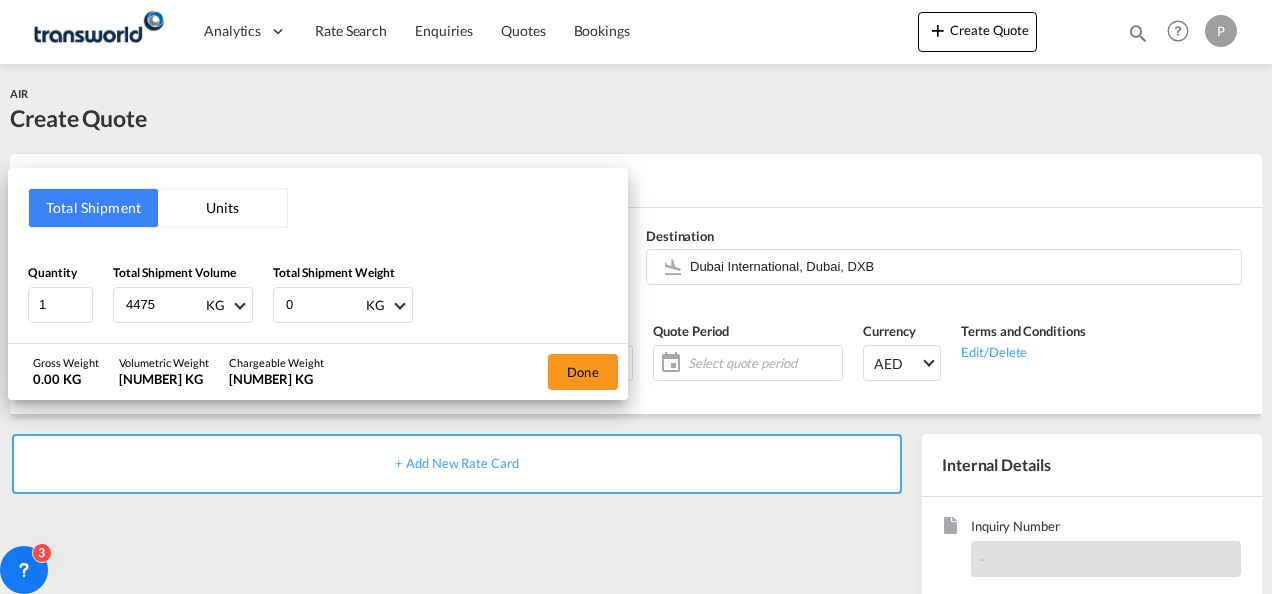 type on "4475" 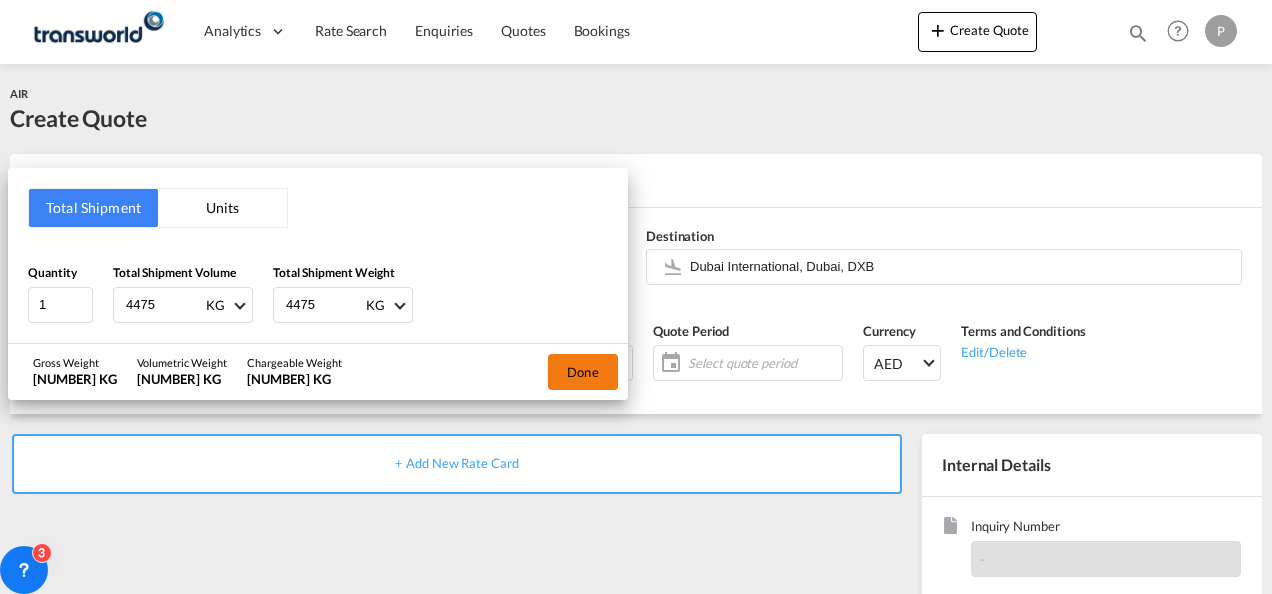 type on "4475" 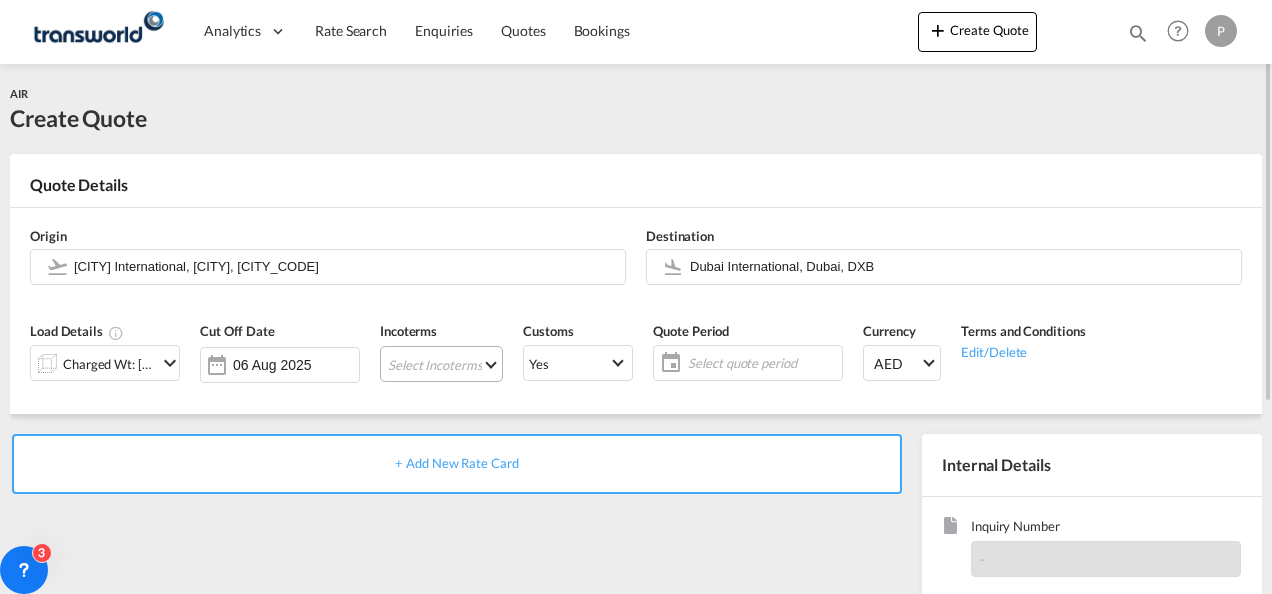 click on "Select Incoterms
DDP - export
Delivery Duty Paid EXW - export
Ex Works CIP - import
Carriage and Insurance Paid to CFR - export
Cost and Freight FAS - import
Free Alongside Ship FOB - export
Free on Board CIF - import
Cost,Insurance and Freight CPT - export
Carrier Paid to DPU - import
Delivery at Place Unloaded DPU - export
Delivery at Place Unloaded EXW - import
Ex Works FOB - import
Free on Board DAP - import
Delivered at Place DAP - export
Delivered at Place CIP - export
Carriage and Insurance Paid to FCA - export
Free Carrier CIF - export
Cost,Insurance and Freight CFR - import
Cost and Freight FCA - import
Free Carrier FAS - export
Free Alongside Ship CPT - import
Carrier Paid to" at bounding box center (441, 364) 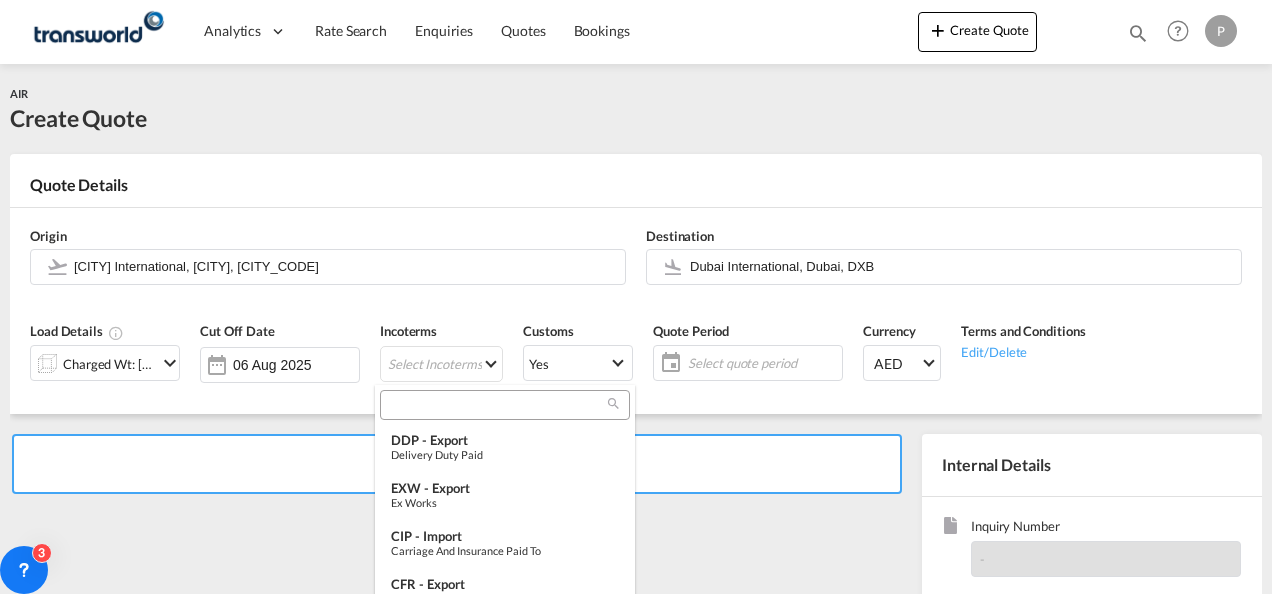 click at bounding box center (497, 405) 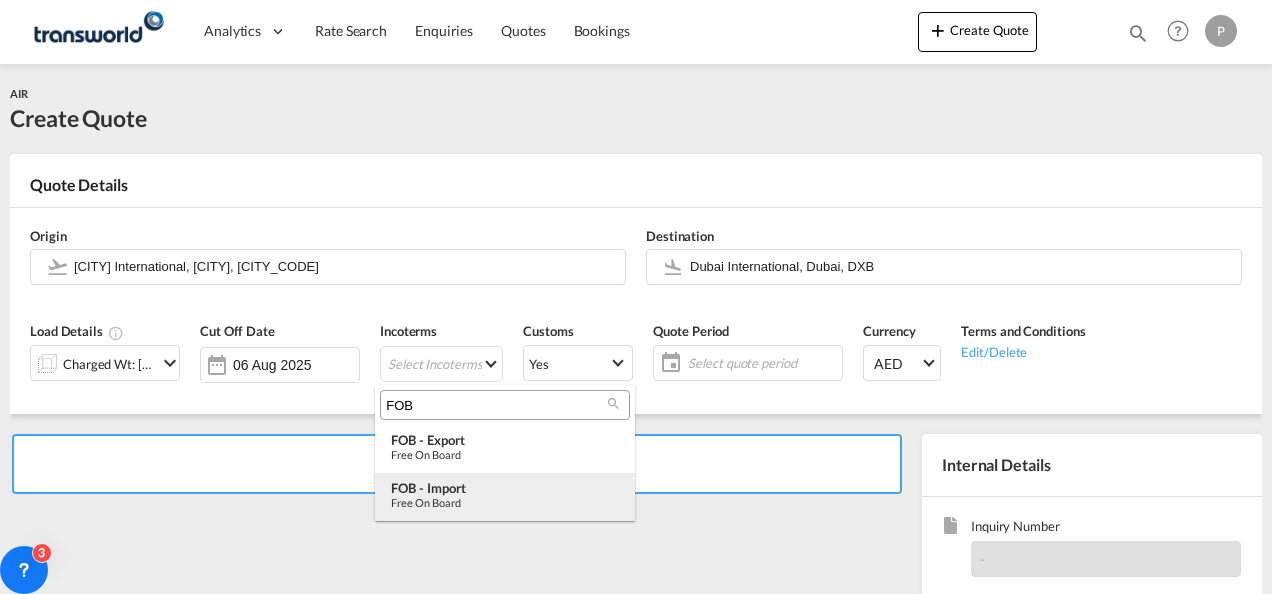 type on "FOB" 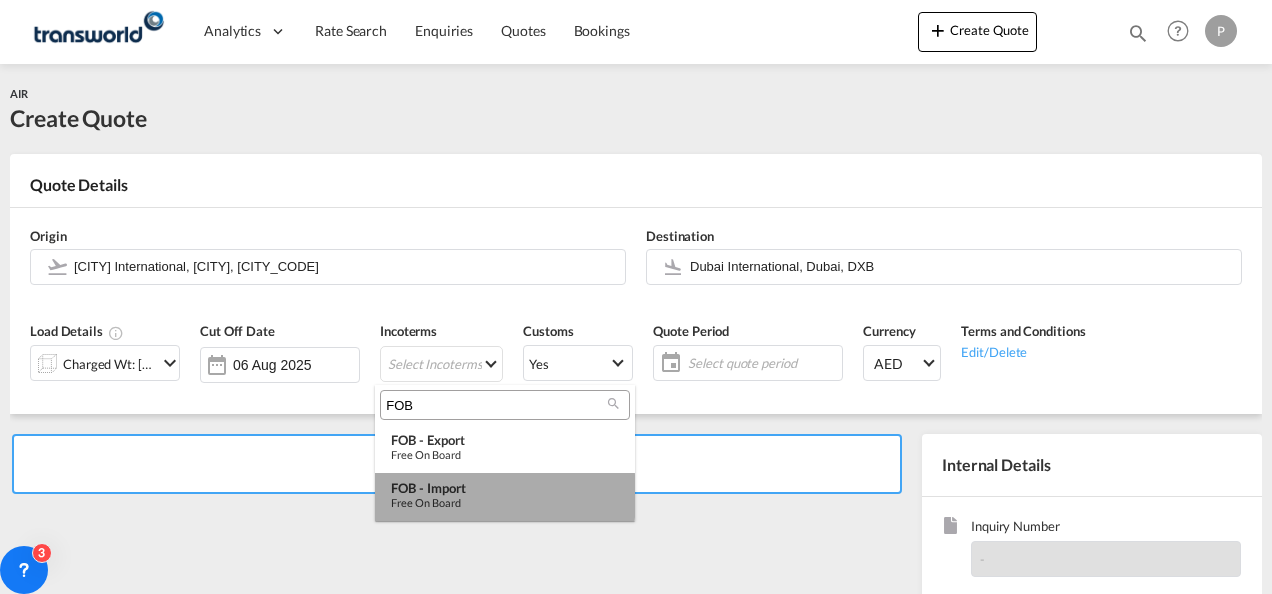 click on "Free on Board" at bounding box center (505, 502) 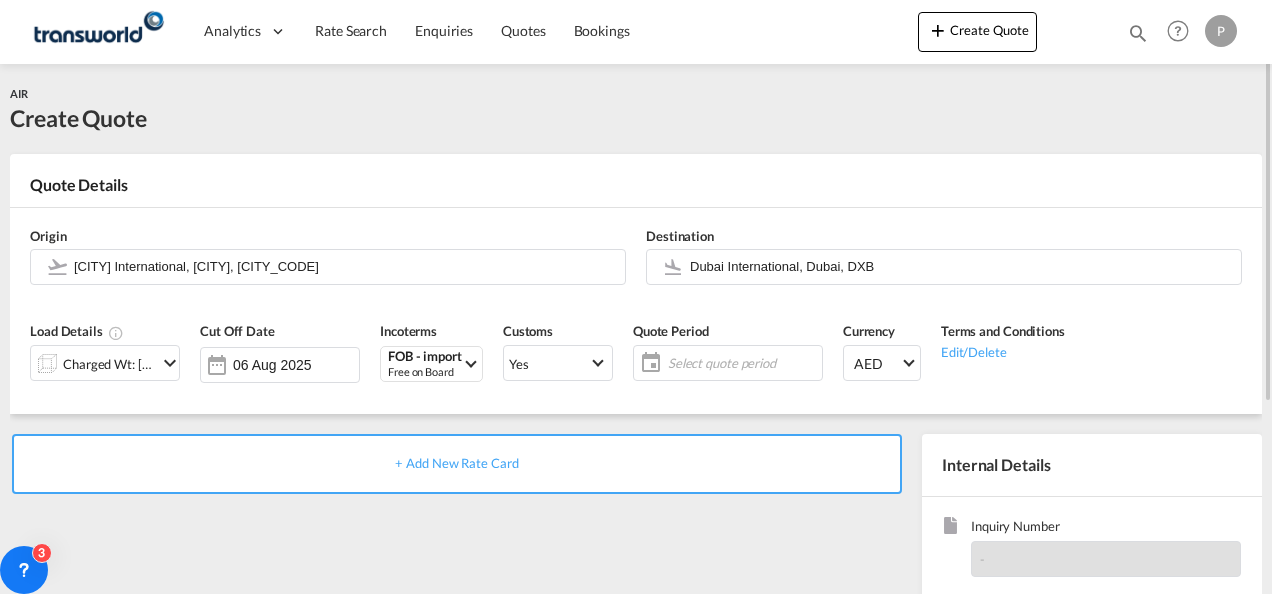 click on "Select quote period" 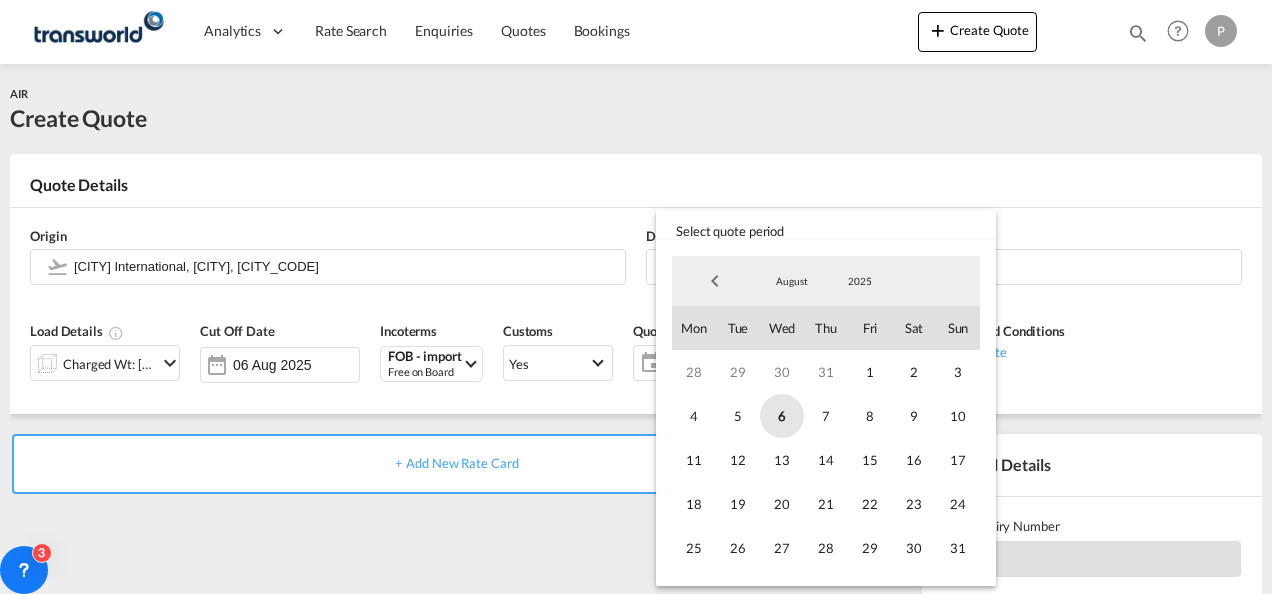 click on "6" at bounding box center [782, 416] 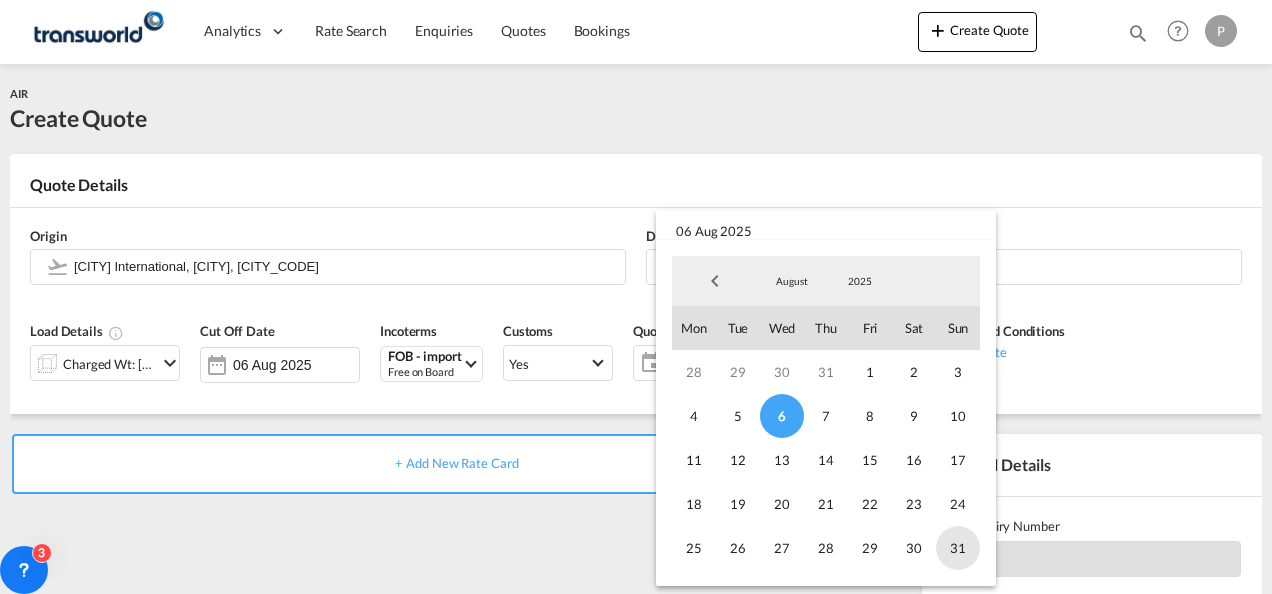 click on "31" at bounding box center [958, 548] 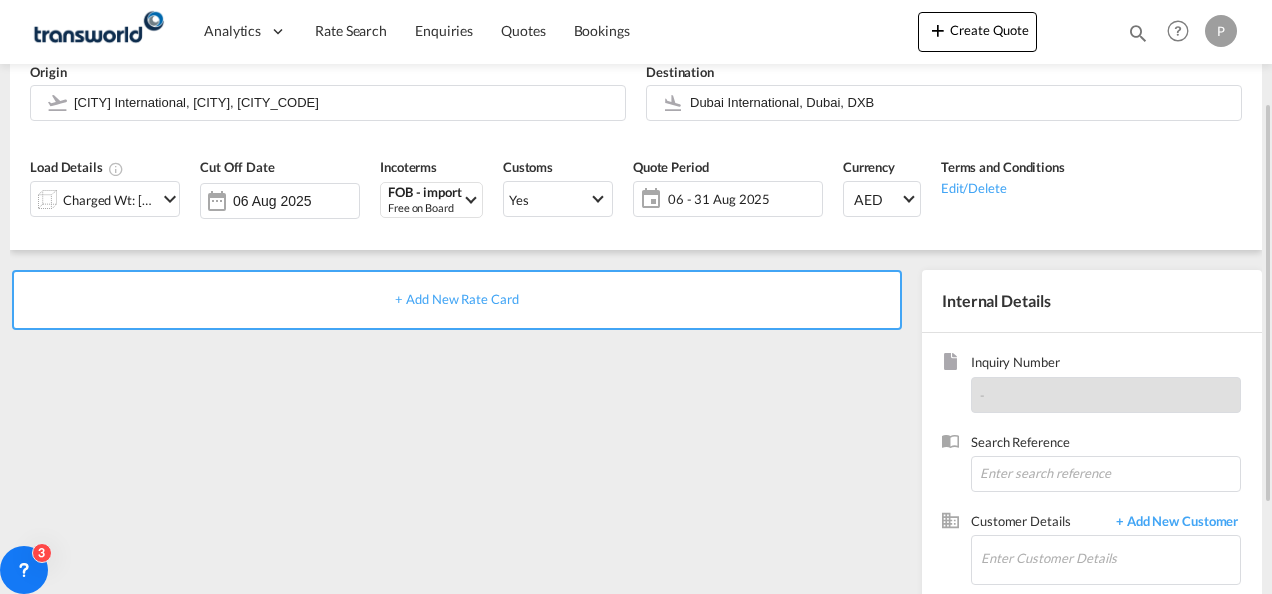 scroll, scrollTop: 167, scrollLeft: 0, axis: vertical 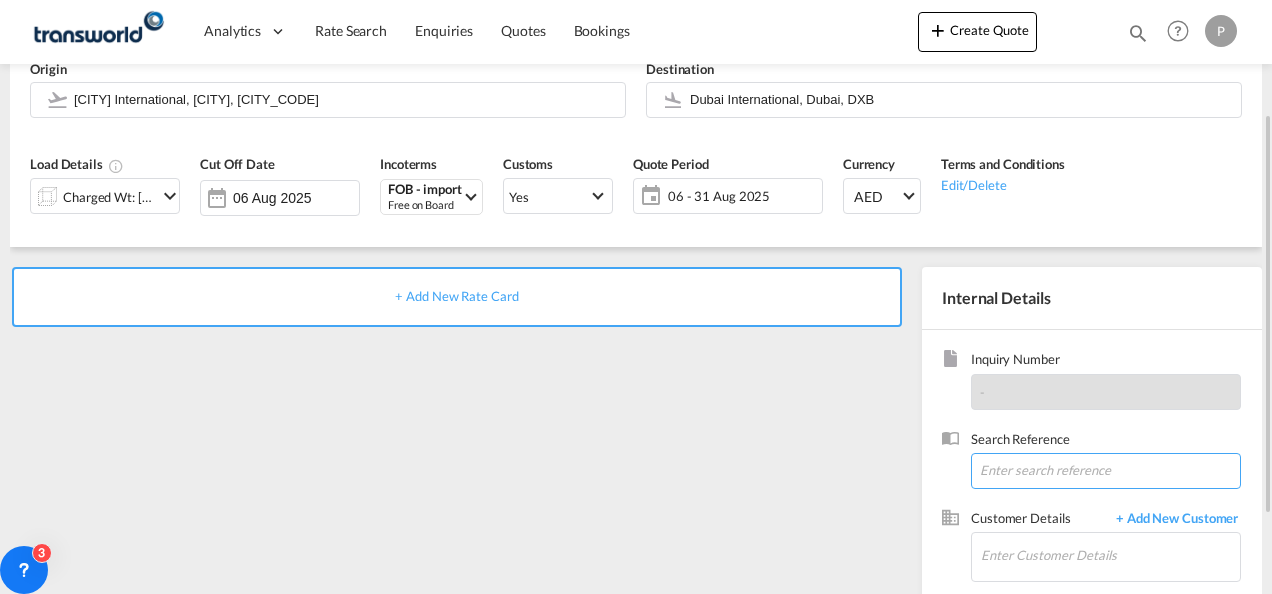 click at bounding box center [1106, 471] 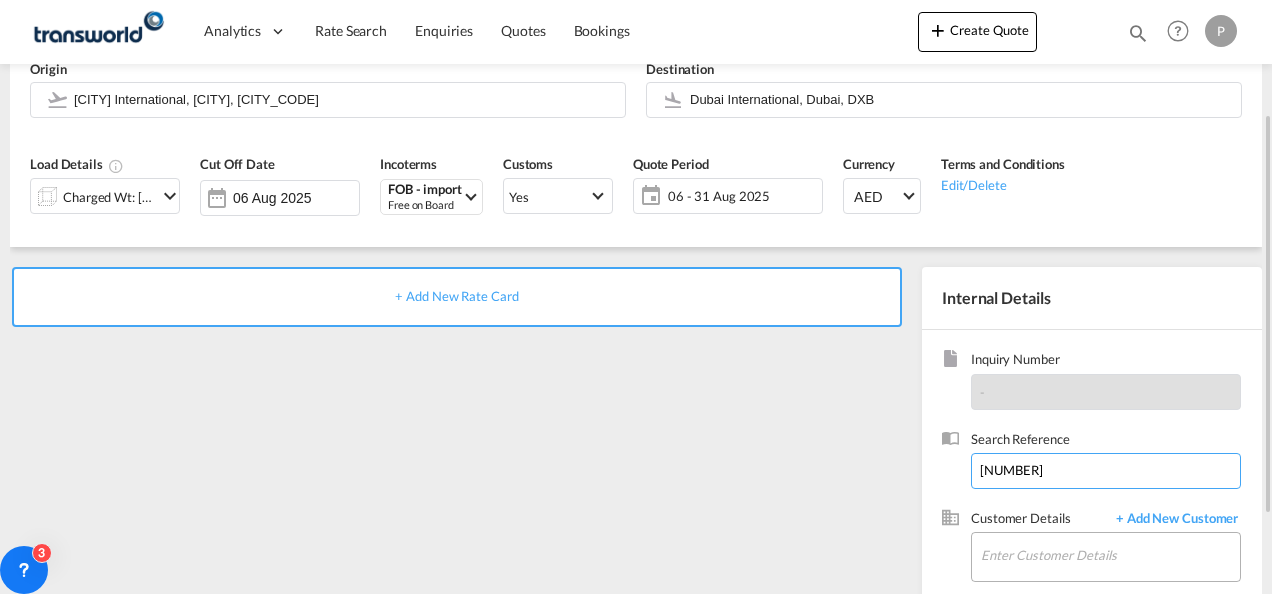 type on "[NUMBER]" 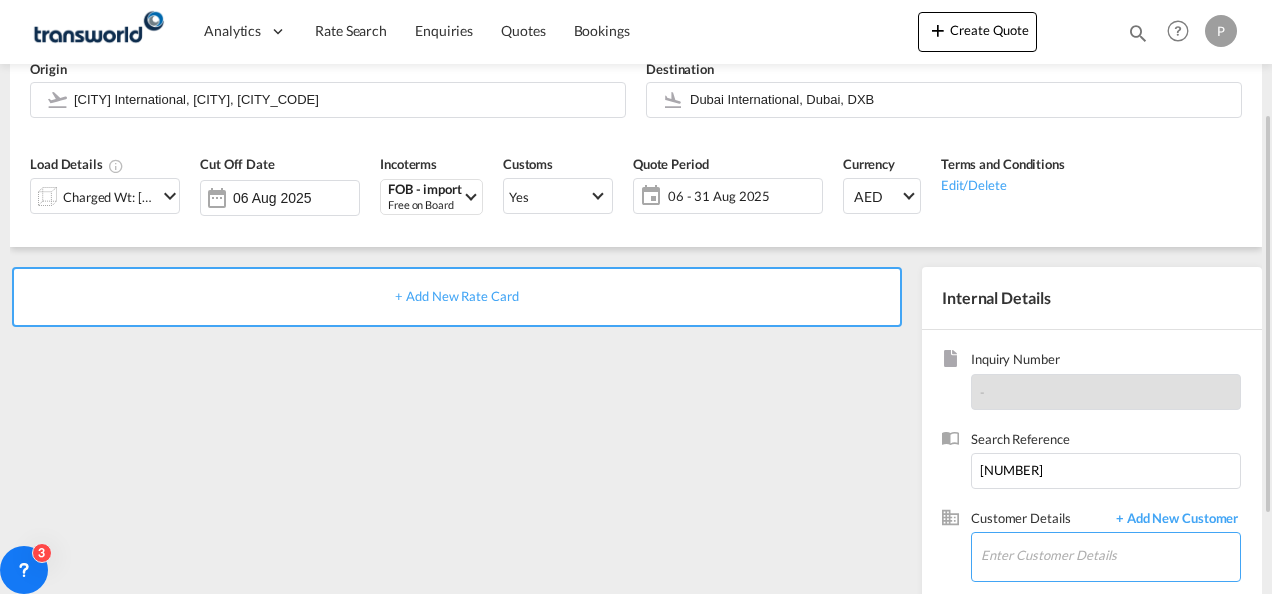 click on "Enter Customer Details" at bounding box center (1110, 555) 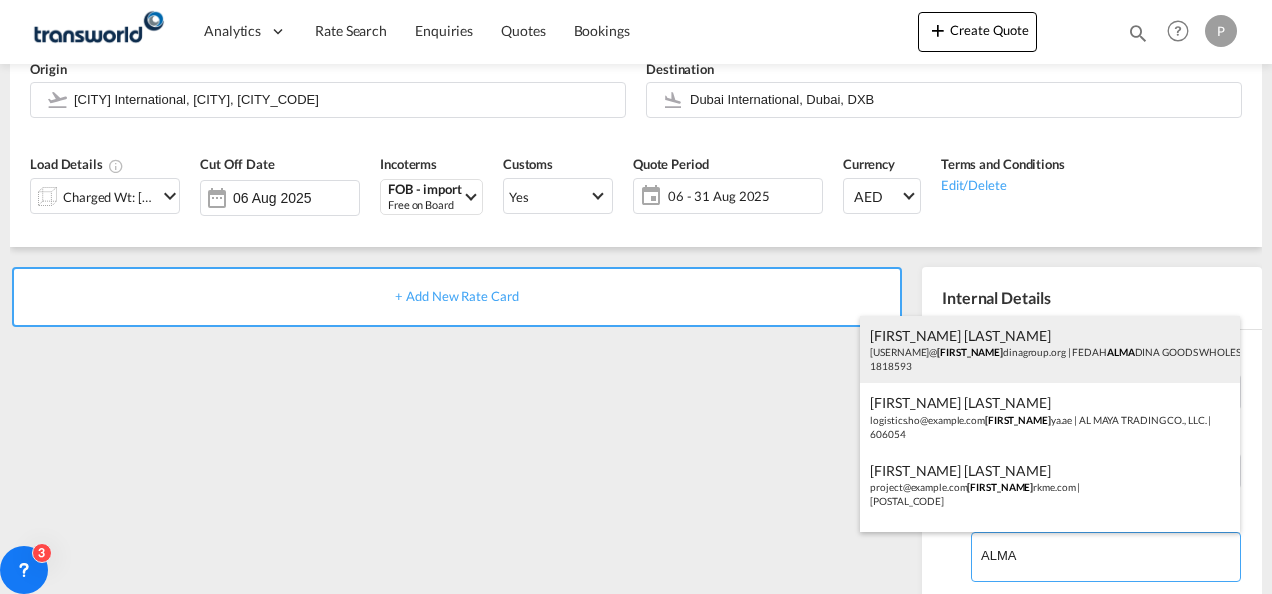 click on "Rukhsar Rukhsar Rukhsar@example.com    |    FEDAH  ALMA DINA GOODS WHOLESALERS CO. L.L.C
|      [NUMBER]" at bounding box center (1050, 350) 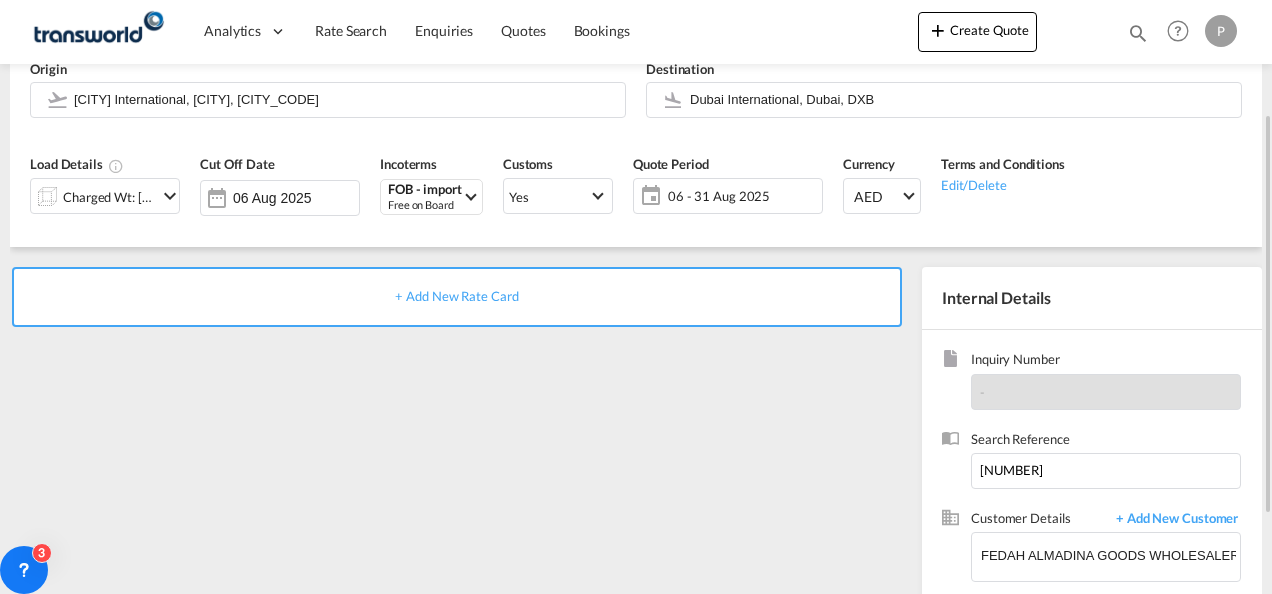 click on "+ Add New Rate Card" at bounding box center (456, 296) 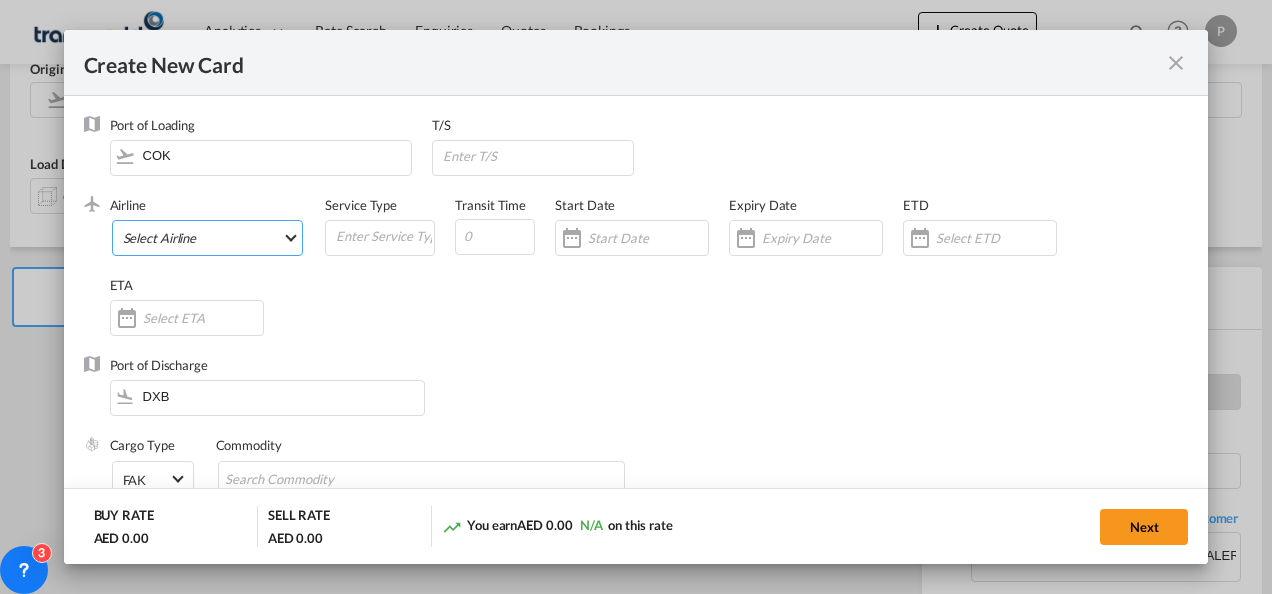 click on "Select Airline" at bounding box center (208, 238) 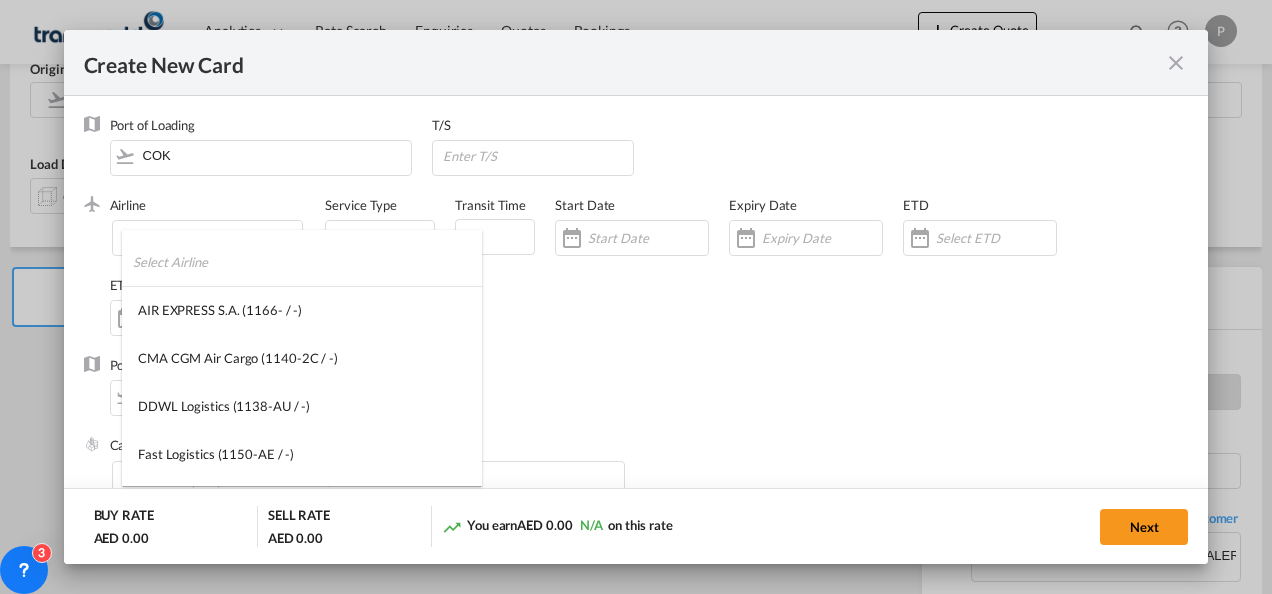 click at bounding box center [307, 262] 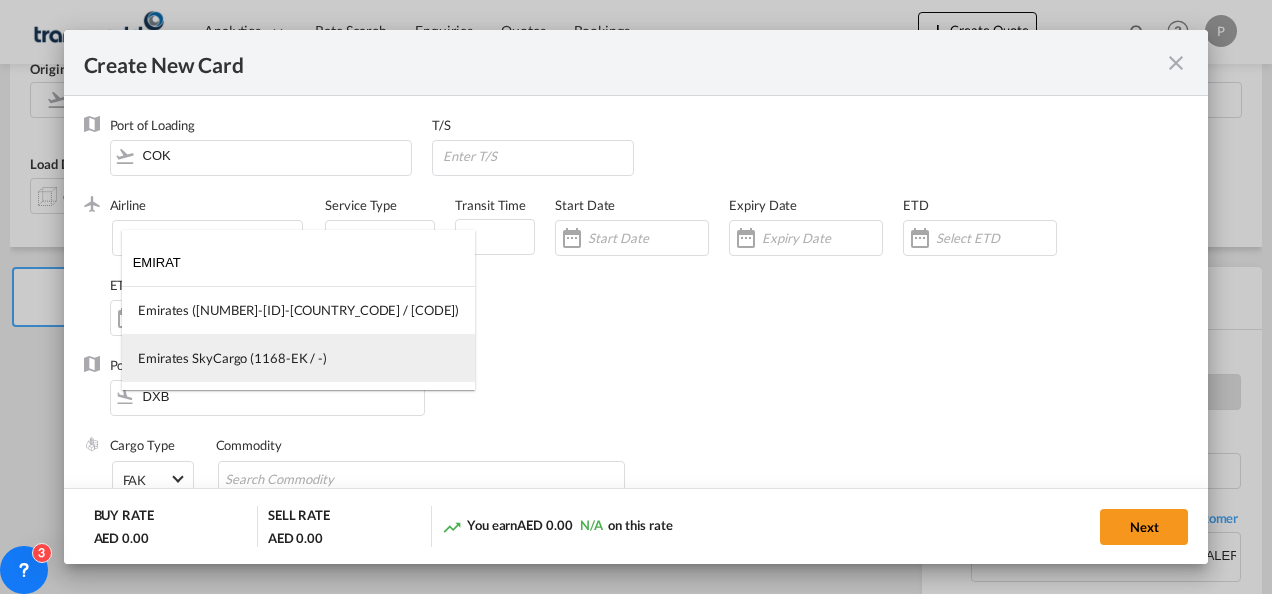 type on "EMIRAT" 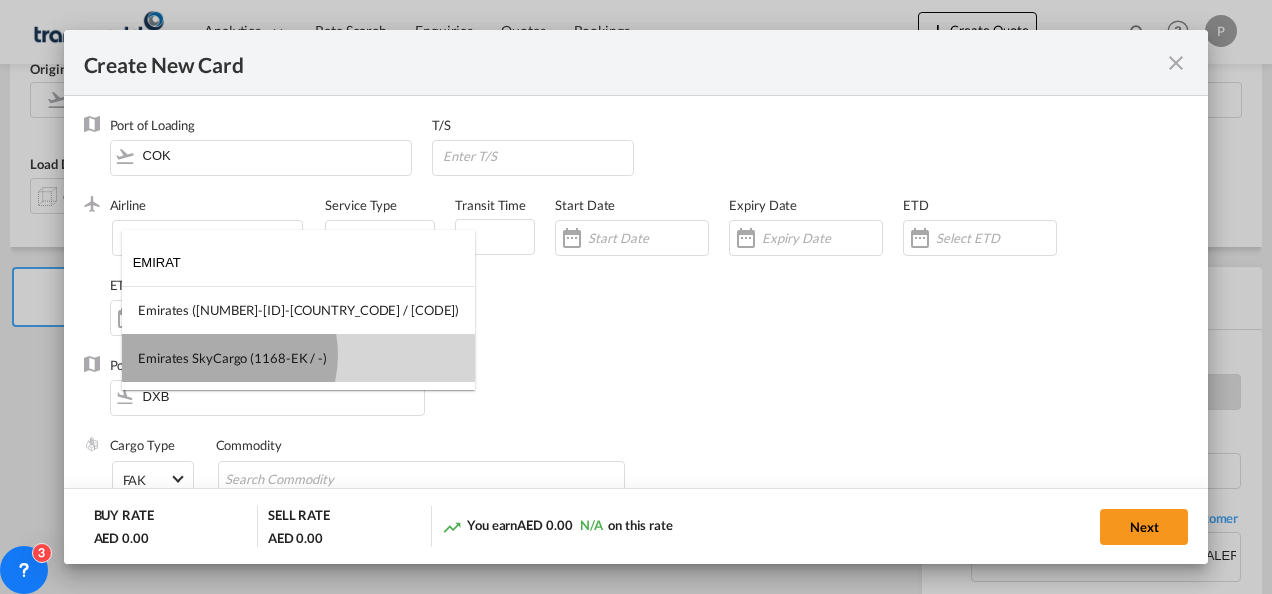 click on "Emirates SkyCargo (1168-EK / -)" at bounding box center [232, 358] 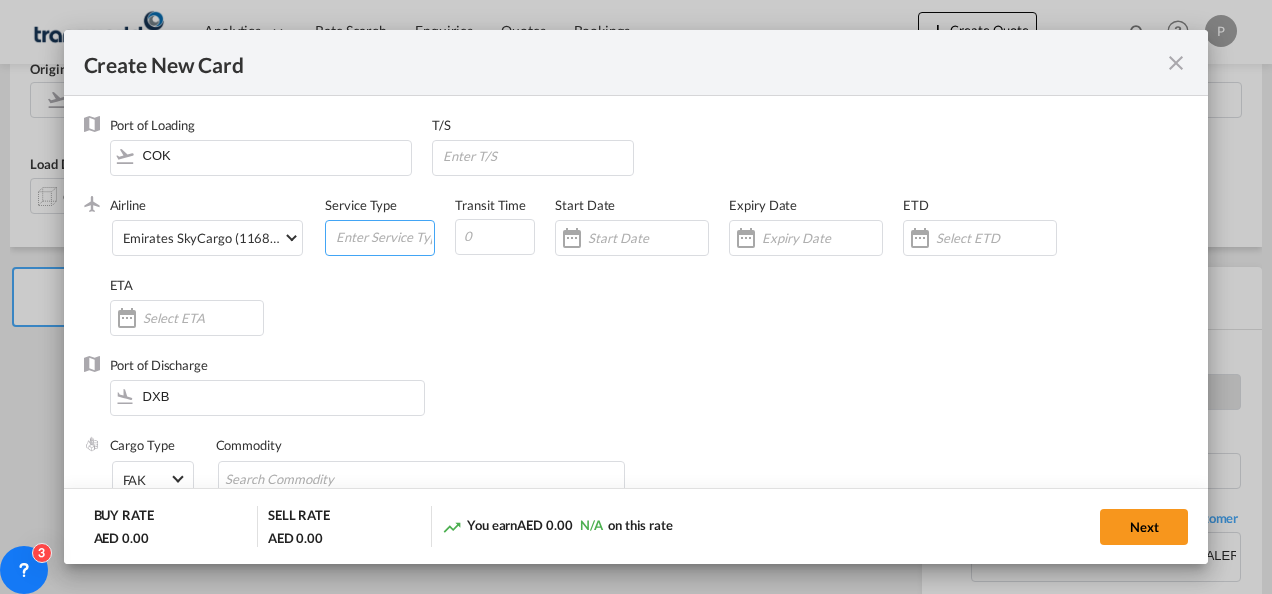 click at bounding box center (384, 236) 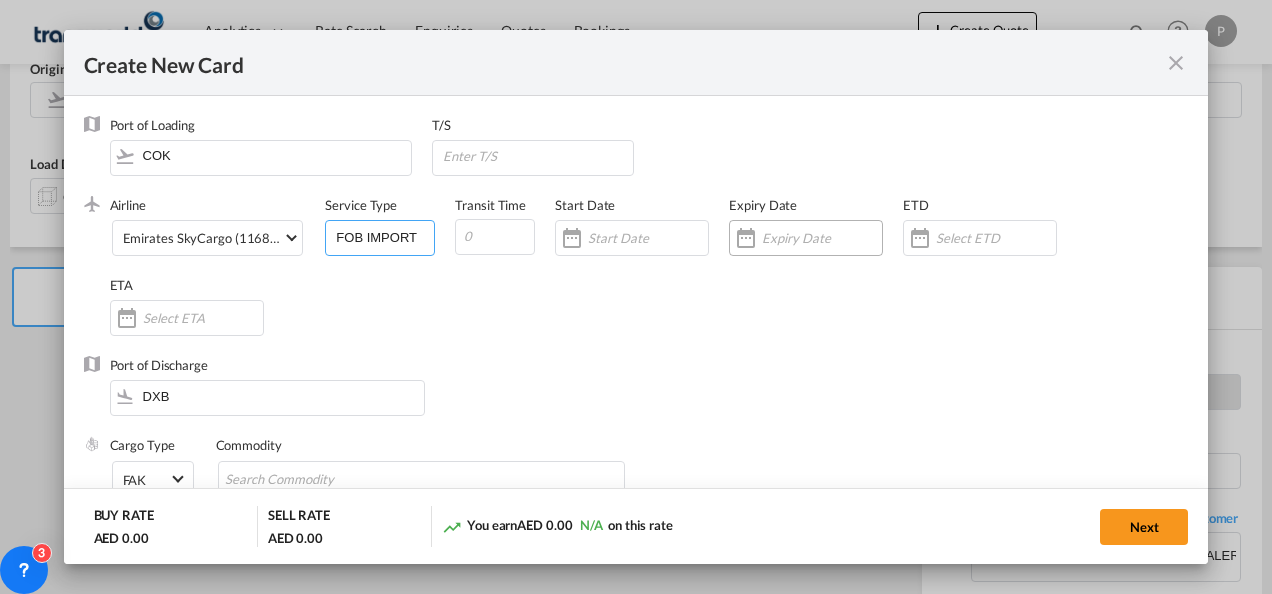 type on "FOB IMPORT" 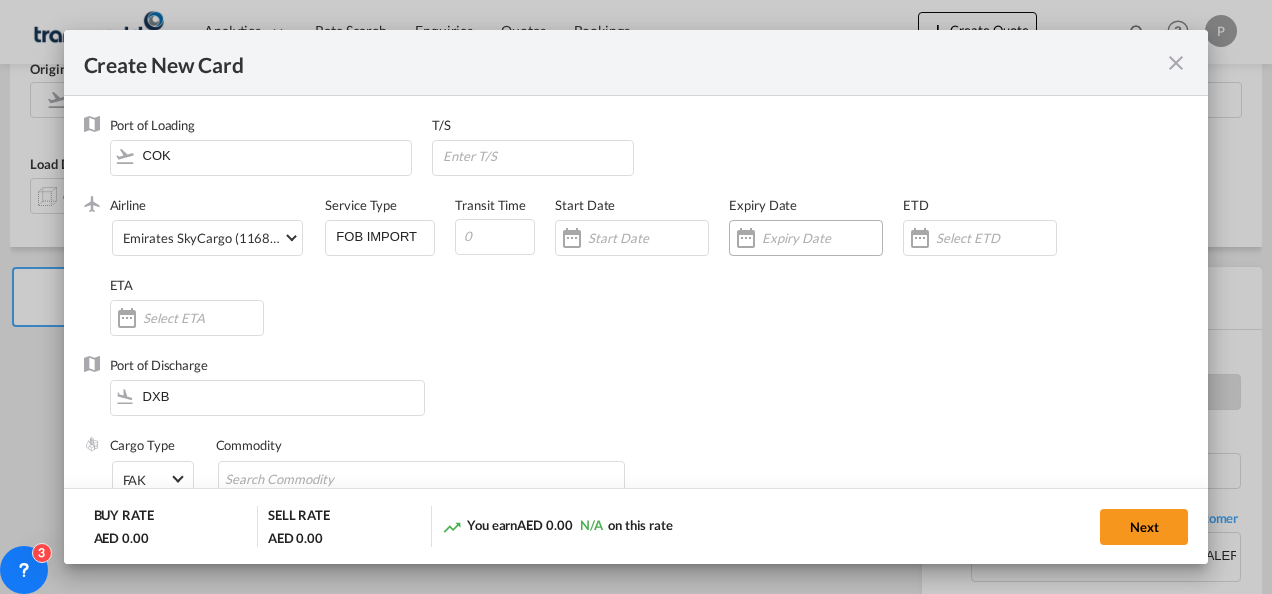 click at bounding box center (822, 238) 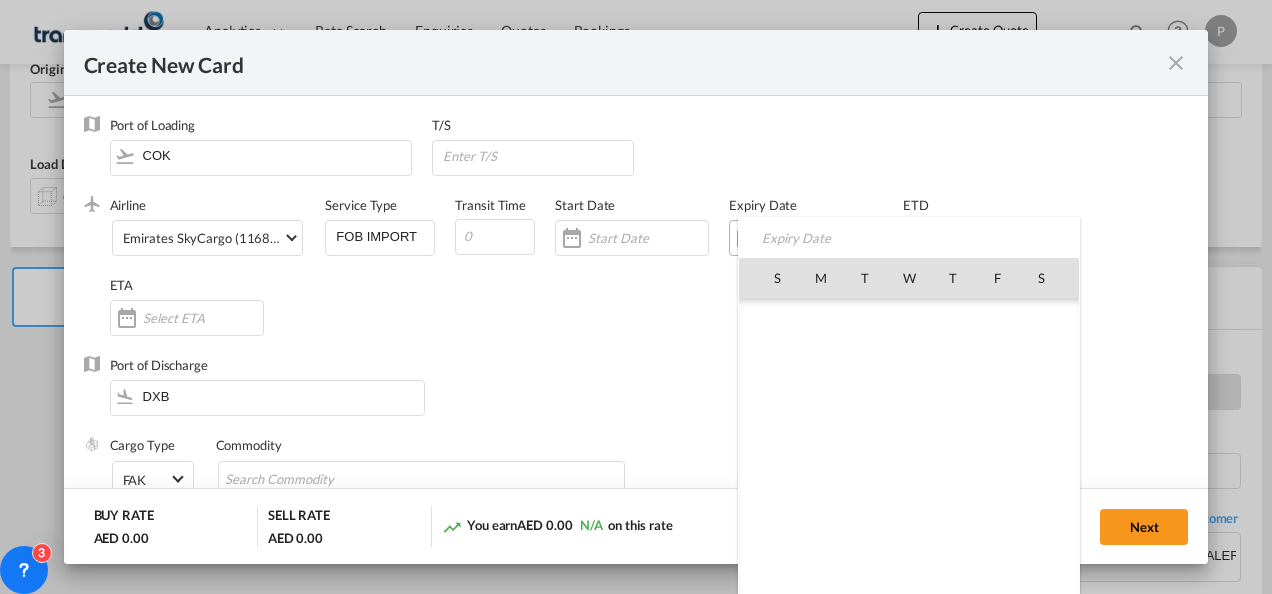 scroll, scrollTop: 462955, scrollLeft: 0, axis: vertical 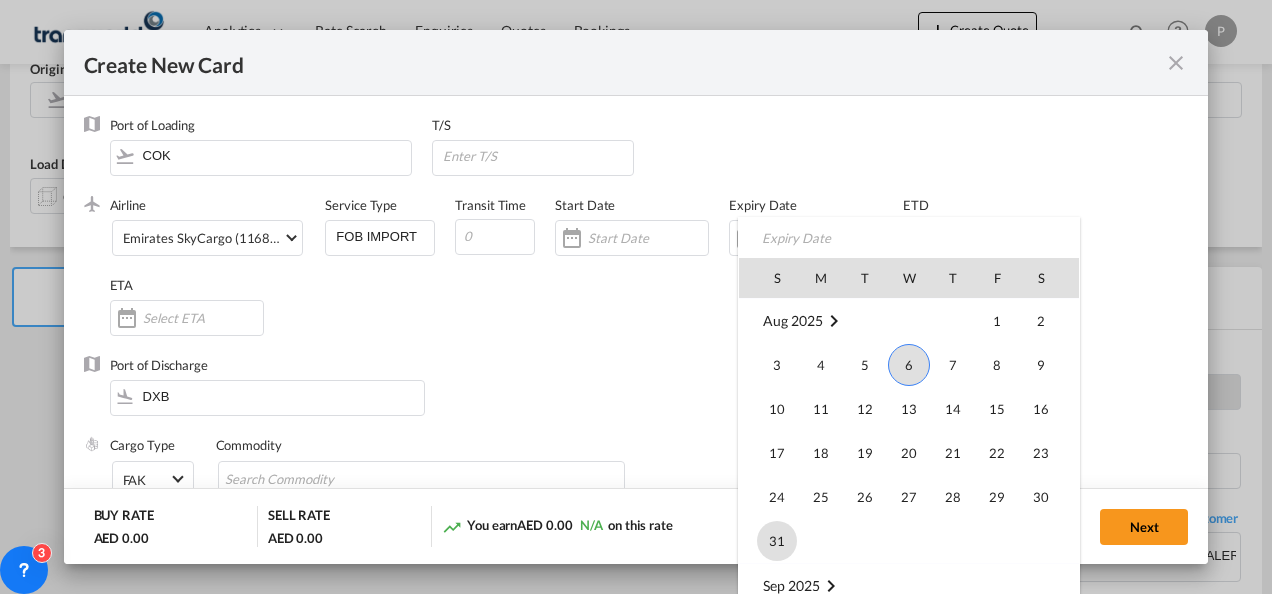 click on "31" at bounding box center [777, 541] 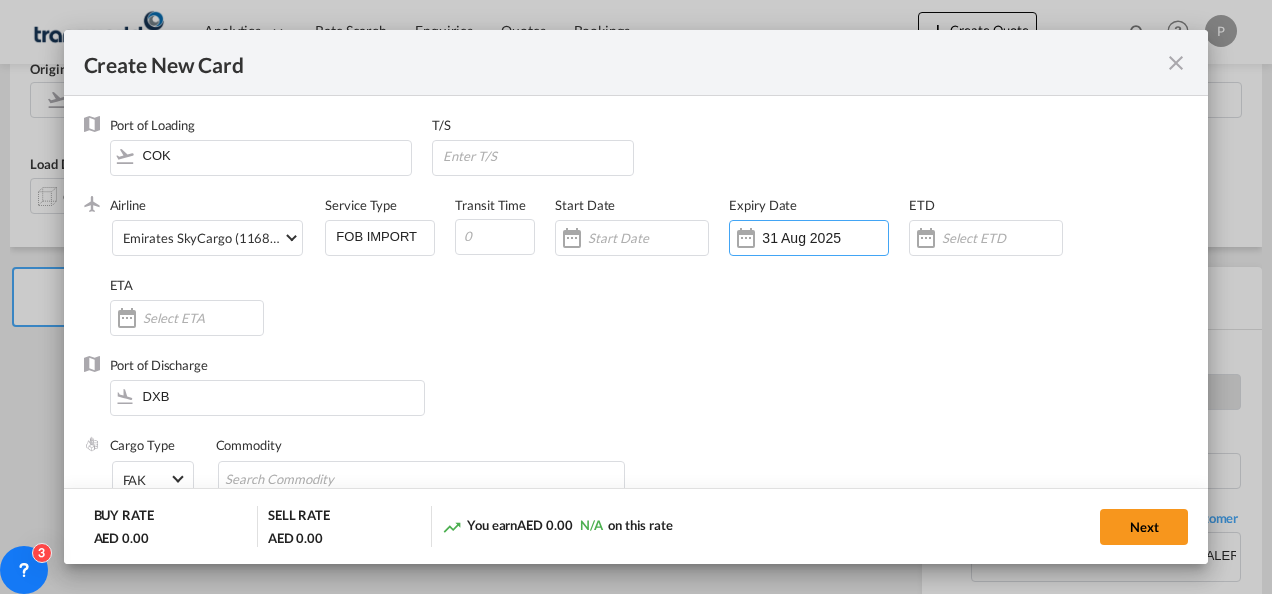 scroll, scrollTop: 96, scrollLeft: 0, axis: vertical 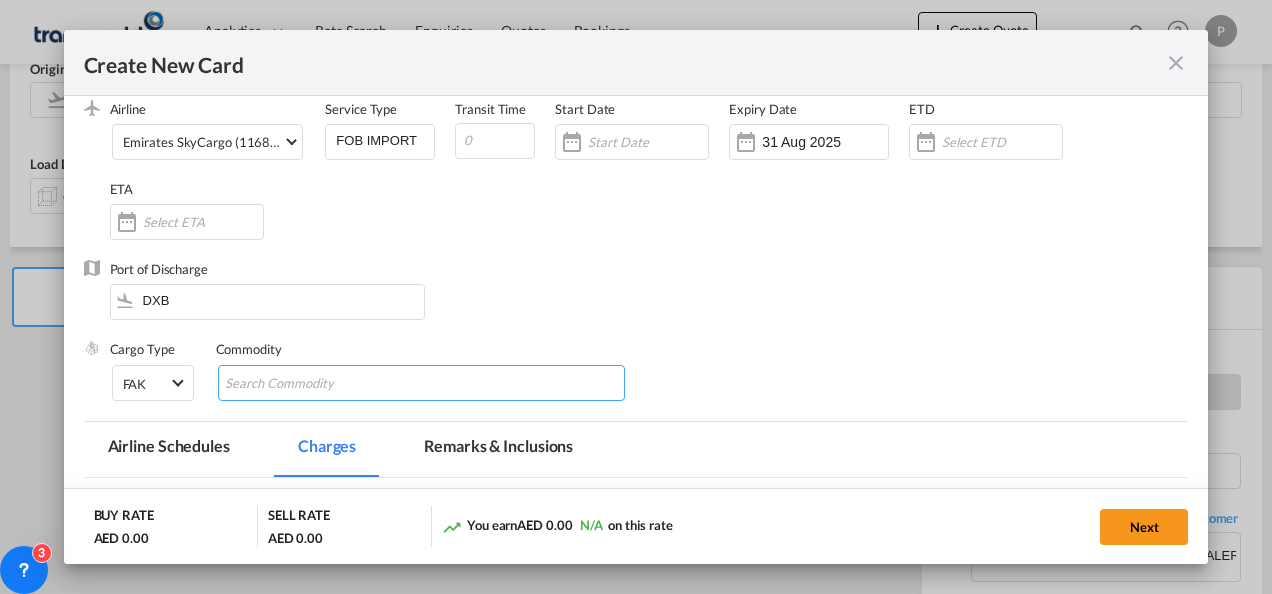 click at bounding box center [422, 383] 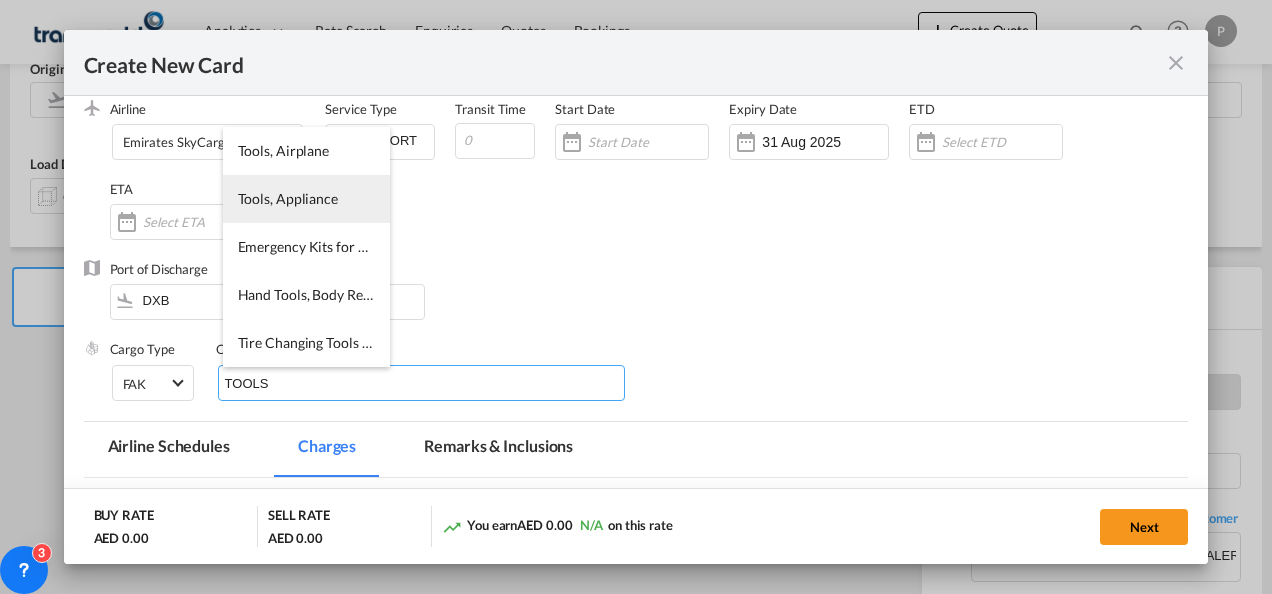 type on "TOOLS" 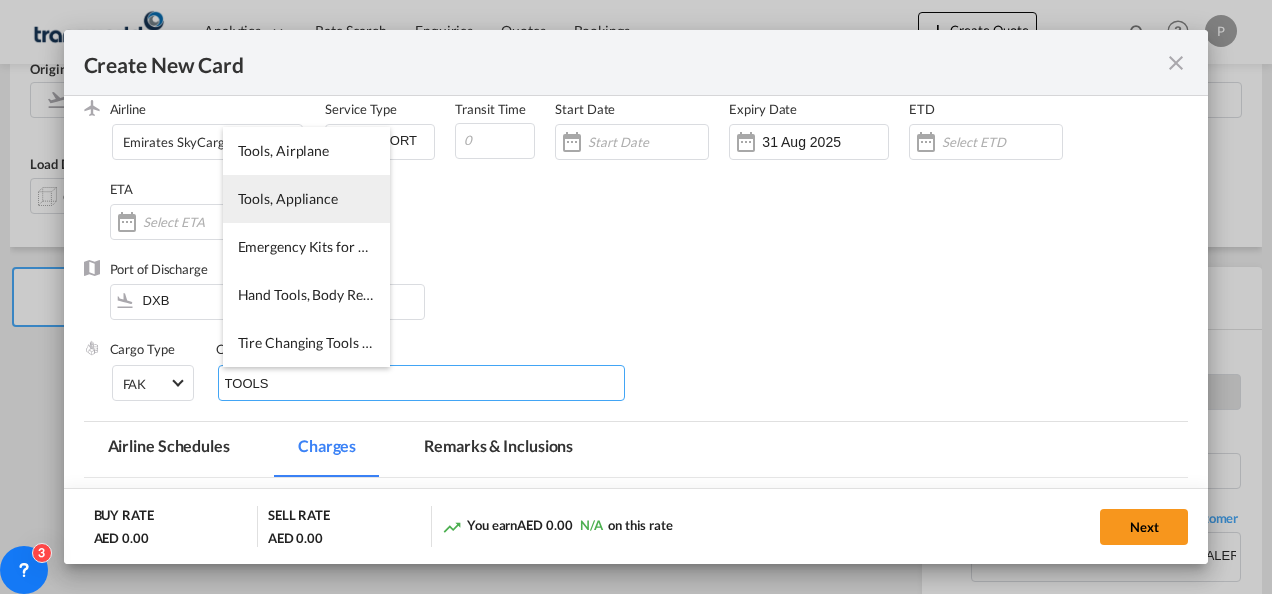 click on "Tools, Appliance" at bounding box center (288, 198) 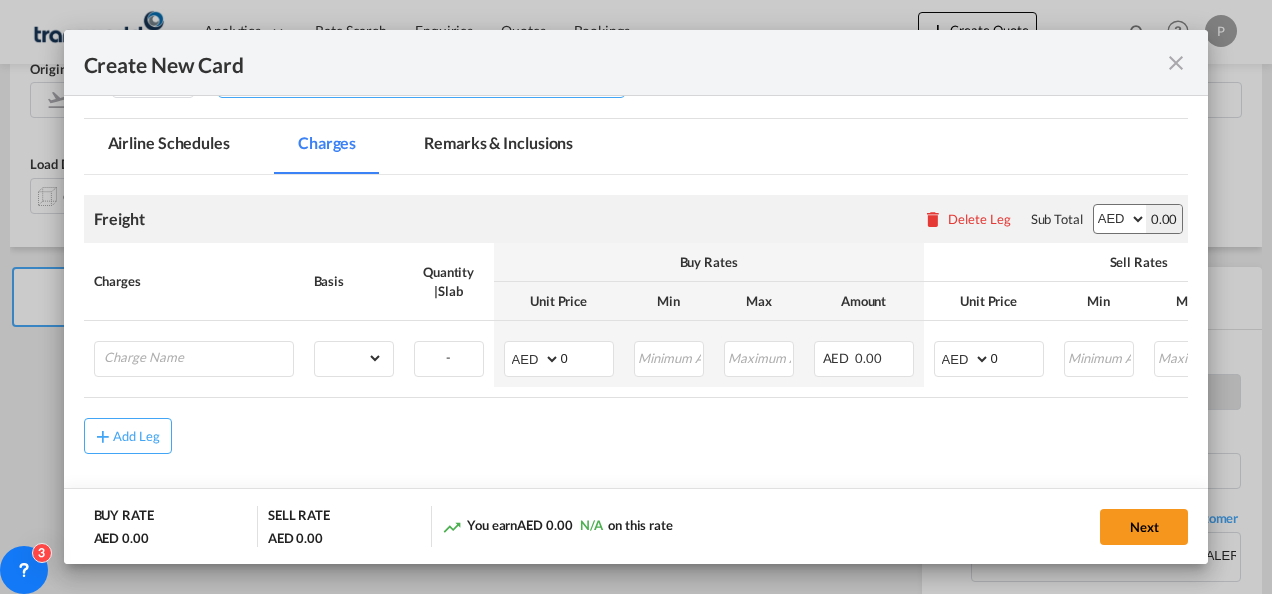 scroll, scrollTop: 400, scrollLeft: 0, axis: vertical 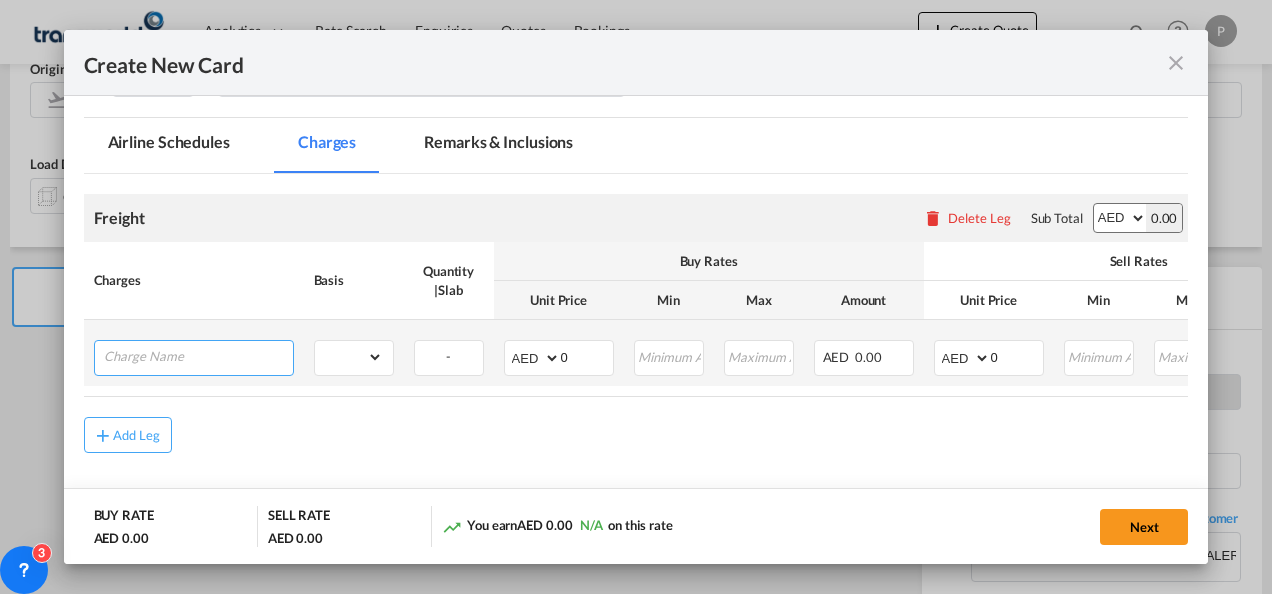 click at bounding box center (198, 356) 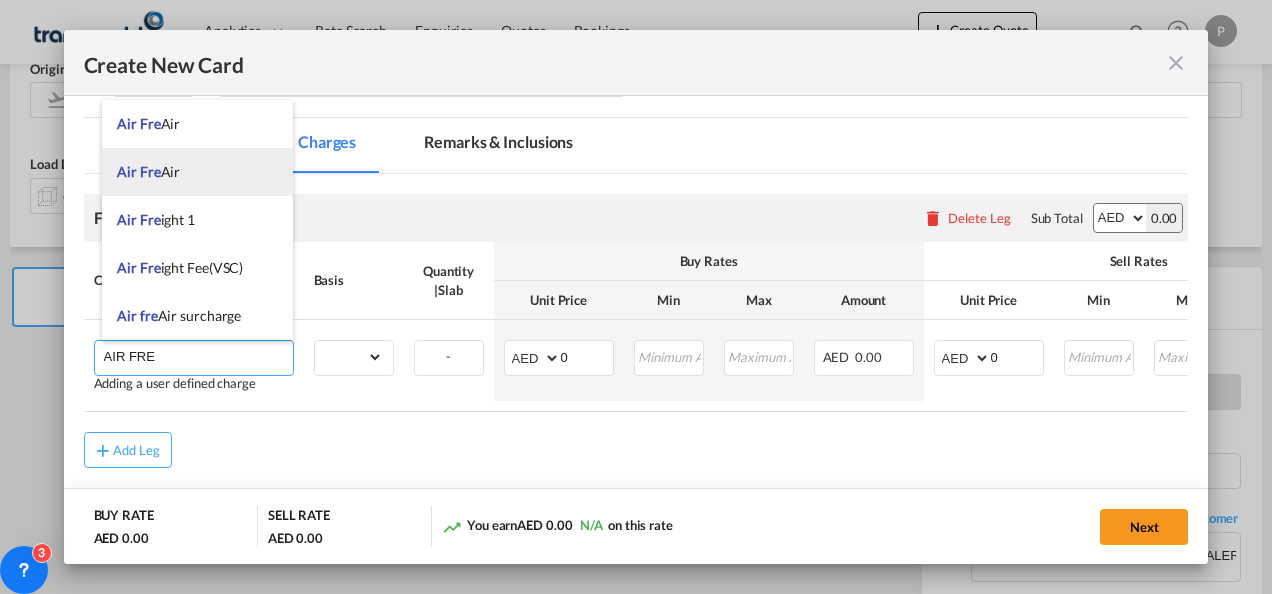 click on "Air Fre ight" at bounding box center [197, 172] 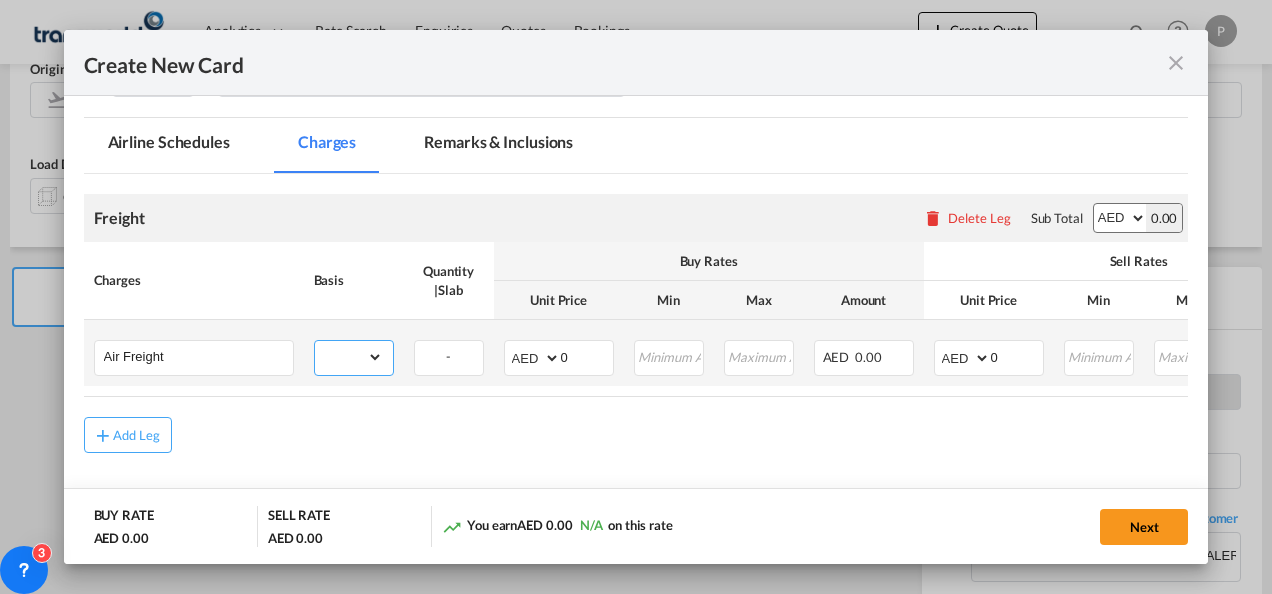 click on "gross_weight
volumetric_weight
per_shipment
per_bl
per_km
% on air freight
per_hawb
per_kg
per_pallet
per_carton
flat
chargeable_weight
per_ton
per_cbm
per_hbl
per_w/m
per_awb
per_sbl
per shipping bill
per_quintal
per_lbs
per_vehicle
per_shift
per_invoice
per_package
per_day
per_revalidation
per_declaration
per_document
per clearance" at bounding box center [349, 357] 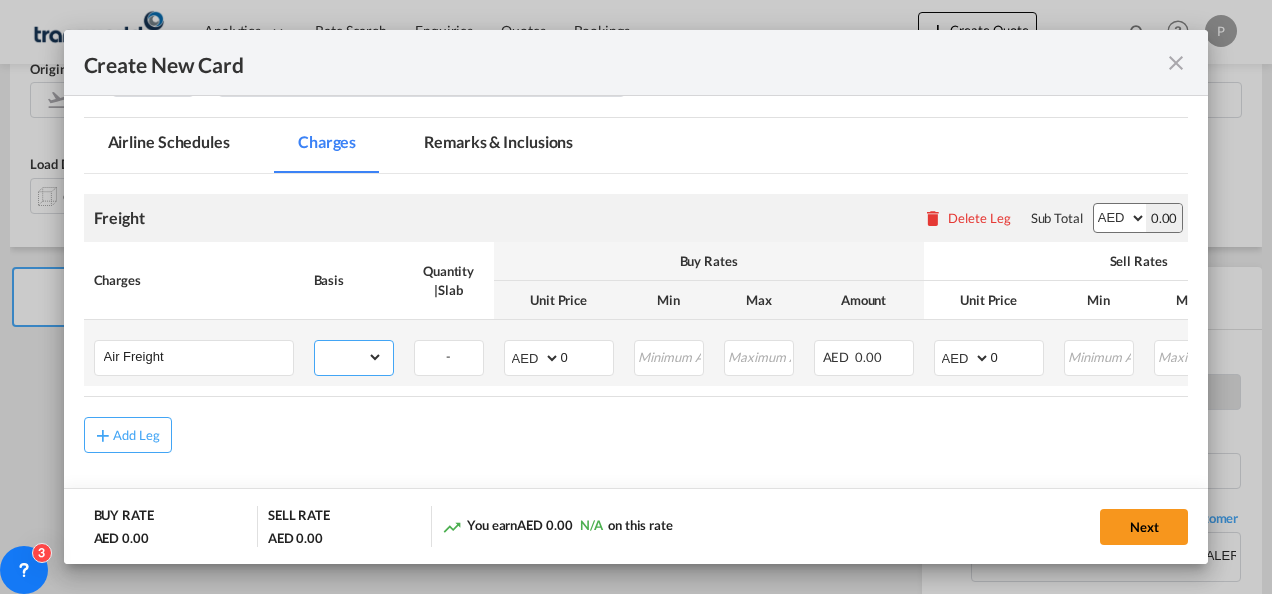 select on "per_shipment" 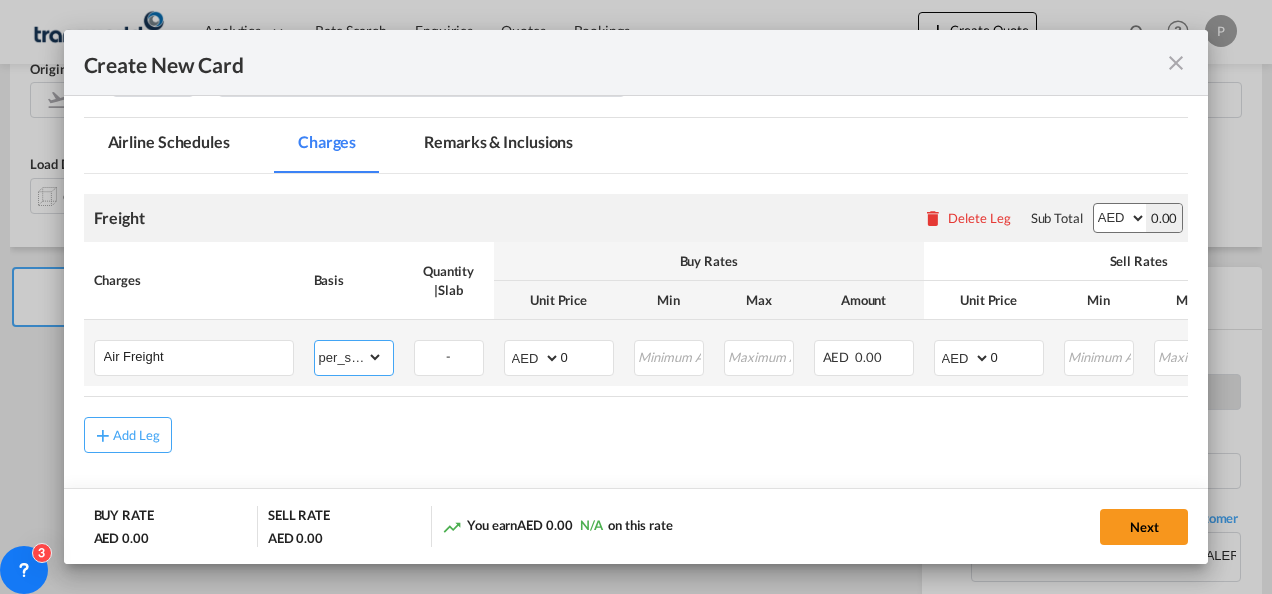 click on "gross_weight
volumetric_weight
per_shipment
per_bl
per_km
% on air freight
per_hawb
per_kg
per_pallet
per_carton
flat
chargeable_weight
per_ton
per_cbm
per_hbl
per_w/m
per_awb
per_sbl
per shipping bill
per_quintal
per_lbs
per_vehicle
per_shift
per_invoice
per_package
per_day
per_revalidation
per_declaration
per_document
per clearance" at bounding box center (349, 357) 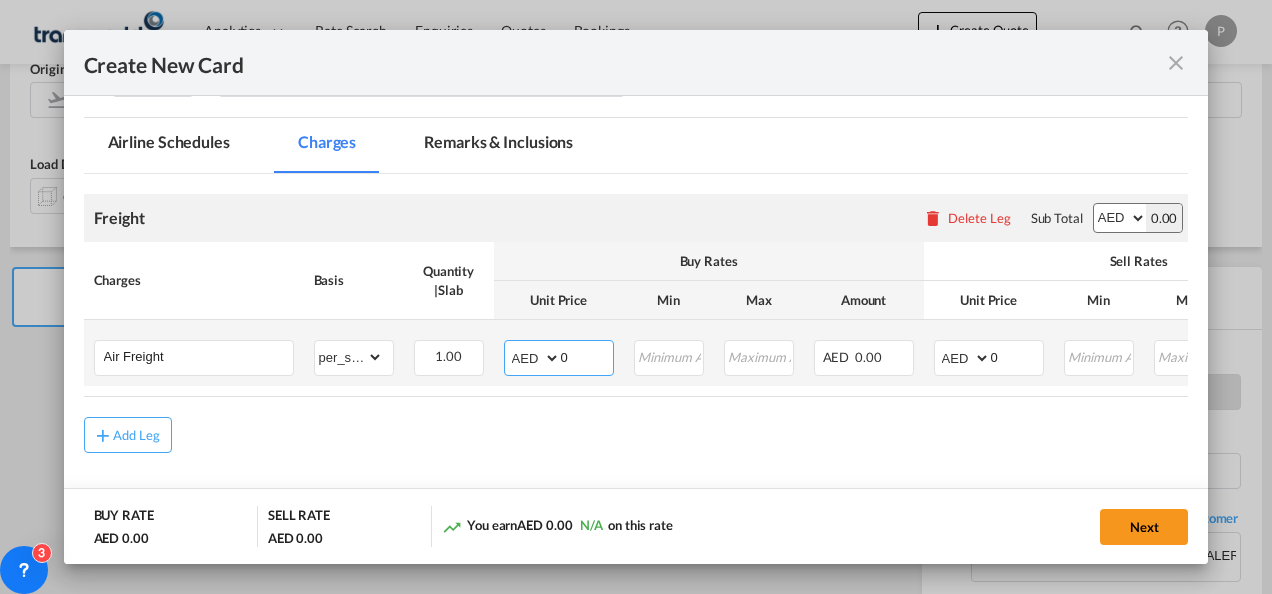 click on "AED AFN ALL AMD ANG AOA ARS AUD AWG AZN BAM BBD BDT BGN BHD BIF BMD BND BOB BRL BSD BTN BWP BYN BZD CAD CDF CHF CLP CNY COP CRC CUC CUP CVE CZK DJF DKK DOP DZD EGP ERN ETB EUR FJD FKP FOK GBP GEL GGP GHS GIP GMD GNF GTQ GYD HKD HNL HRK HTG HUF IDR ILS IMP INR IQD IRR ISK JMD JOD JPY KES KGS KHR KID KMF KRW KWD KYD KZT LAK LBP LKR LRD LSL LYD MAD MDL MGA MKD MMK MNT MOP MRU MUR MVR MWK MXN MYR MZN NAD NGN NIO NOK NPR NZD OMR PAB PEN PGK PHP PKR PLN PYG QAR RON RSD RUB RWF SAR SBD SCR SDG SEK SGD SHP SLL SOS SRD SSP STN SYP SZL THB TJS TMT TND TOP TRY TTD TVD TWD TZS UAH UGX USD UYU UZS VES VND VUV WST XAF XCD XDR XOF XPF YER ZAR ZMW" at bounding box center (534, 358) 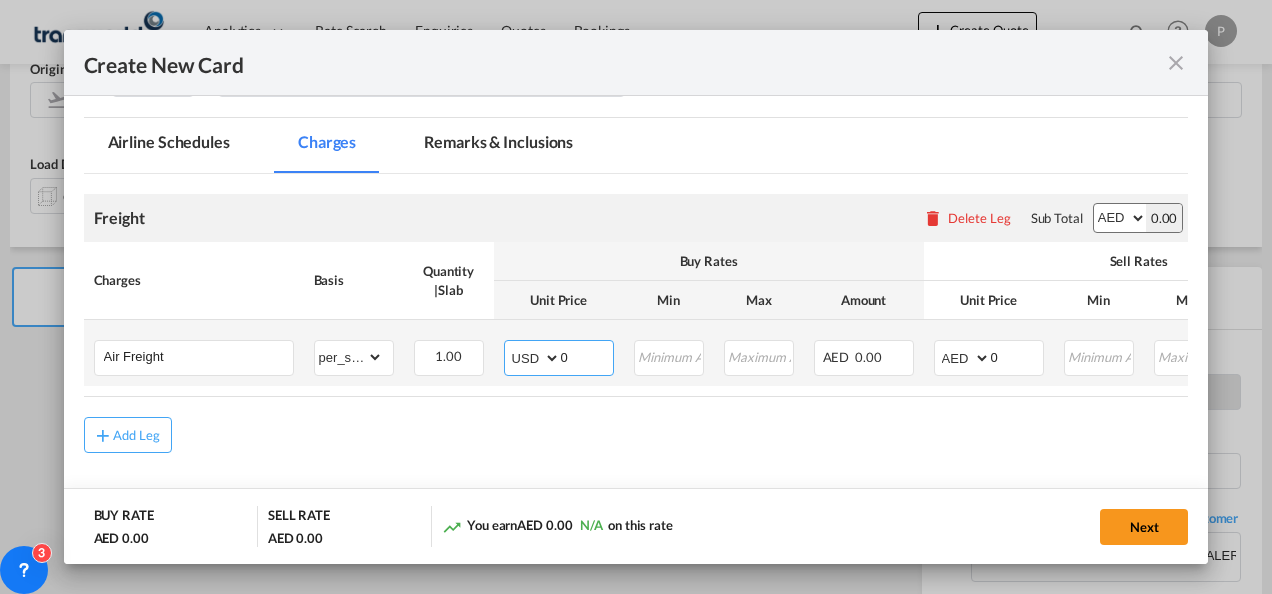 click on "AED AFN ALL AMD ANG AOA ARS AUD AWG AZN BAM BBD BDT BGN BHD BIF BMD BND BOB BRL BSD BTN BWP BYN BZD CAD CDF CHF CLP CNY COP CRC CUC CUP CVE CZK DJF DKK DOP DZD EGP ERN ETB EUR FJD FKP FOK GBP GEL GGP GHS GIP GMD GNF GTQ GYD HKD HNL HRK HTG HUF IDR ILS IMP INR IQD IRR ISK JMD JOD JPY KES KGS KHR KID KMF KRW KWD KYD KZT LAK LBP LKR LRD LSL LYD MAD MDL MGA MKD MMK MNT MOP MRU MUR MVR MWK MXN MYR MZN NAD NGN NIO NOK NPR NZD OMR PAB PEN PGK PHP PKR PLN PYG QAR RON RSD RUB RWF SAR SBD SCR SDG SEK SGD SHP SLL SOS SRD SSP STN SYP SZL THB TJS TMT TND TOP TRY TTD TVD TWD TZS UAH UGX USD UYU UZS VES VND VUV WST XAF XCD XDR XOF XPF YER ZAR ZMW" at bounding box center (534, 358) 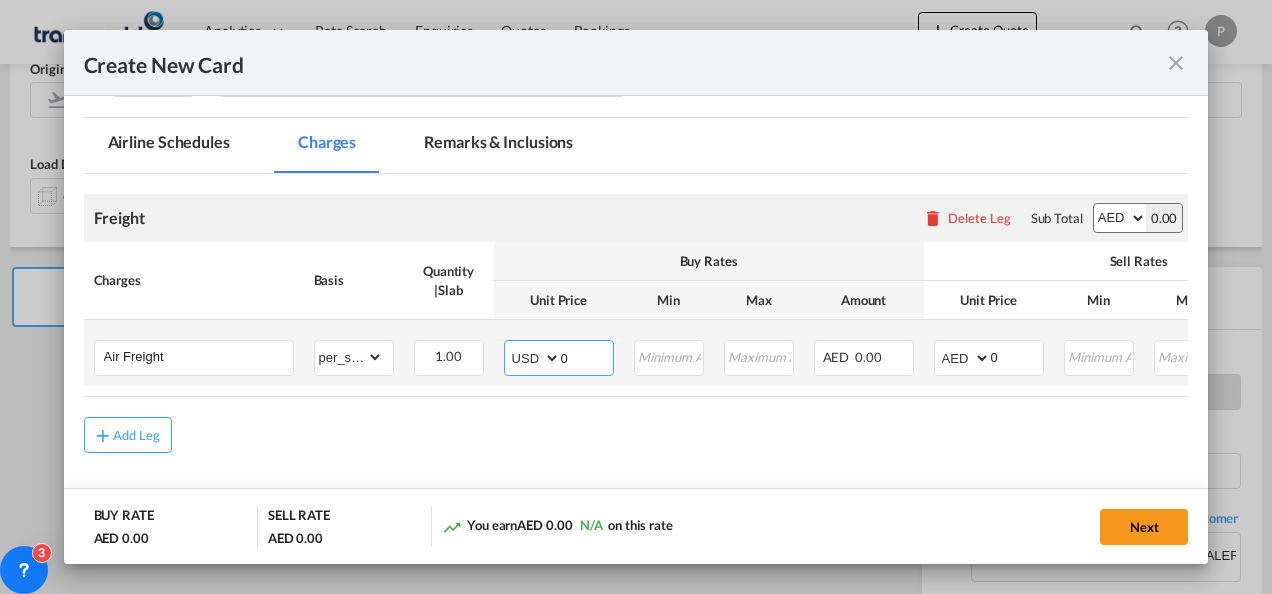 click on "0" at bounding box center (587, 356) 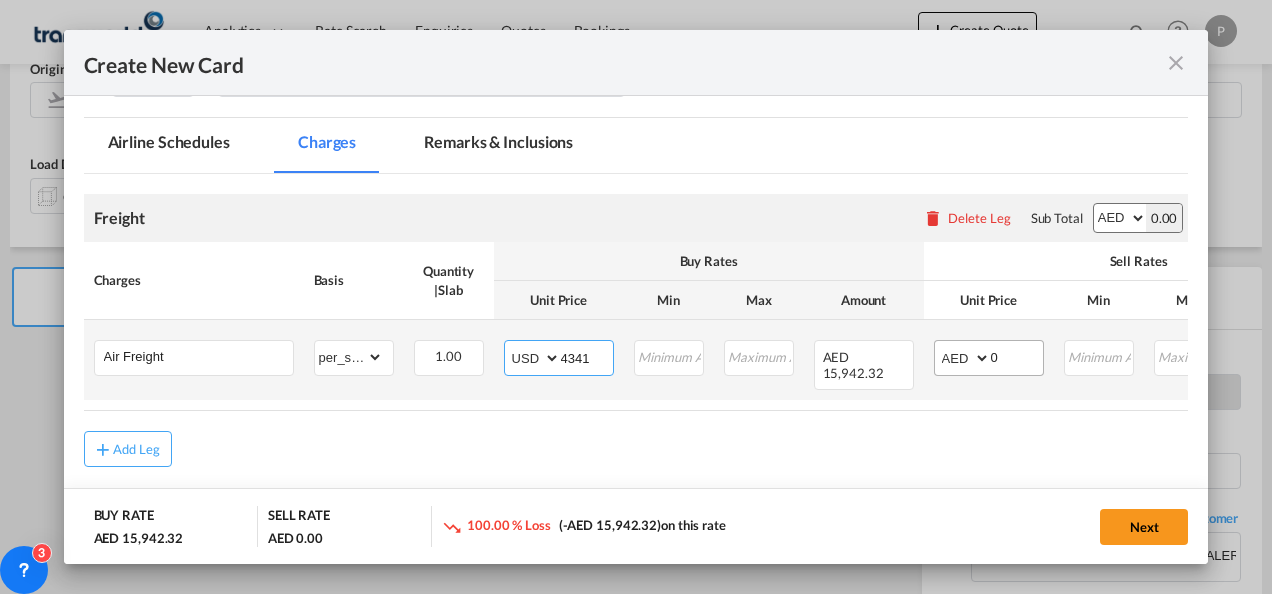type on "4341" 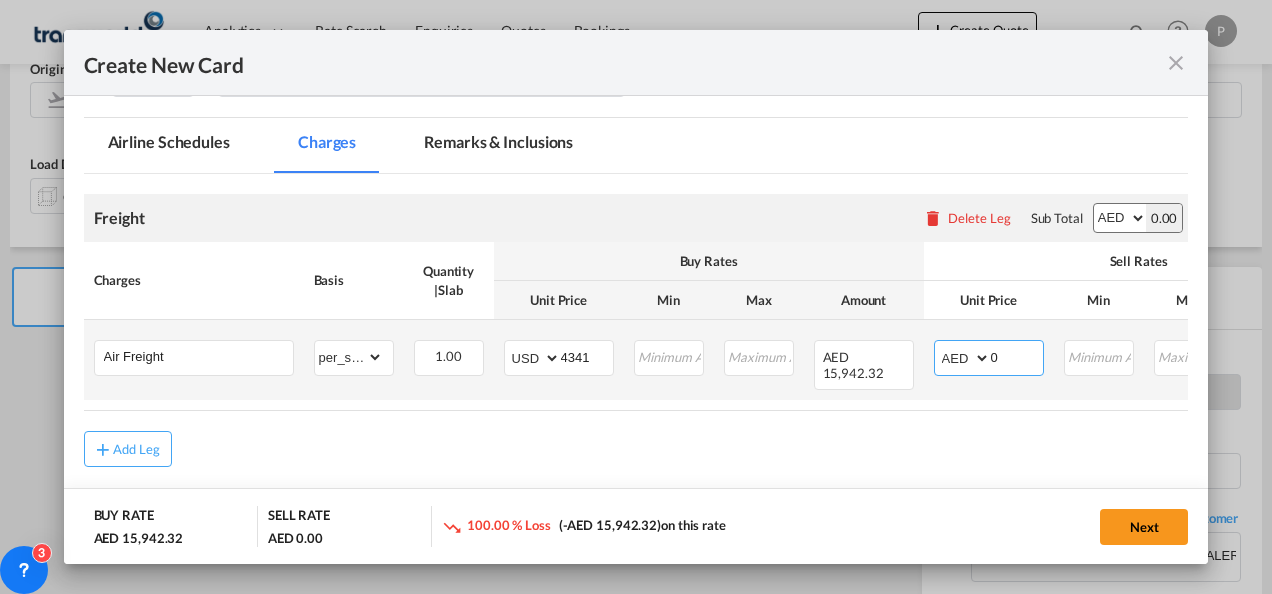 click on "AED AFN ALL AMD ANG AOA ARS AUD AWG AZN BAM BBD BDT BGN BHD BIF BMD BND BOB BRL BSD BTN BWP BYN BZD CAD CDF CHF CLP CNY COP CRC CUC CUP CVE CZK DJF DKK DOP DZD EGP ERN ETB EUR FJD FKP FOK GBP GEL GGP GHS GIP GMD GNF GTQ GYD HKD HNL HRK HTG HUF IDR ILS IMP INR IQD IRR ISK JMD JOD JPY KES KGS KHR KID KMF KRW KWD KYD KZT LAK LBP LKR LRD LSL LYD MAD MDL MGA MKD MMK MNT MOP MRU MUR MVR MWK MXN MYR MZN NAD NGN NIO NOK NPR NZD OMR PAB PEN PGK PHP PKR PLN PYG QAR RON RSD RUB RWF SAR SBD SCR SDG SEK SGD SHP SLL SOS SRD SSP STN SYP SZL THB TJS TMT TND TOP TRY TTD TVD TWD TZS UAH UGX USD UYU UZS VES VND VUV WST XAF XCD XDR XOF XPF YER ZAR ZMW" at bounding box center (964, 358) 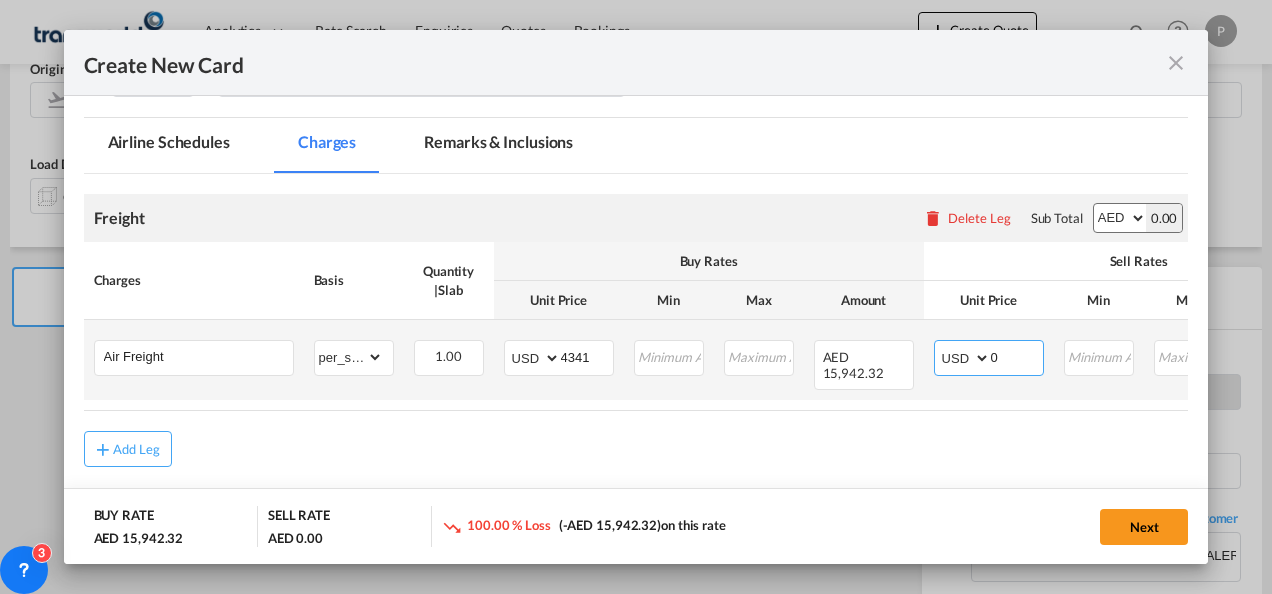 click on "AED AFN ALL AMD ANG AOA ARS AUD AWG AZN BAM BBD BDT BGN BHD BIF BMD BND BOB BRL BSD BTN BWP BYN BZD CAD CDF CHF CLP CNY COP CRC CUC CUP CVE CZK DJF DKK DOP DZD EGP ERN ETB EUR FJD FKP FOK GBP GEL GGP GHS GIP GMD GNF GTQ GYD HKD HNL HRK HTG HUF IDR ILS IMP INR IQD IRR ISK JMD JOD JPY KES KGS KHR KID KMF KRW KWD KYD KZT LAK LBP LKR LRD LSL LYD MAD MDL MGA MKD MMK MNT MOP MRU MUR MVR MWK MXN MYR MZN NAD NGN NIO NOK NPR NZD OMR PAB PEN PGK PHP PKR PLN PYG QAR RON RSD RUB RWF SAR SBD SCR SDG SEK SGD SHP SLL SOS SRD SSP STN SYP SZL THB TJS TMT TND TOP TRY TTD TVD TWD TZS UAH UGX USD UYU UZS VES VND VUV WST XAF XCD XDR XOF XPF YER ZAR ZMW" at bounding box center [964, 358] 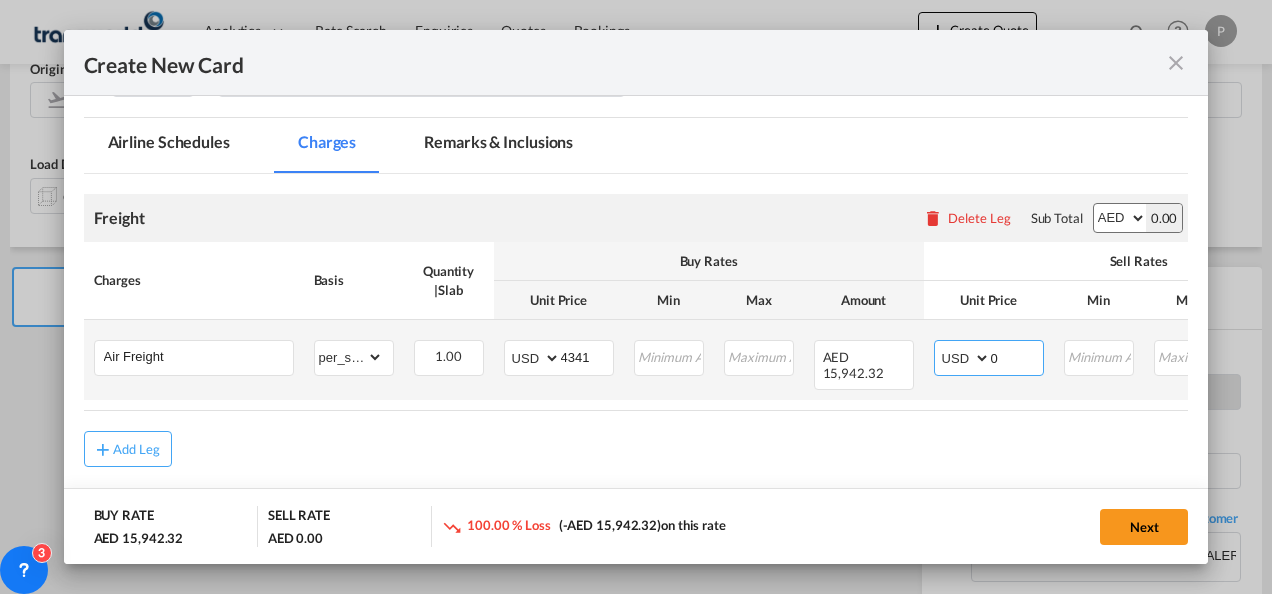 click on "0" at bounding box center (1017, 356) 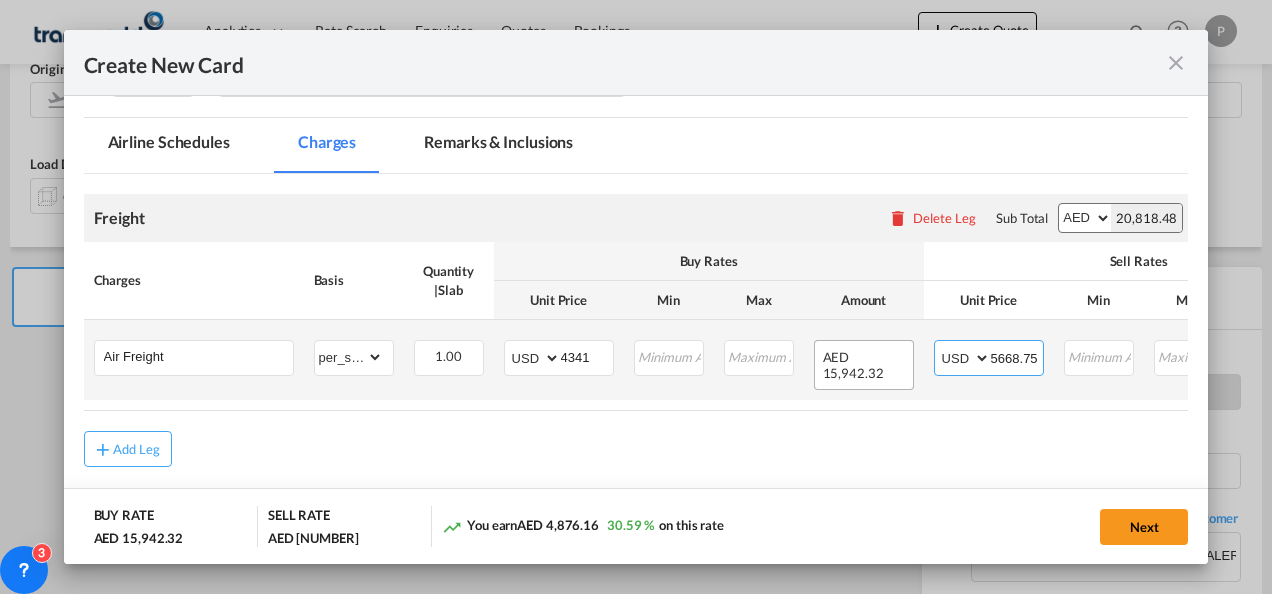 type on "5668.75" 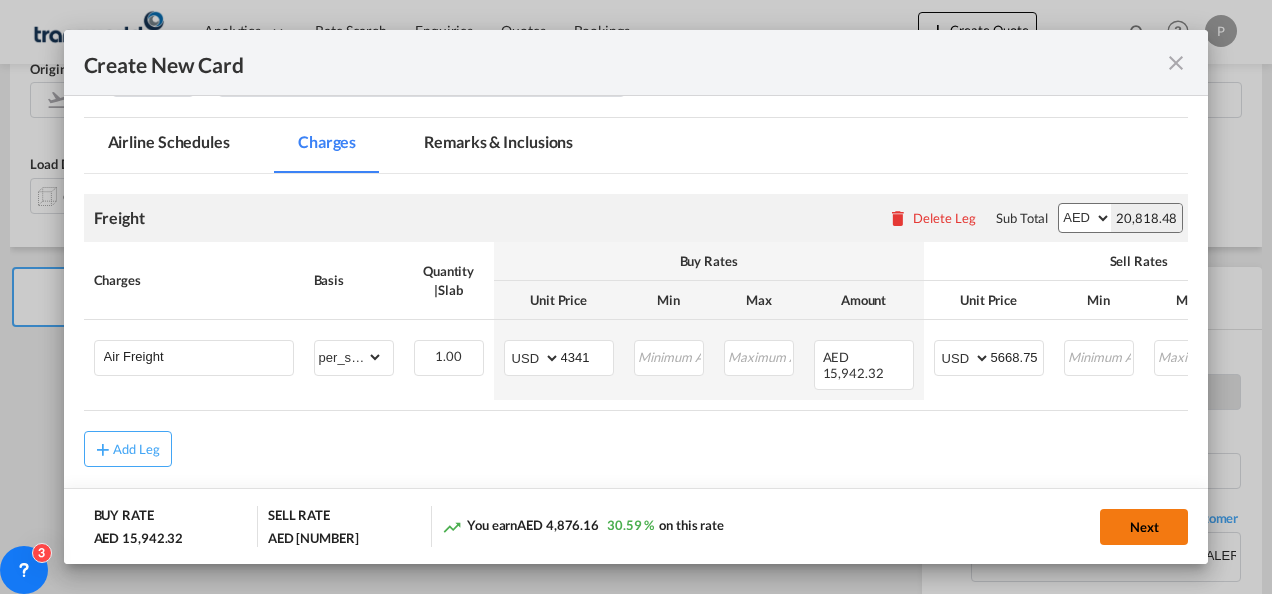 click on "Next" 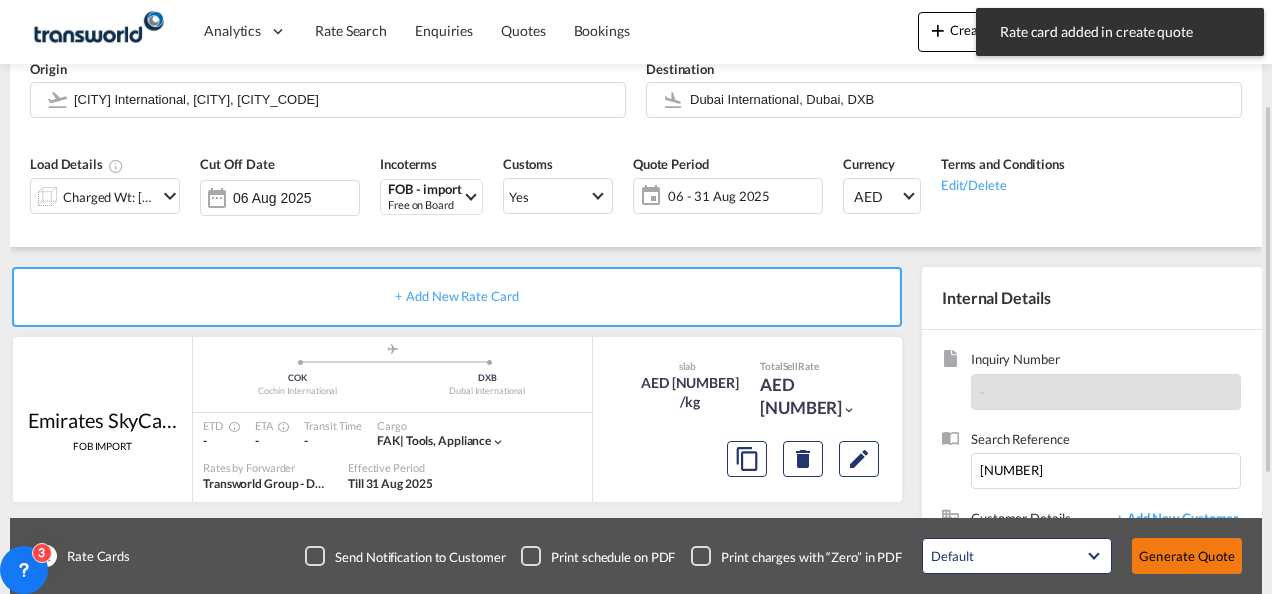click on "Generate Quote" at bounding box center [1187, 556] 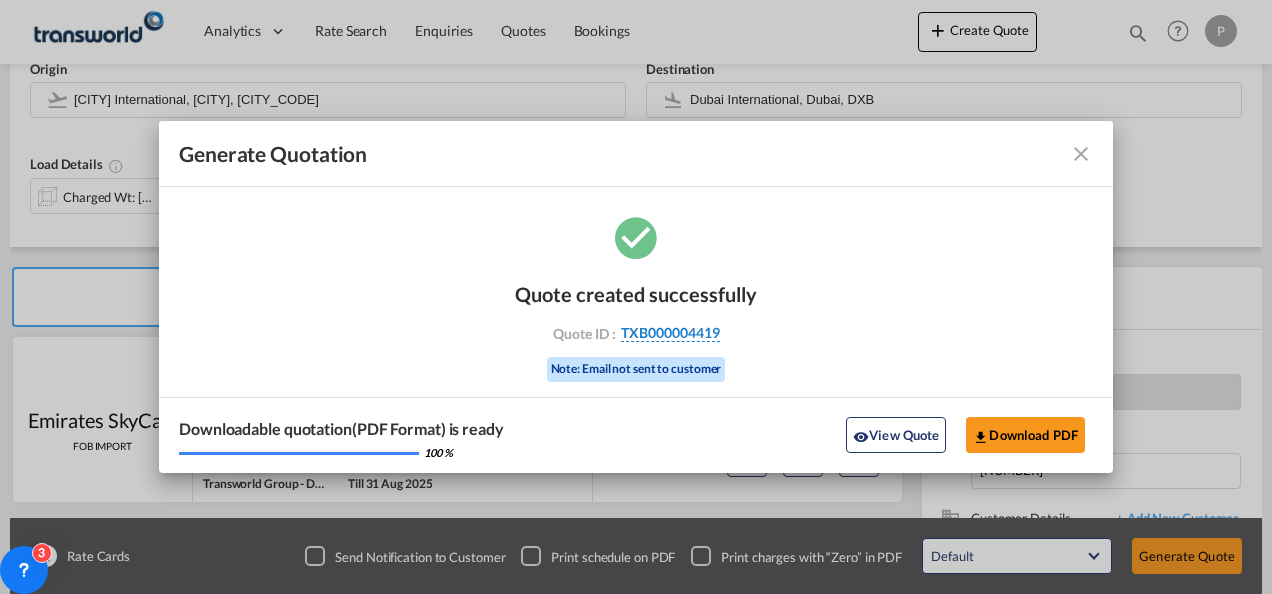 click on "TXB000004419" at bounding box center [670, 333] 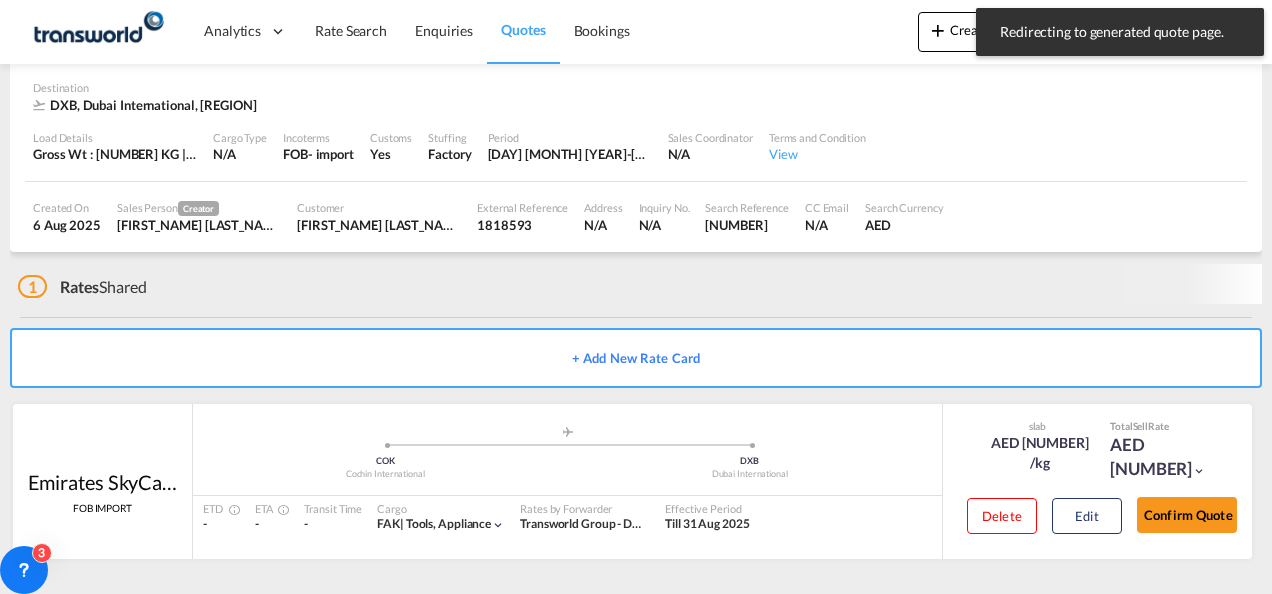 scroll, scrollTop: 134, scrollLeft: 0, axis: vertical 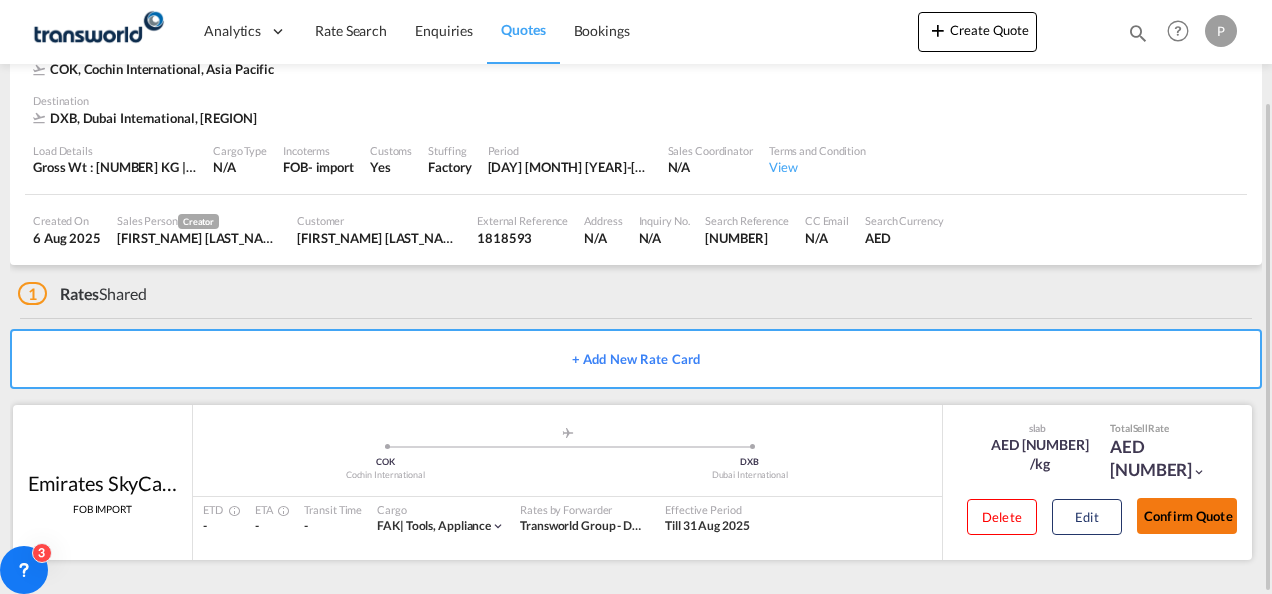click on "Confirm Quote" at bounding box center (1187, 516) 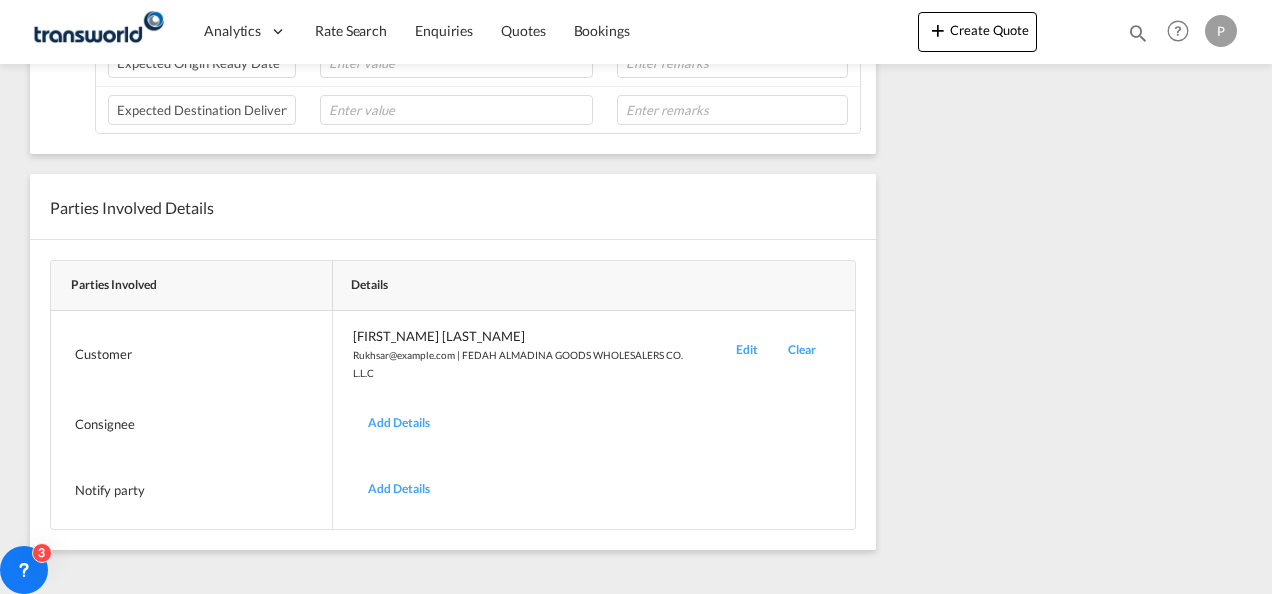scroll, scrollTop: 0, scrollLeft: 0, axis: both 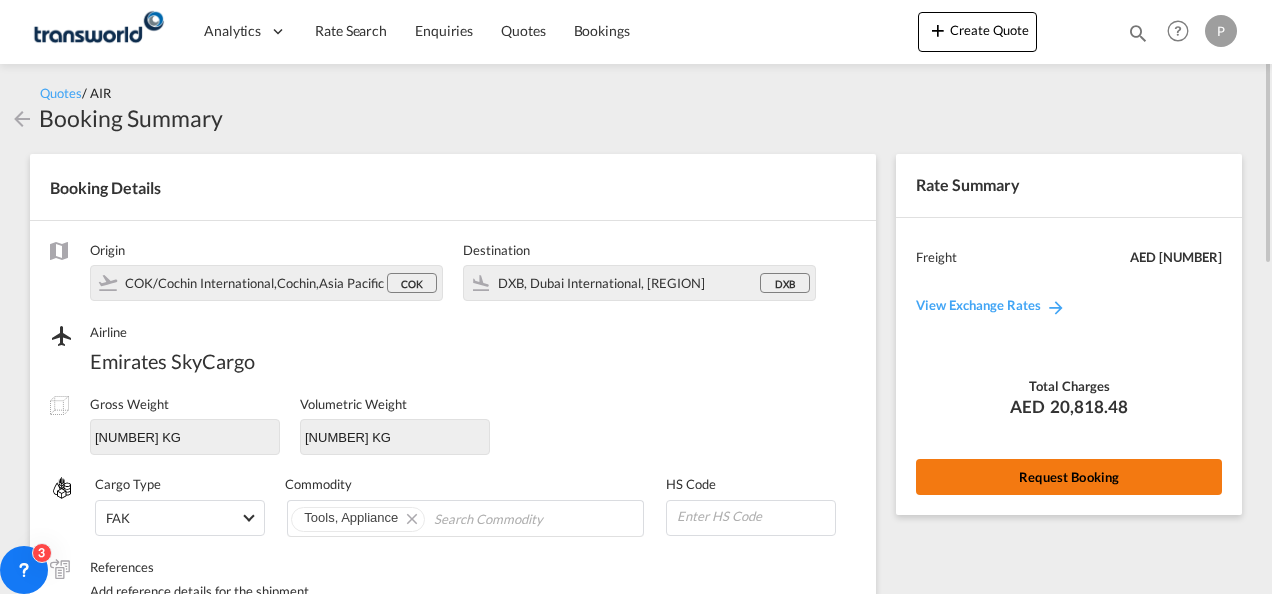click on "Request Booking" at bounding box center [1069, 477] 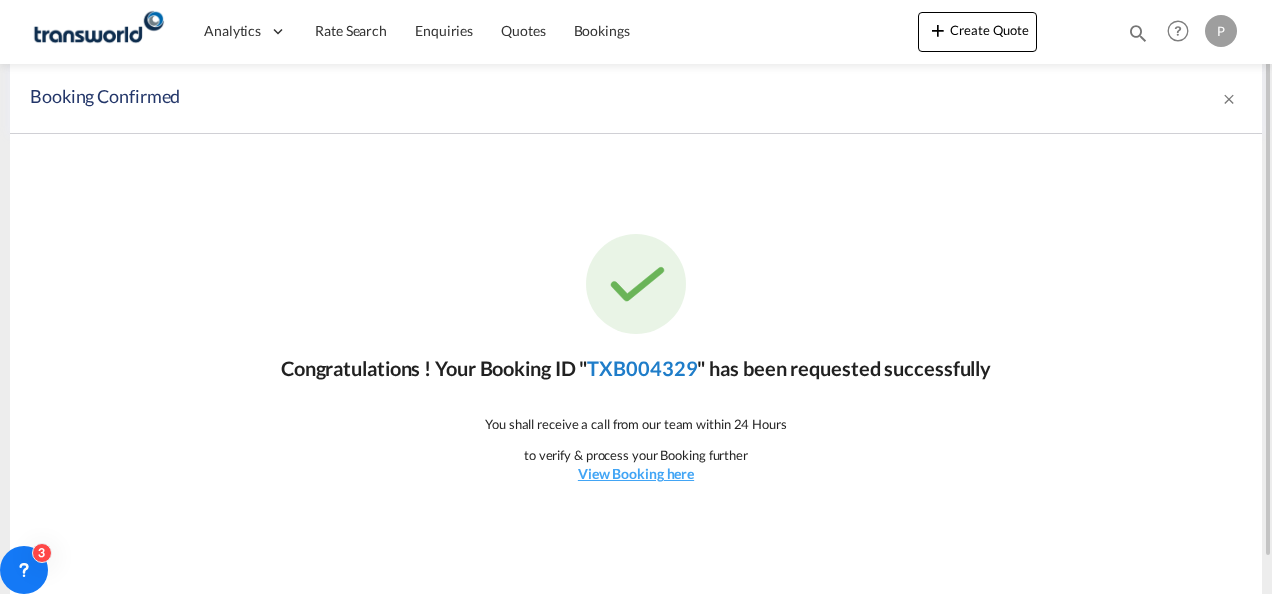 click on "TXB004329" 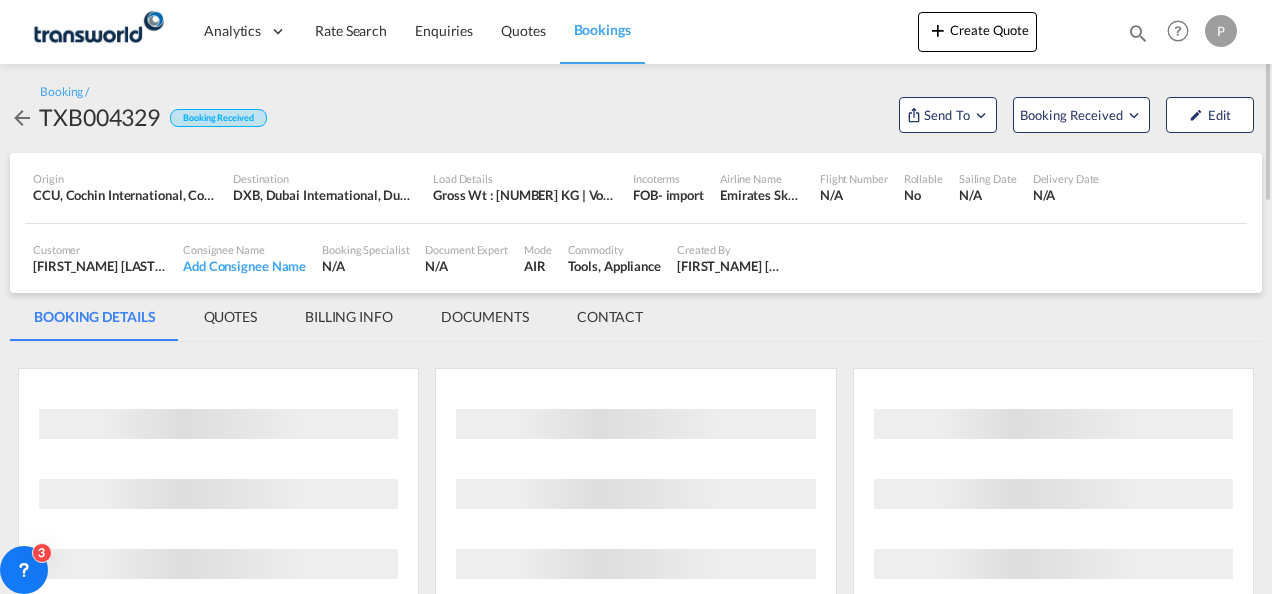 scroll, scrollTop: 0, scrollLeft: 0, axis: both 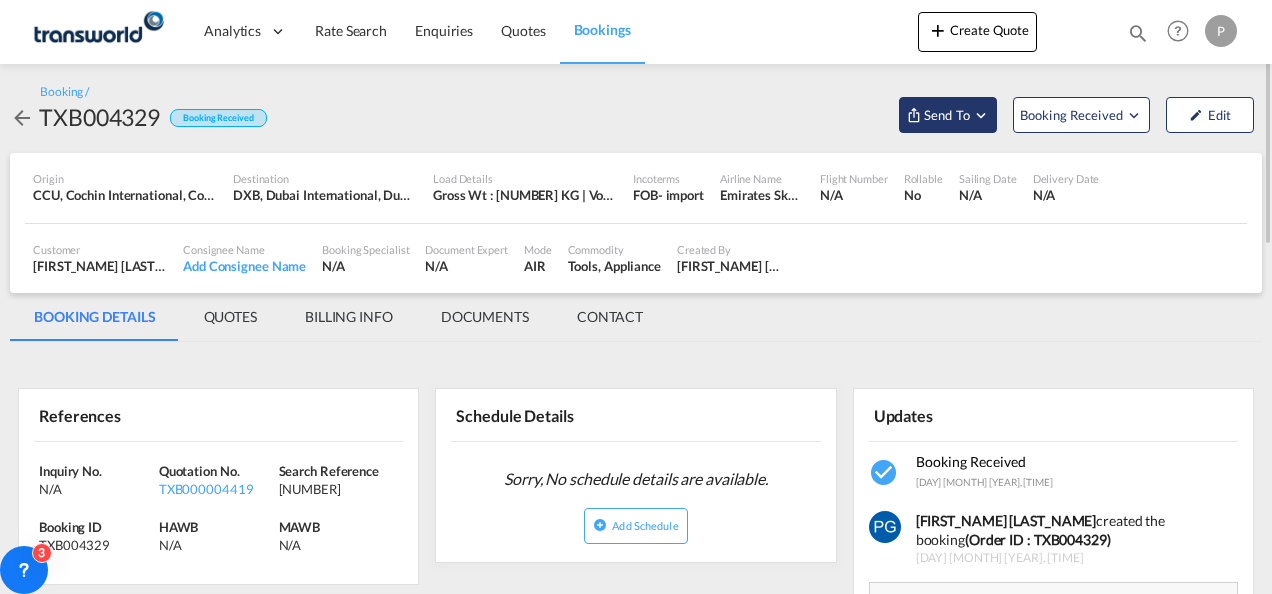 click on "Send To" at bounding box center [947, 115] 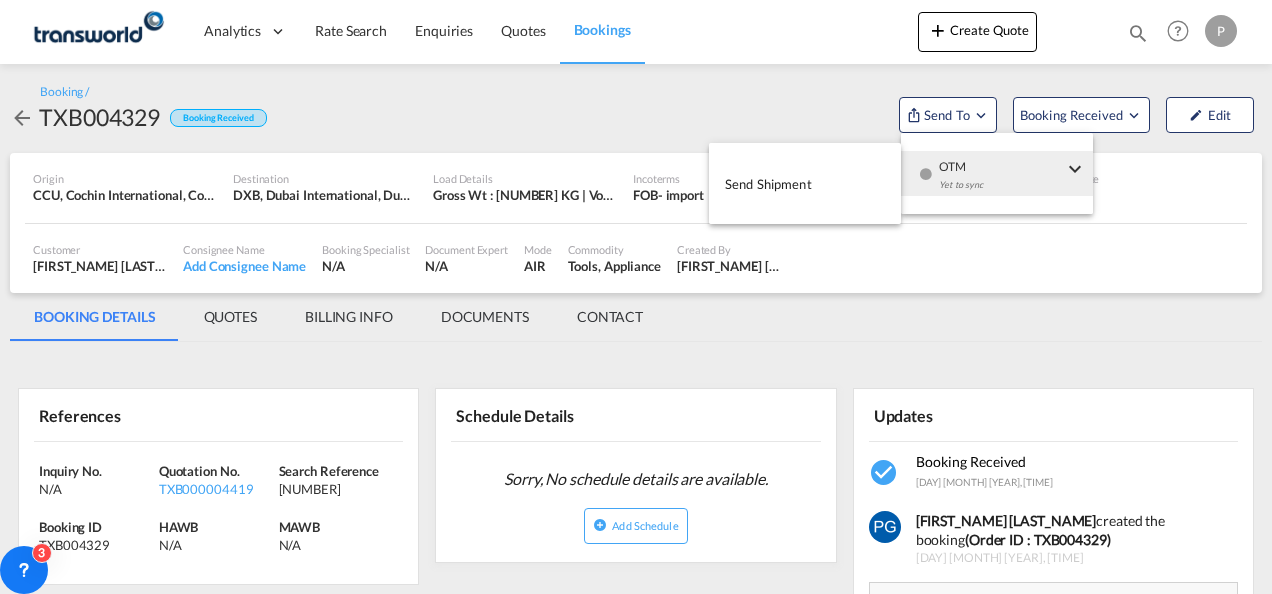 click on "Send Shipment" at bounding box center [805, 183] 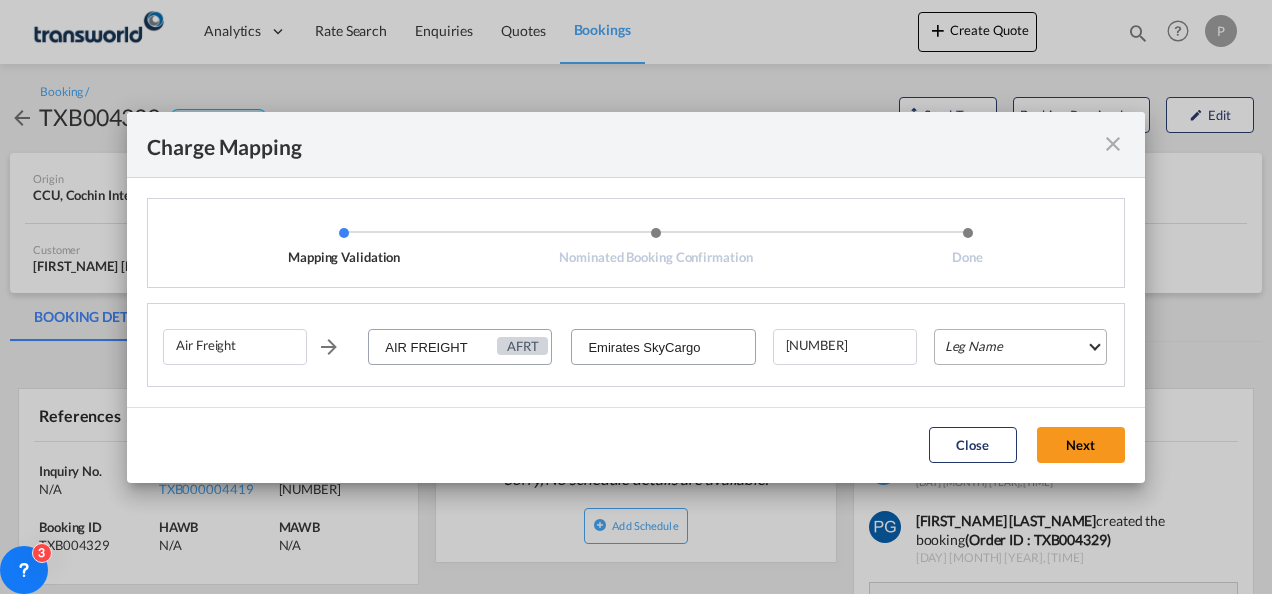 click on "Leg Name HANDLING ORIGIN HANDLING DESTINATION OTHERS TL PICK UP CUSTOMS ORIGIN AIR CUSTOMS DESTINATION TL DELIVERY" at bounding box center [1020, 347] 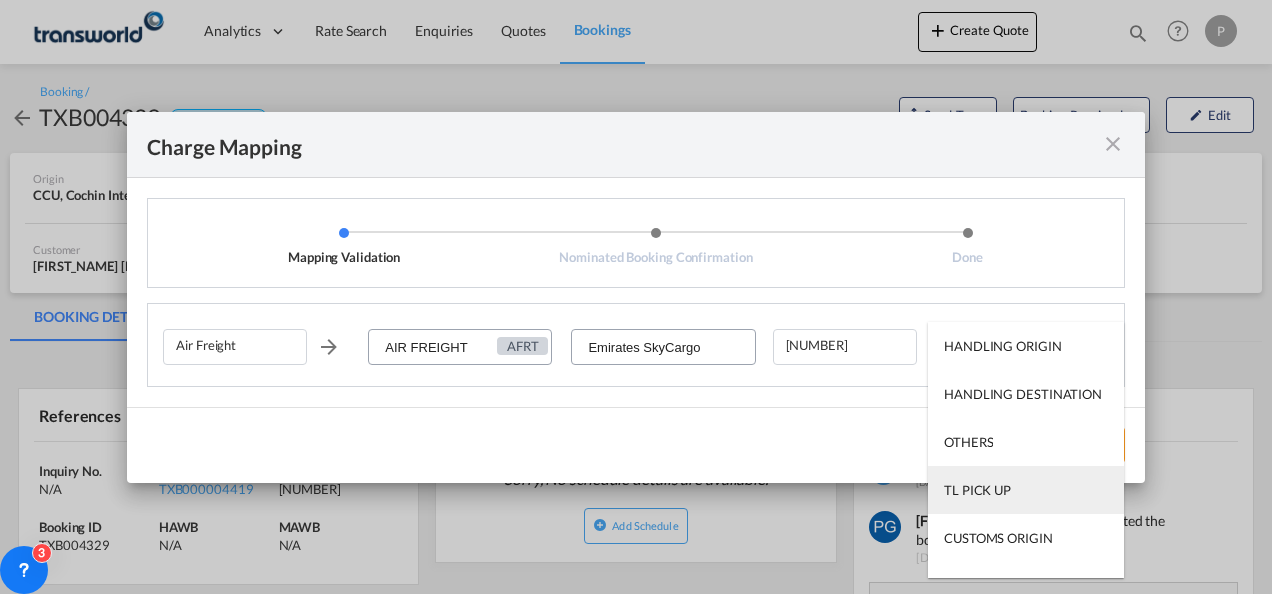 scroll, scrollTop: 128, scrollLeft: 0, axis: vertical 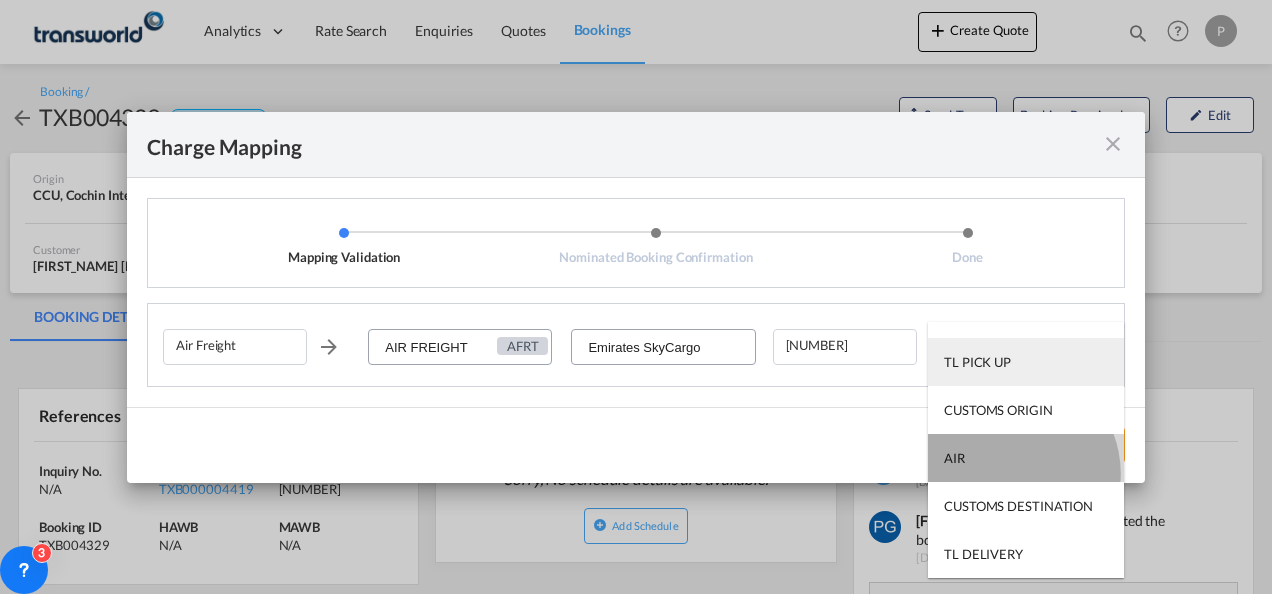 click on "AIR" at bounding box center [1026, 458] 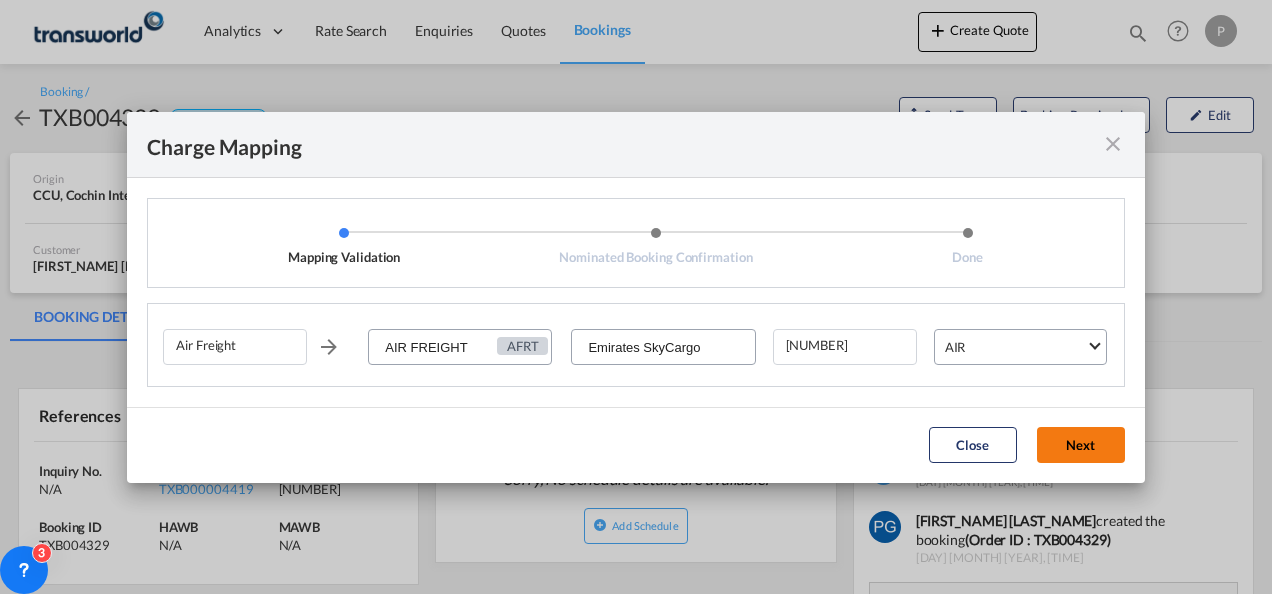 click on "Next" 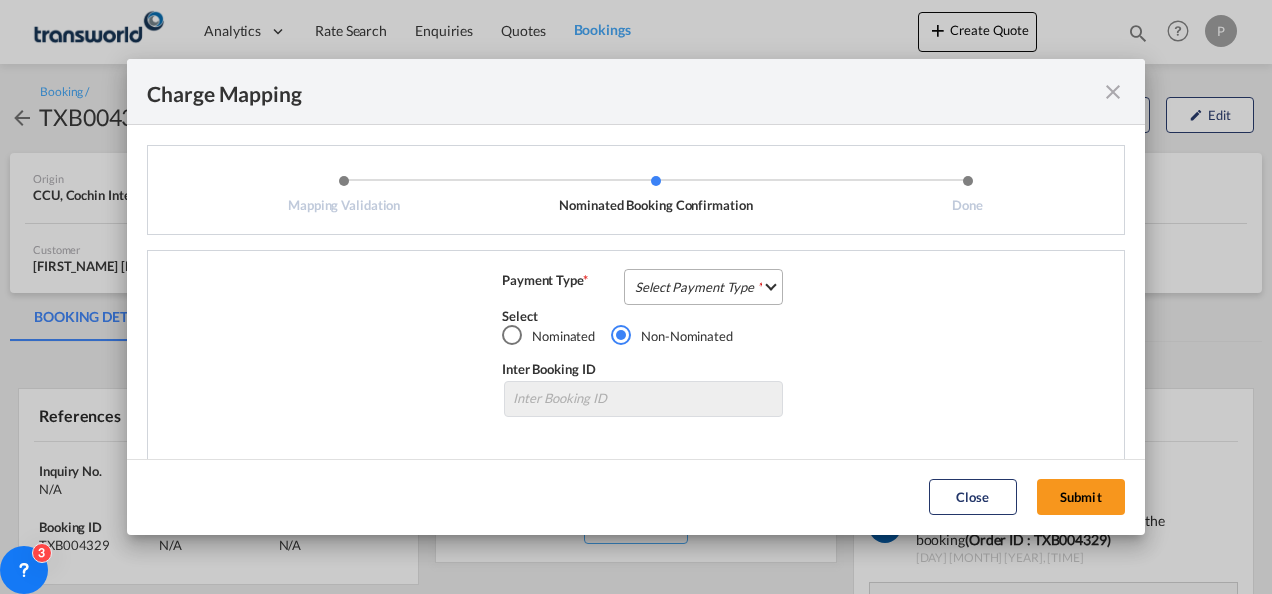click on "Select Payment Type
COLLECT
PREPAID" at bounding box center [703, 287] 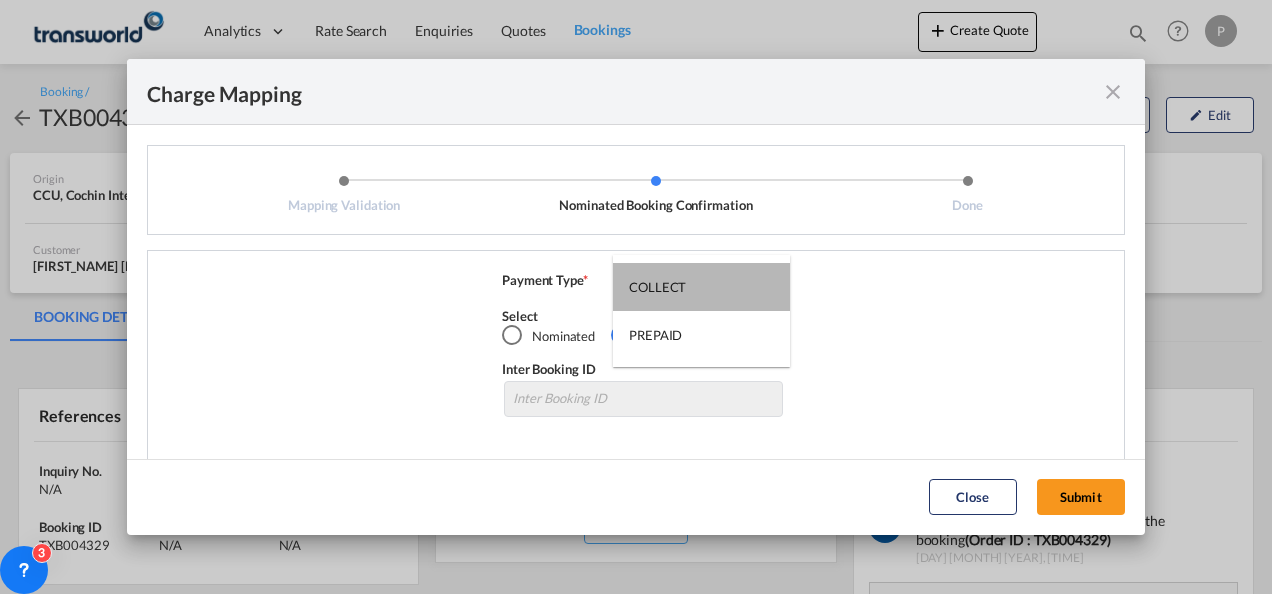 click on "COLLECT" at bounding box center (657, 287) 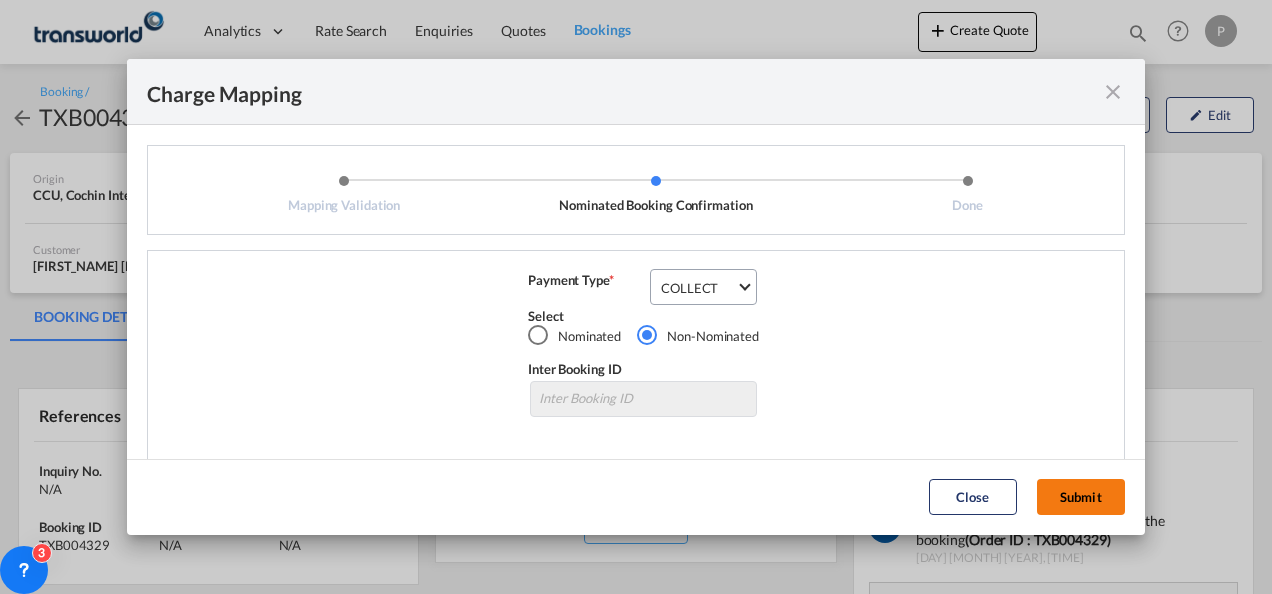 click on "Submit" 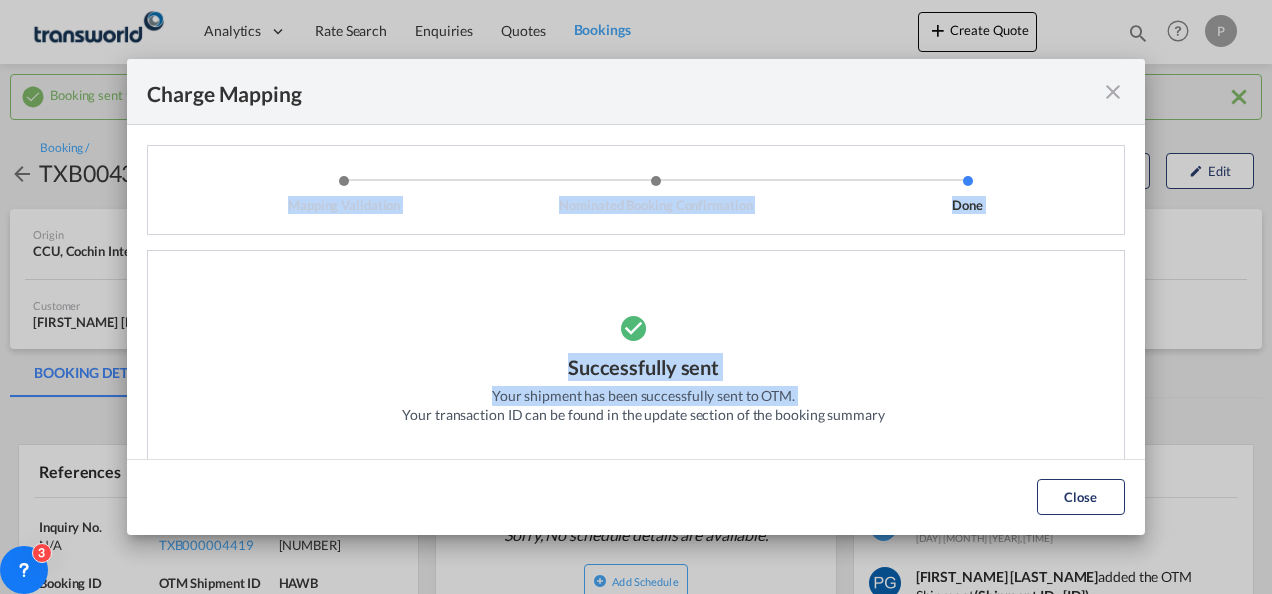 scroll, scrollTop: 33, scrollLeft: 0, axis: vertical 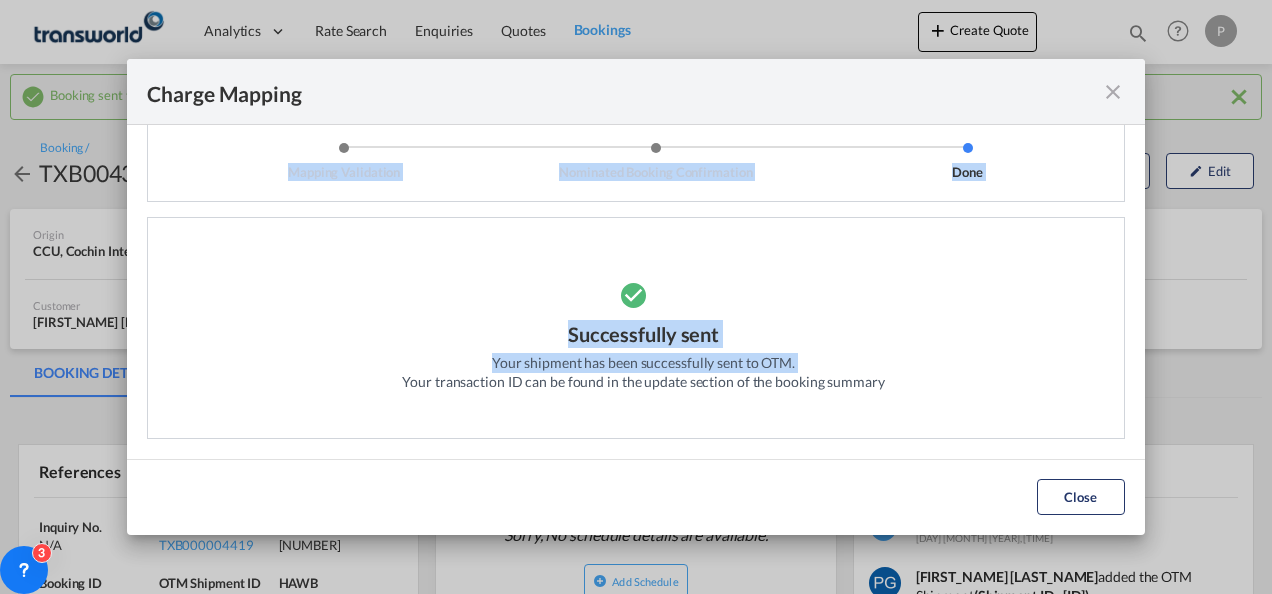 drag, startPoint x: 1114, startPoint y: 92, endPoint x: 230, endPoint y: 497, distance: 972.35846 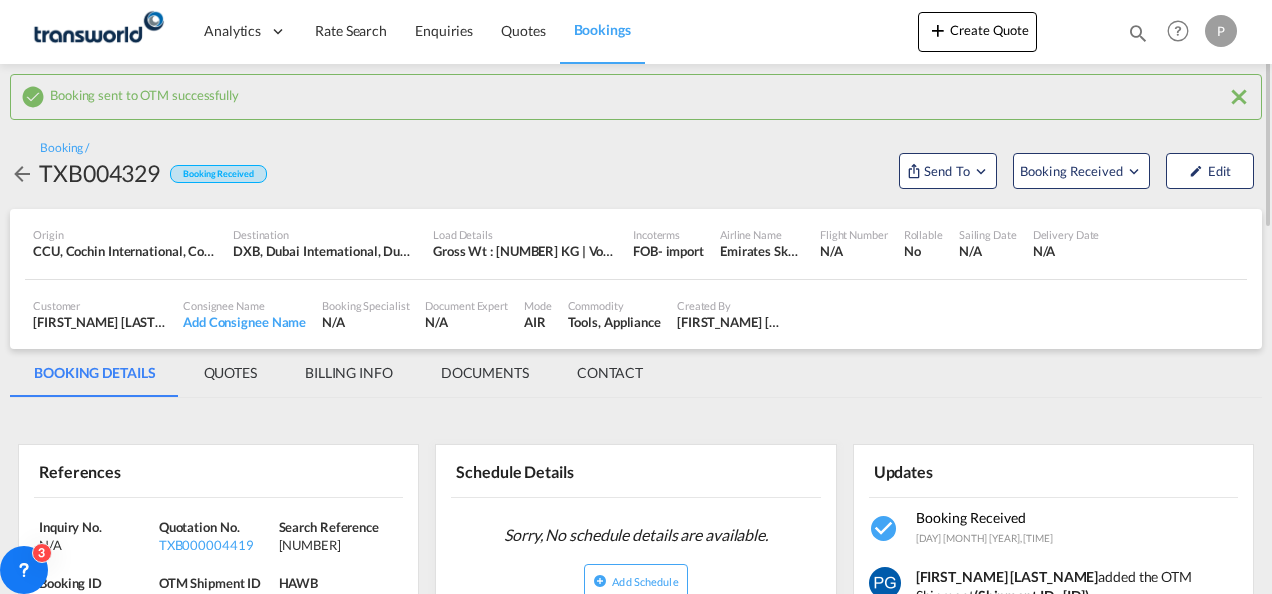 scroll, scrollTop: 127, scrollLeft: 0, axis: vertical 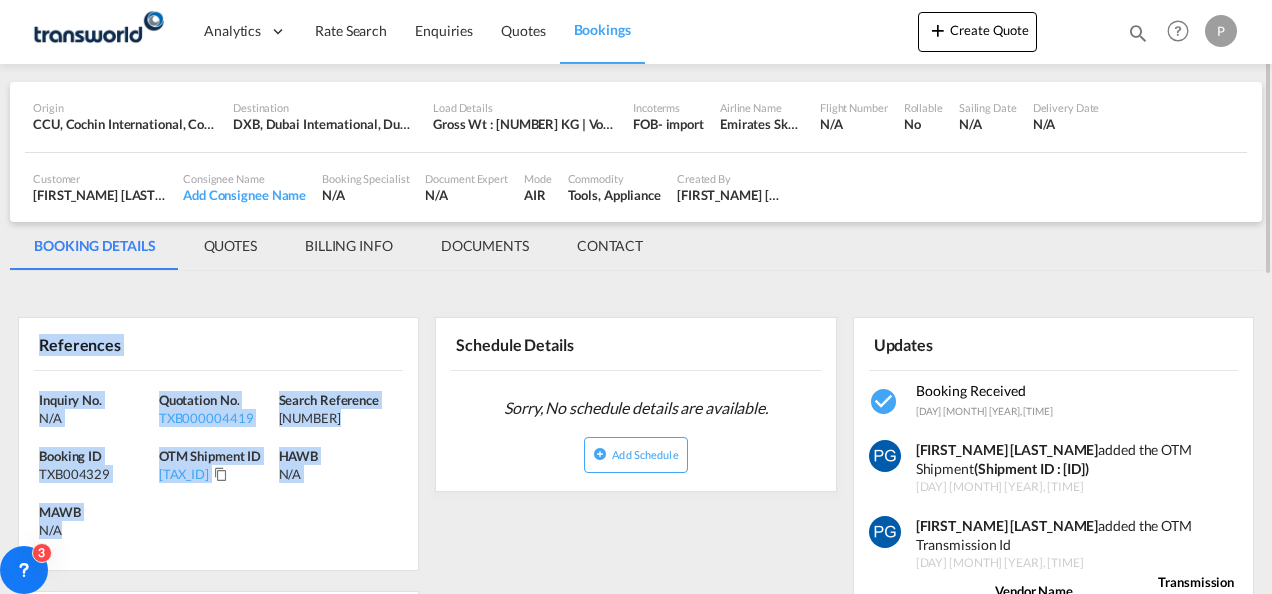 drag, startPoint x: 34, startPoint y: 343, endPoint x: 96, endPoint y: 548, distance: 214.17049 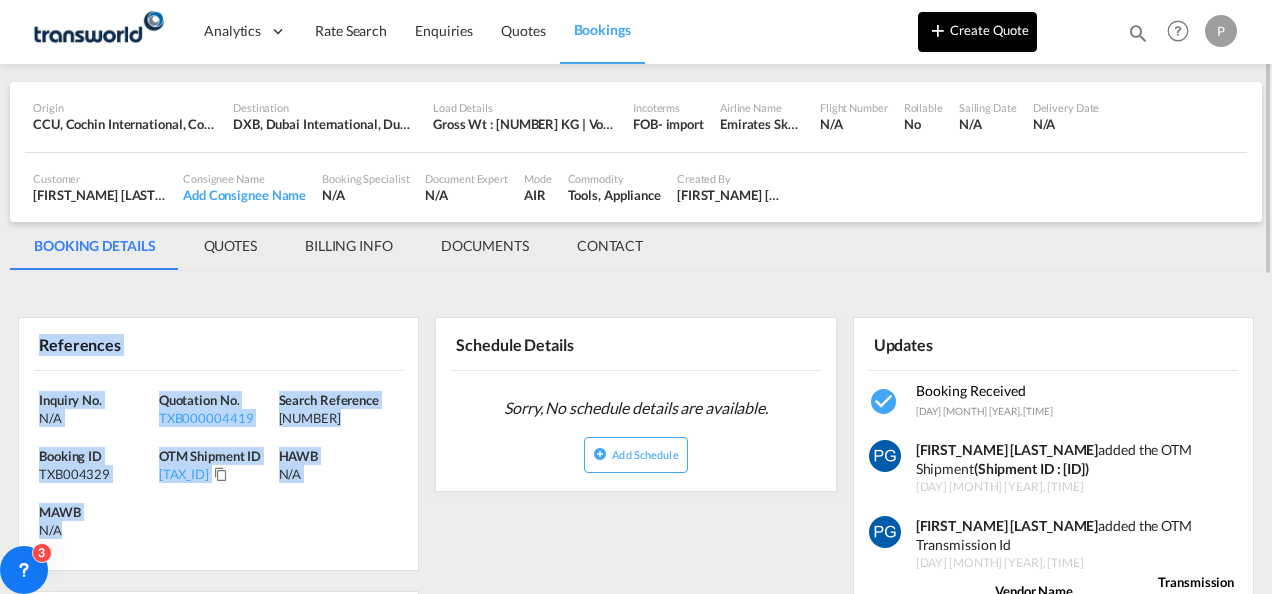 click on "Create Quote" at bounding box center (977, 32) 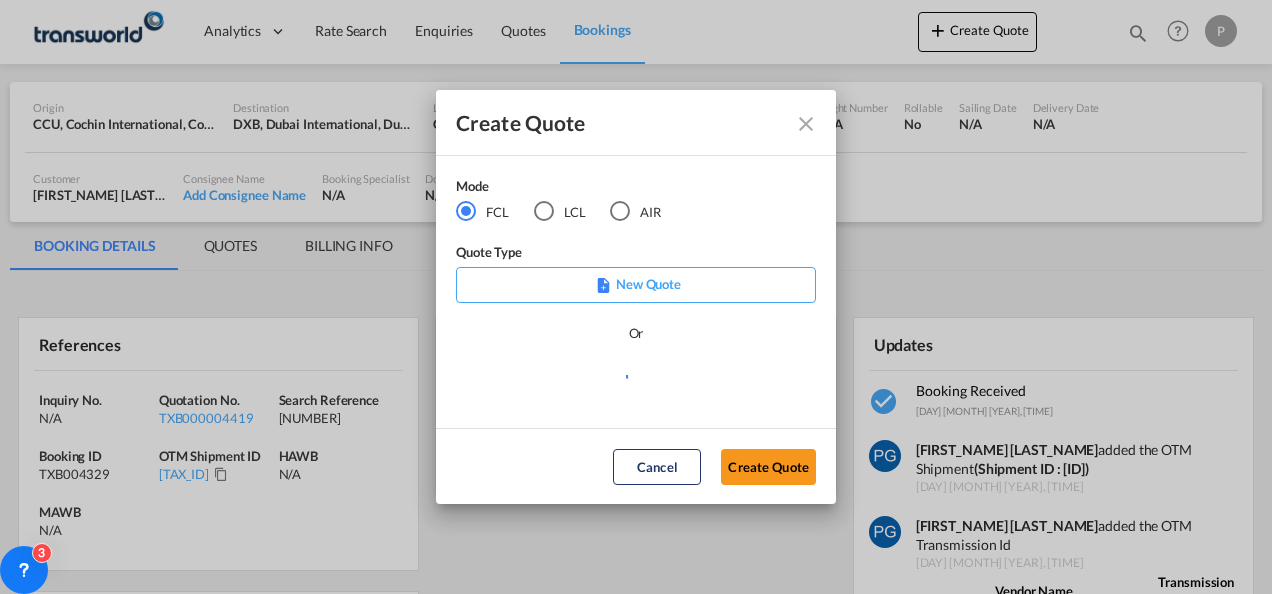 click on "Mode" 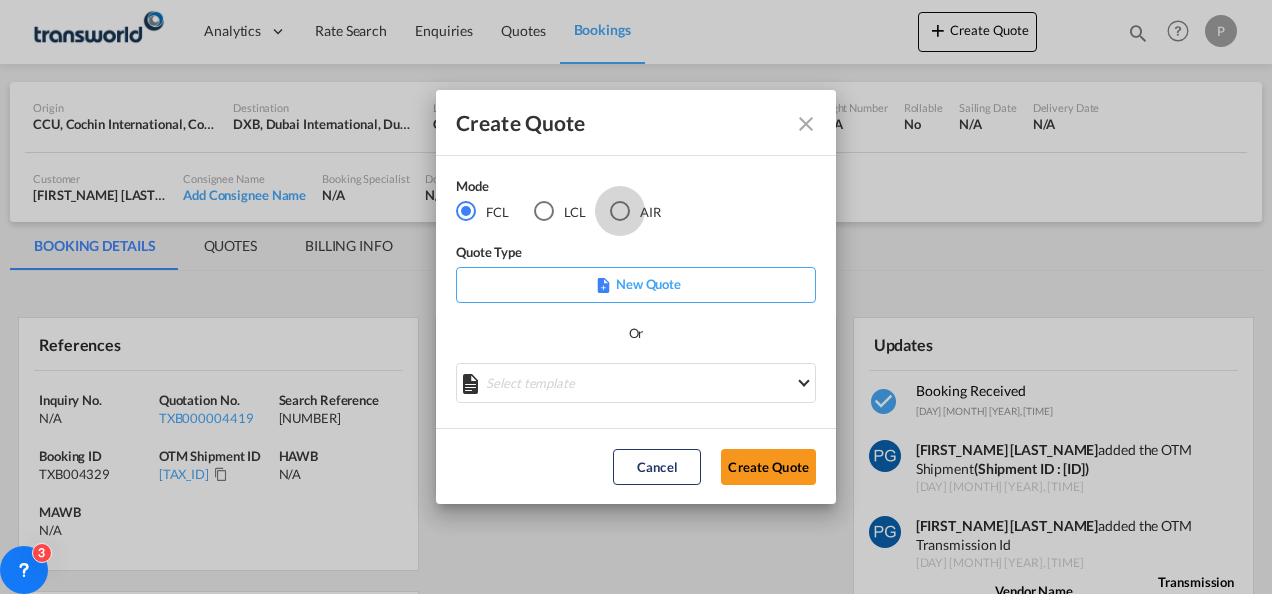 click at bounding box center (620, 211) 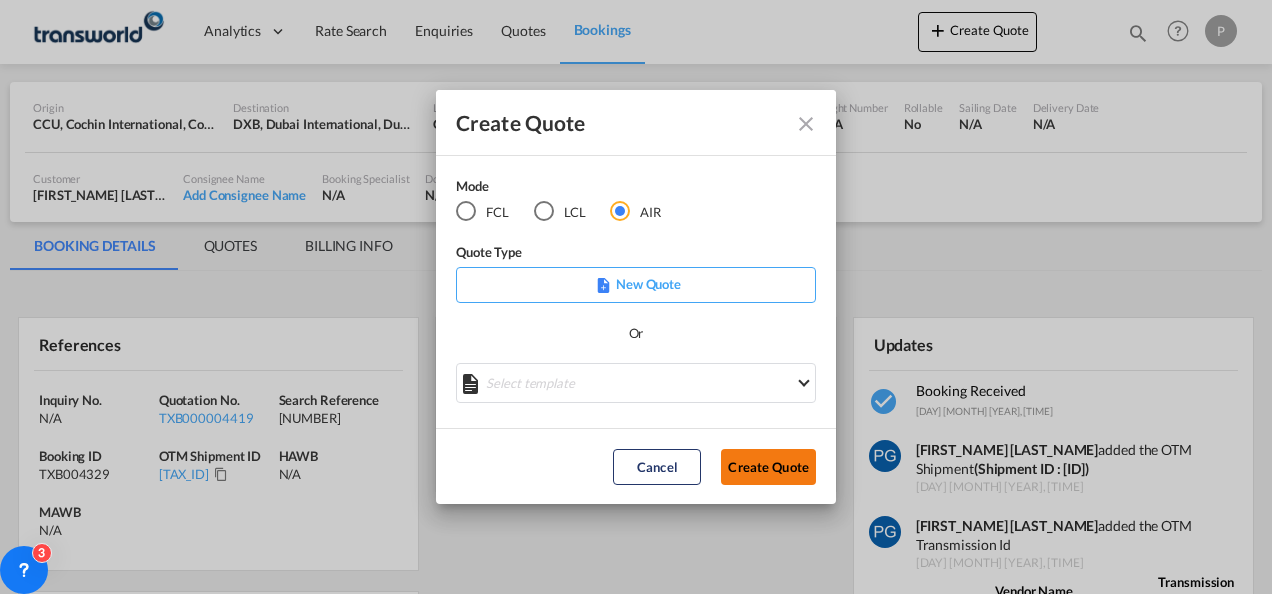 click on "Create Quote" 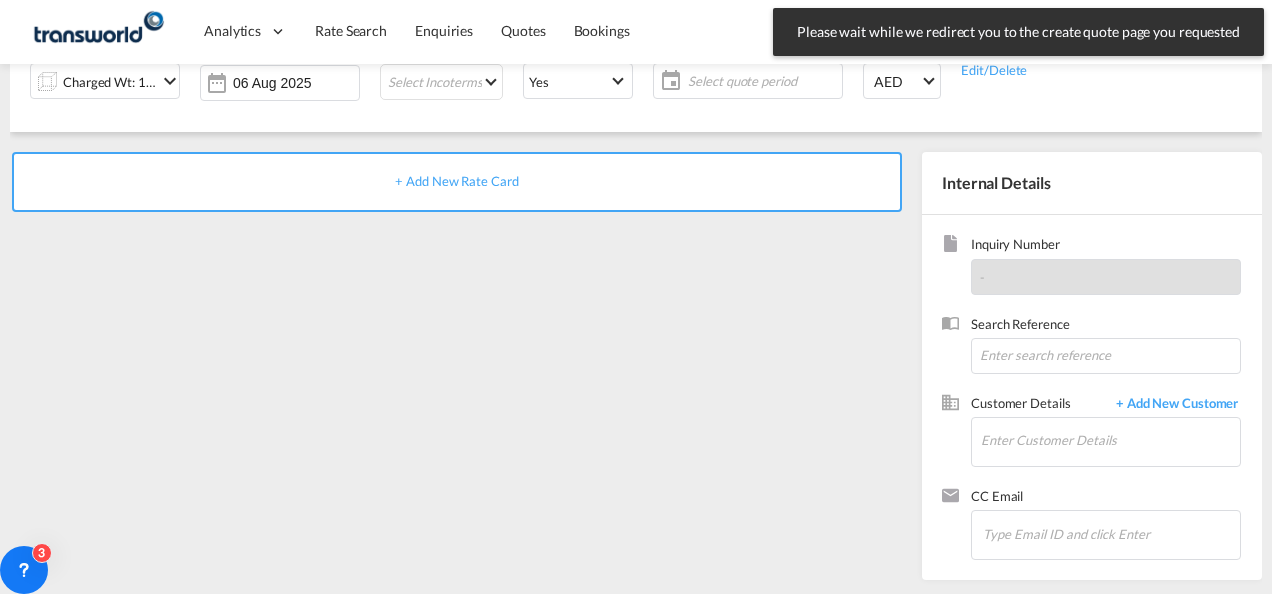 scroll, scrollTop: 0, scrollLeft: 0, axis: both 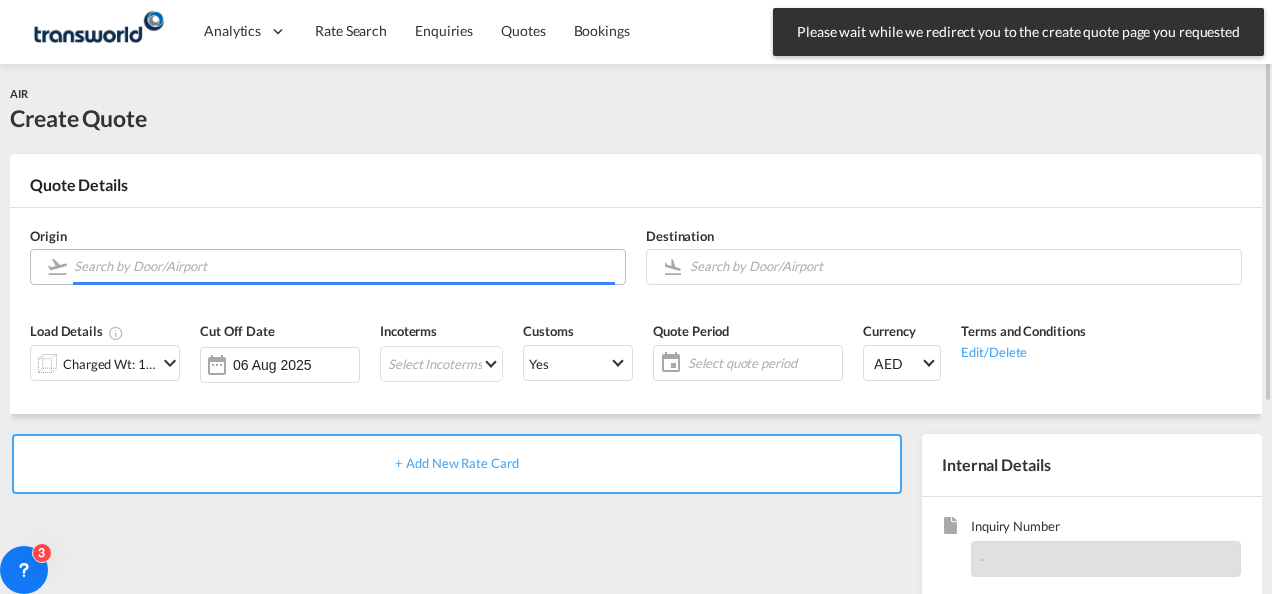 click at bounding box center (344, 266) 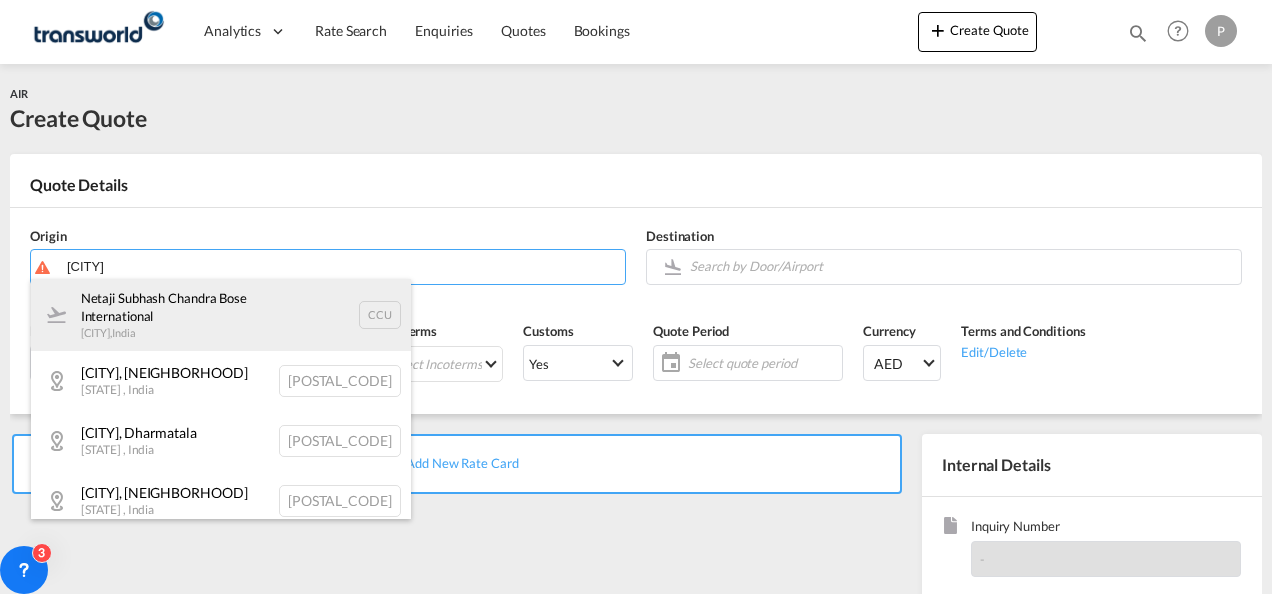 click on "Netaji Subhash Chandra Bose International Kolkata ,  [COUNTRY]
[AIRPORT_CODE]" at bounding box center (221, 315) 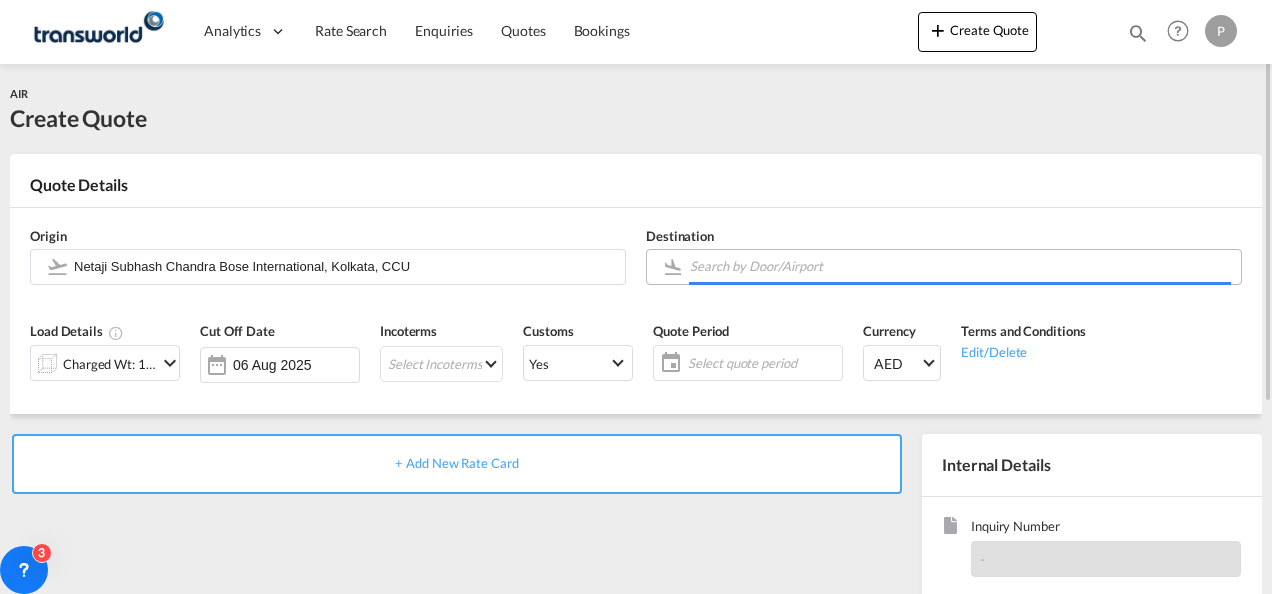 click at bounding box center (960, 266) 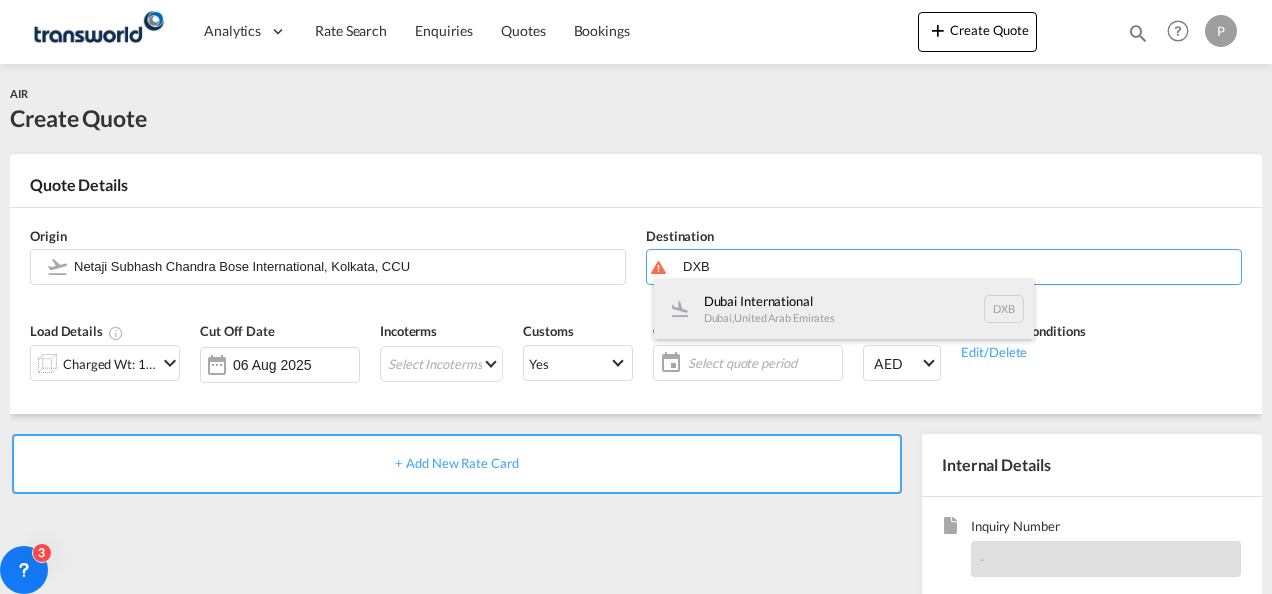 click on "Dubai International
Dubai ,  [COUNTRY]
[AIRPORT_CODE]" at bounding box center (844, 309) 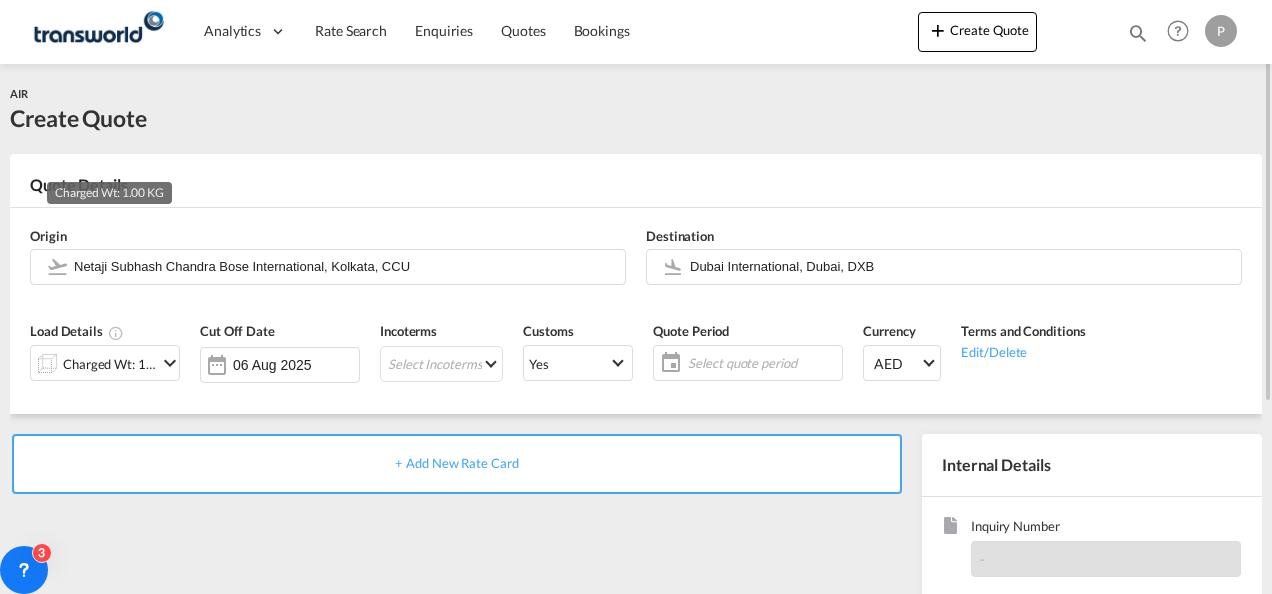 click on "Charged Wt: 1.00 KG" at bounding box center [110, 364] 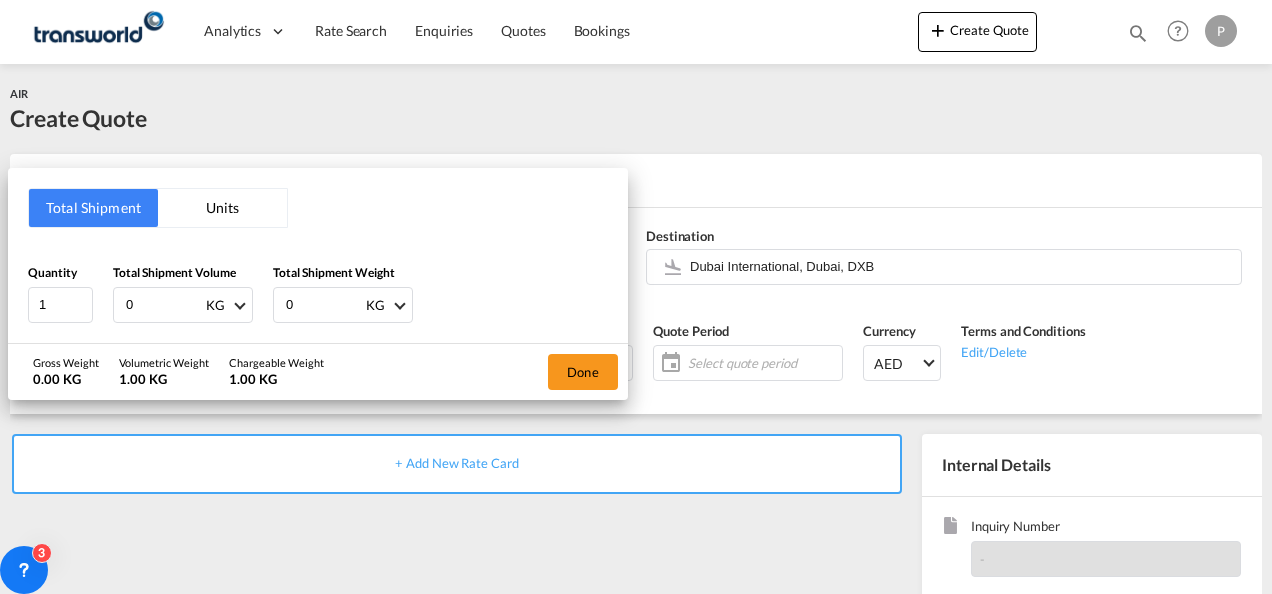 click on "0" at bounding box center (164, 305) 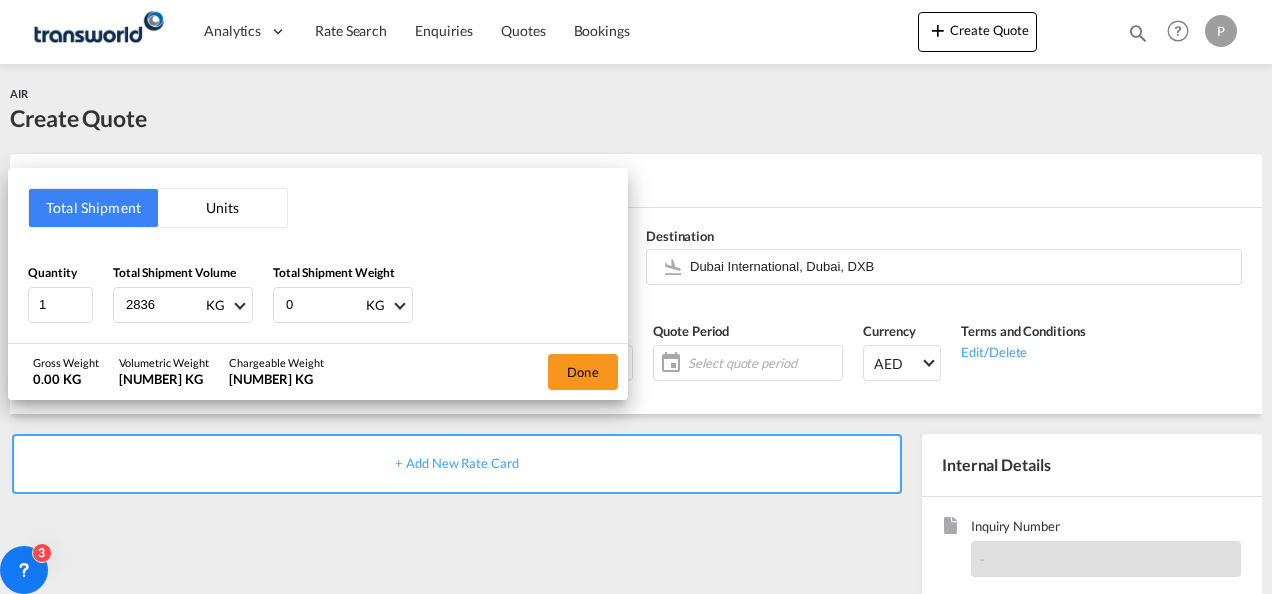 type on "2836" 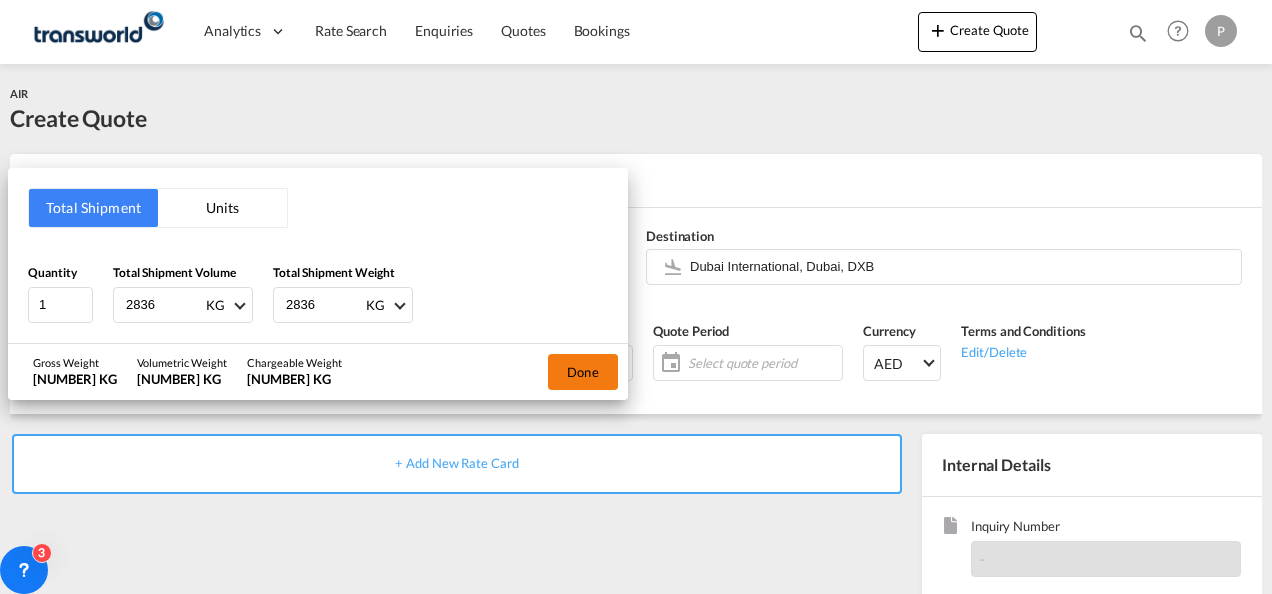 type on "2836" 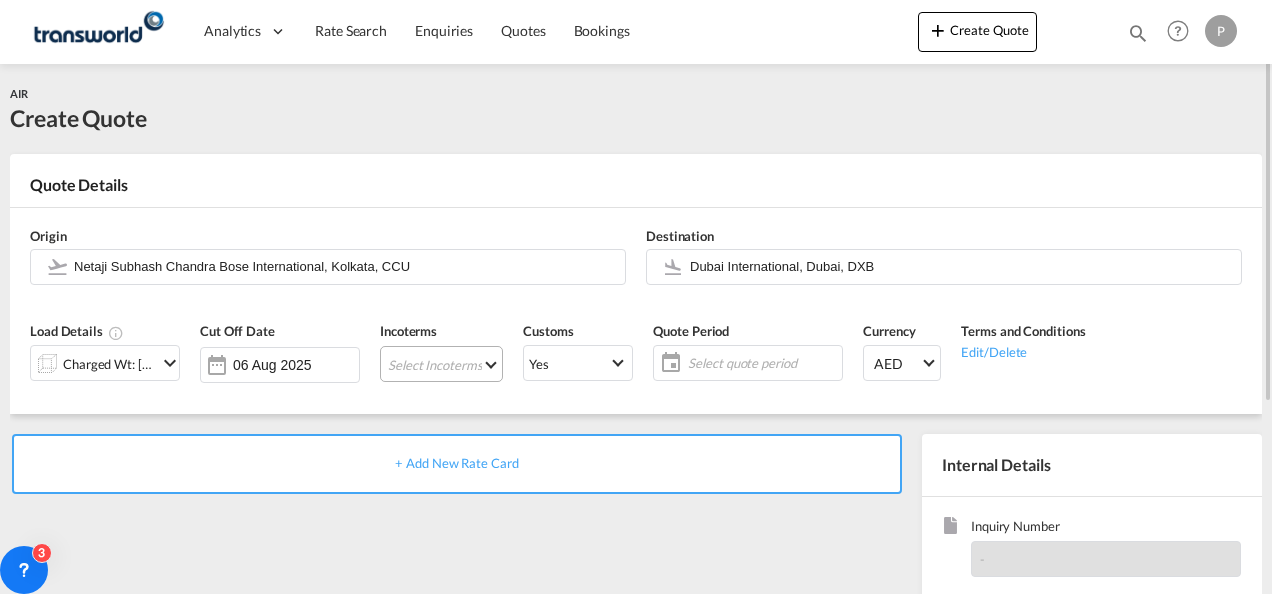 click on "Select Incoterms
DDP - export
Delivery Duty Paid EXW - export
Ex Works CIP - import
Carriage and Insurance Paid to CFR - export
Cost and Freight FAS - import
Free Alongside Ship FOB - export
Free on Board CIF - import
Cost,Insurance and Freight CPT - export
Carrier Paid to DPU - import
Delivery at Place Unloaded DPU - export
Delivery at Place Unloaded EXW - import
Ex Works FOB - import
Free on Board DAP - import
Delivered at Place DAP - export
Delivered at Place CIP - export
Carriage and Insurance Paid to FCA - export
Free Carrier CIF - export
Cost,Insurance and Freight CFR - import
Cost and Freight FCA - import
Free Carrier FAS - export
Free Alongside Ship CPT - import
Carrier Paid to" at bounding box center [441, 364] 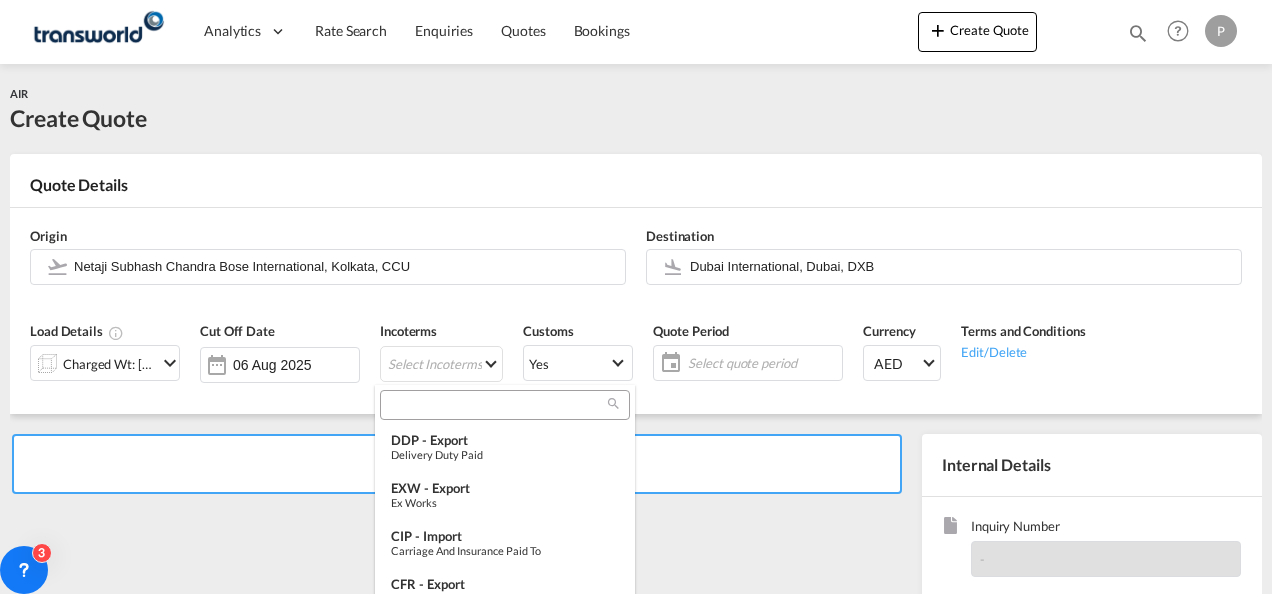 click at bounding box center (497, 405) 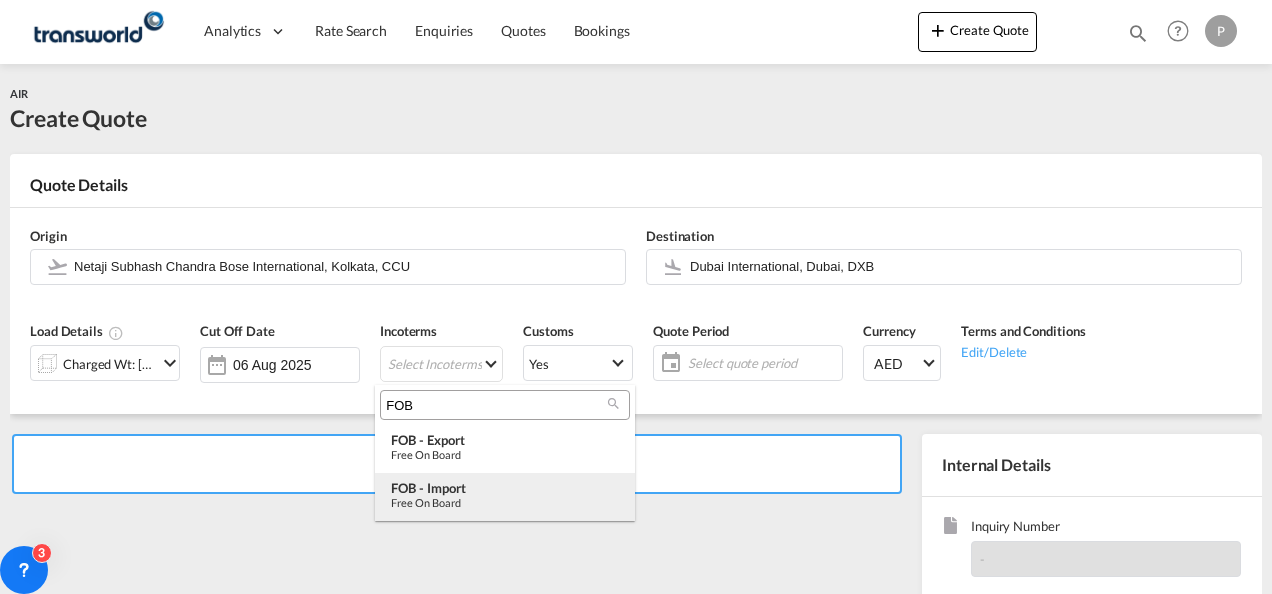 type on "FOB" 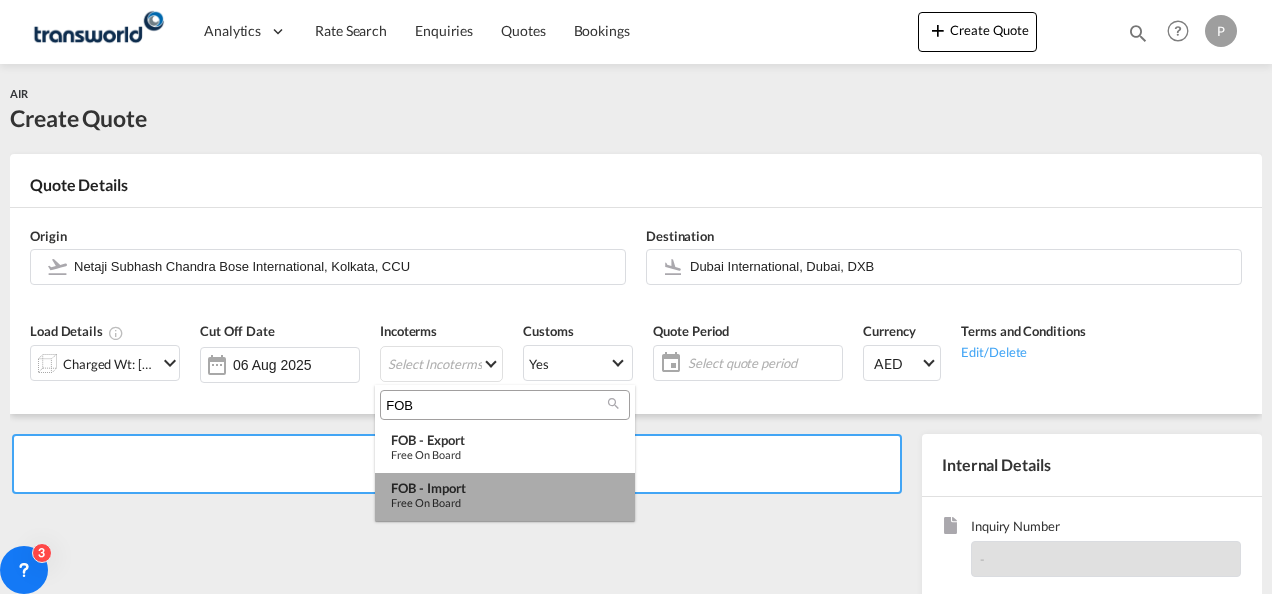 click on "FOB - import" at bounding box center [505, 488] 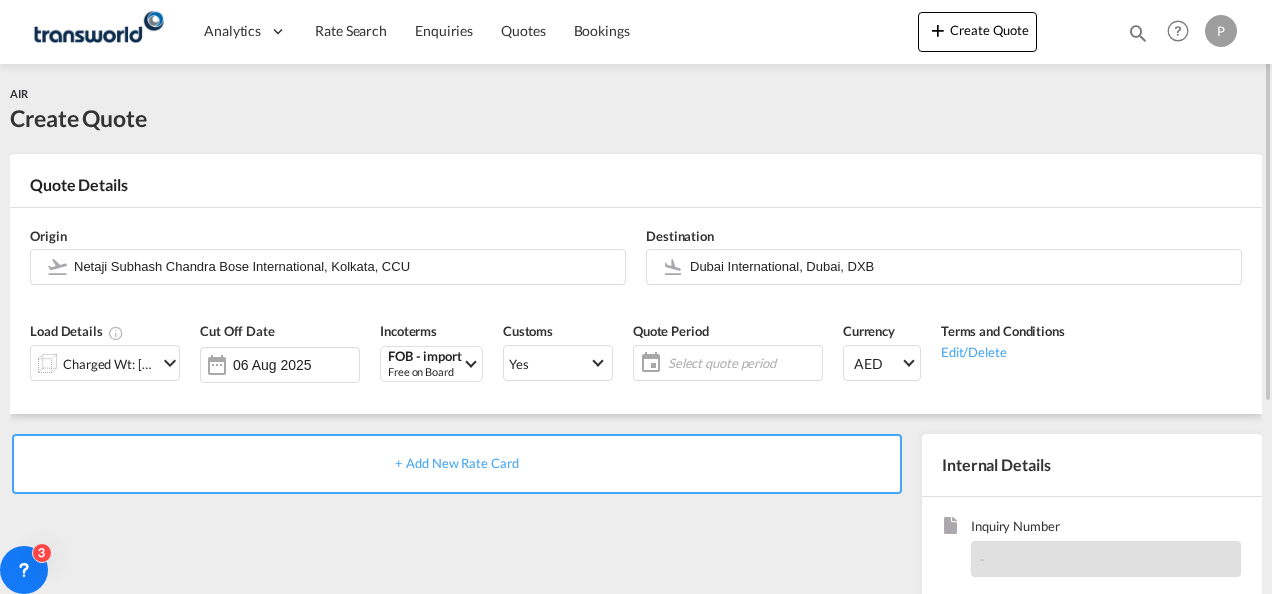 click on "Select quote period" 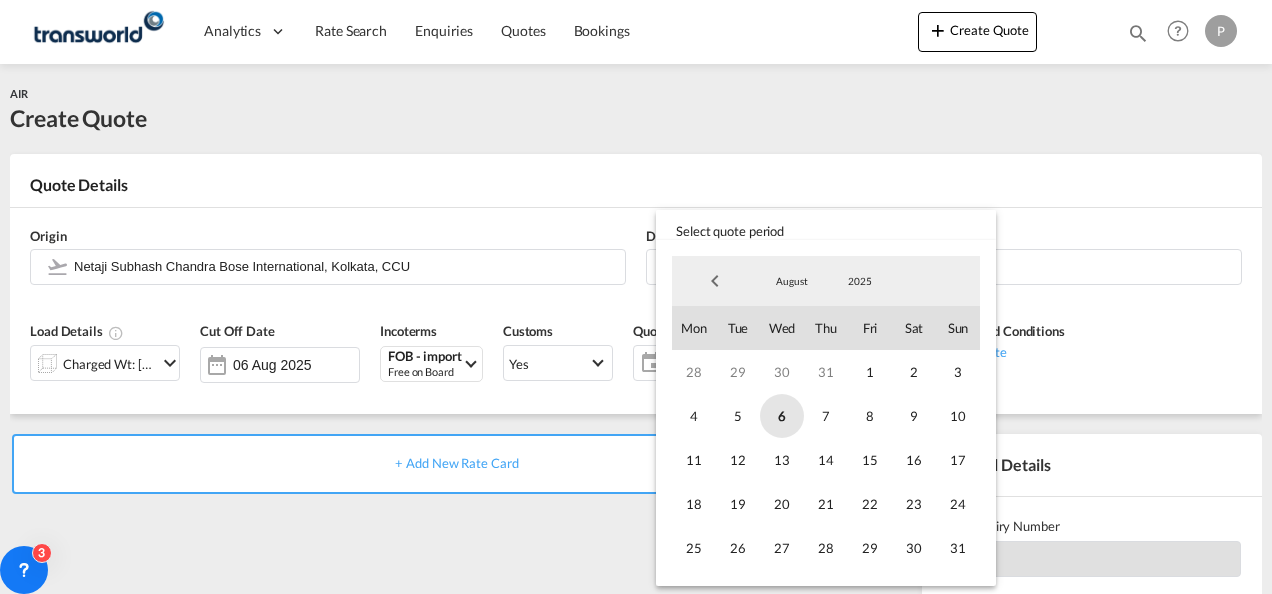click on "6" at bounding box center (782, 416) 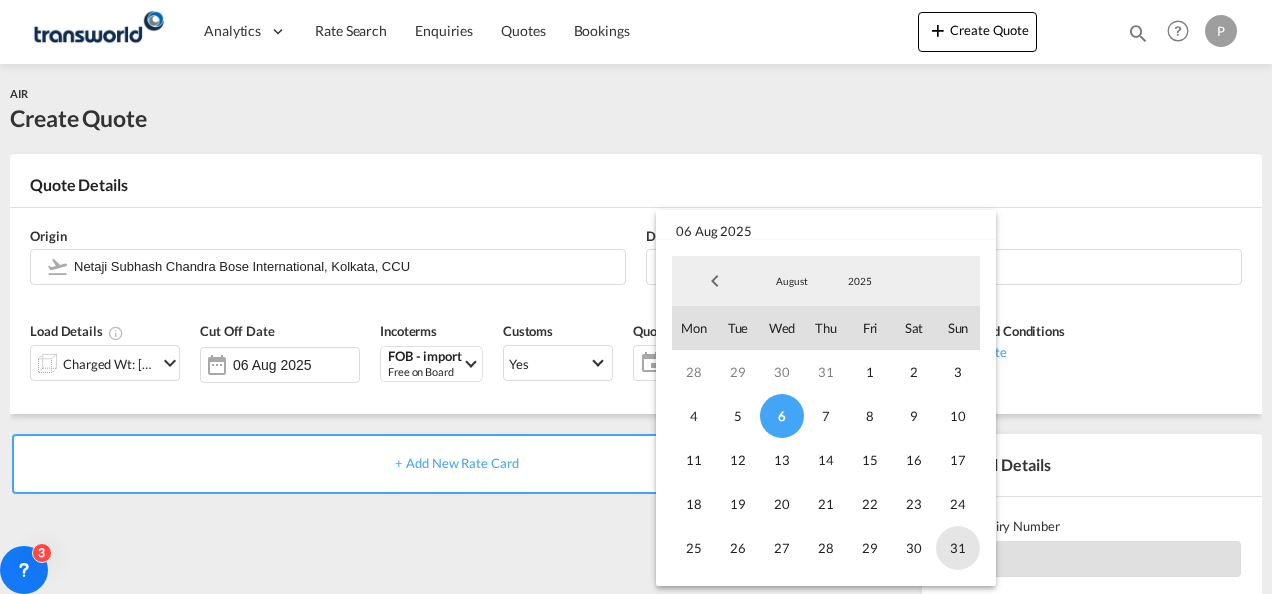 click on "31" at bounding box center [958, 548] 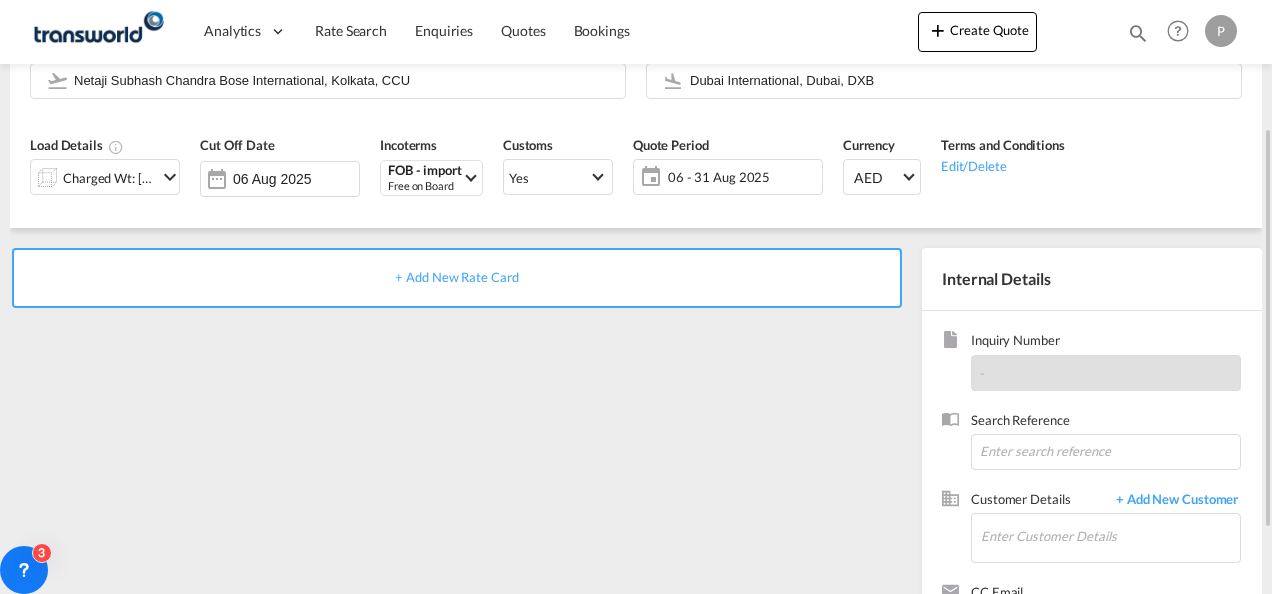 scroll, scrollTop: 187, scrollLeft: 0, axis: vertical 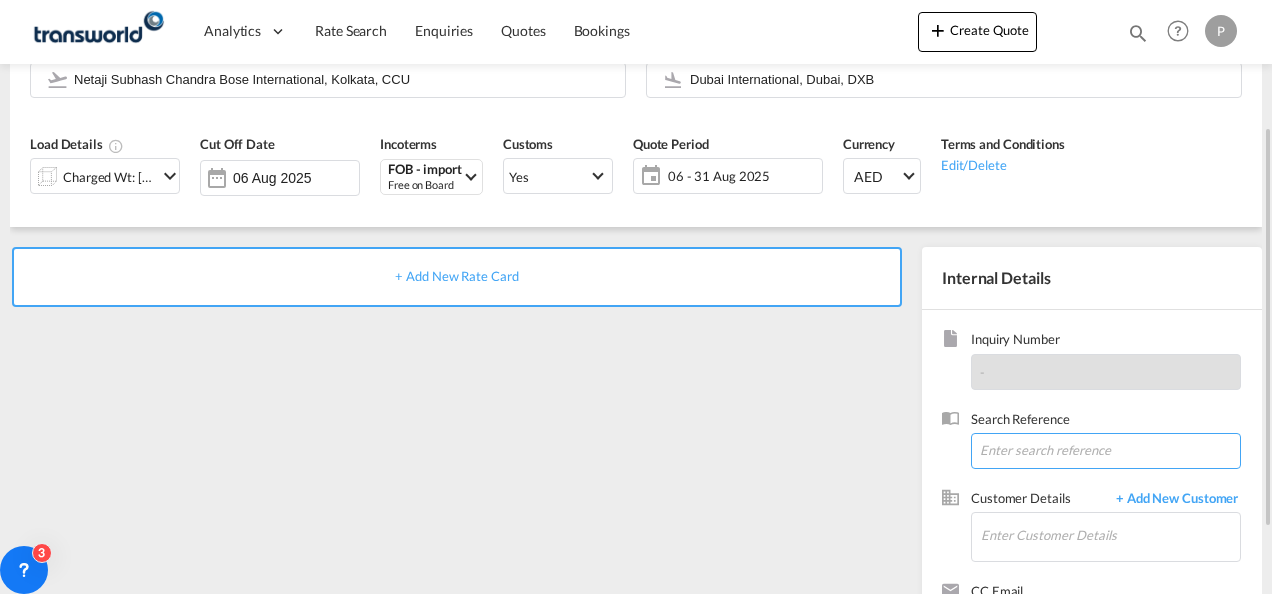 click at bounding box center (1106, 451) 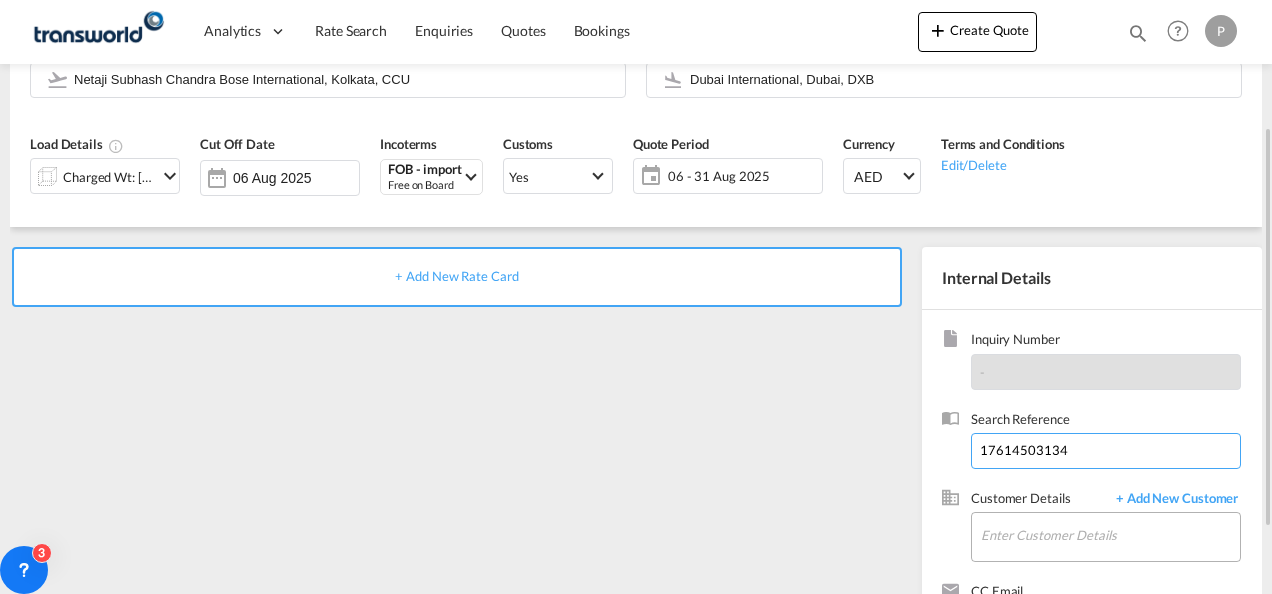 type on "17614503134" 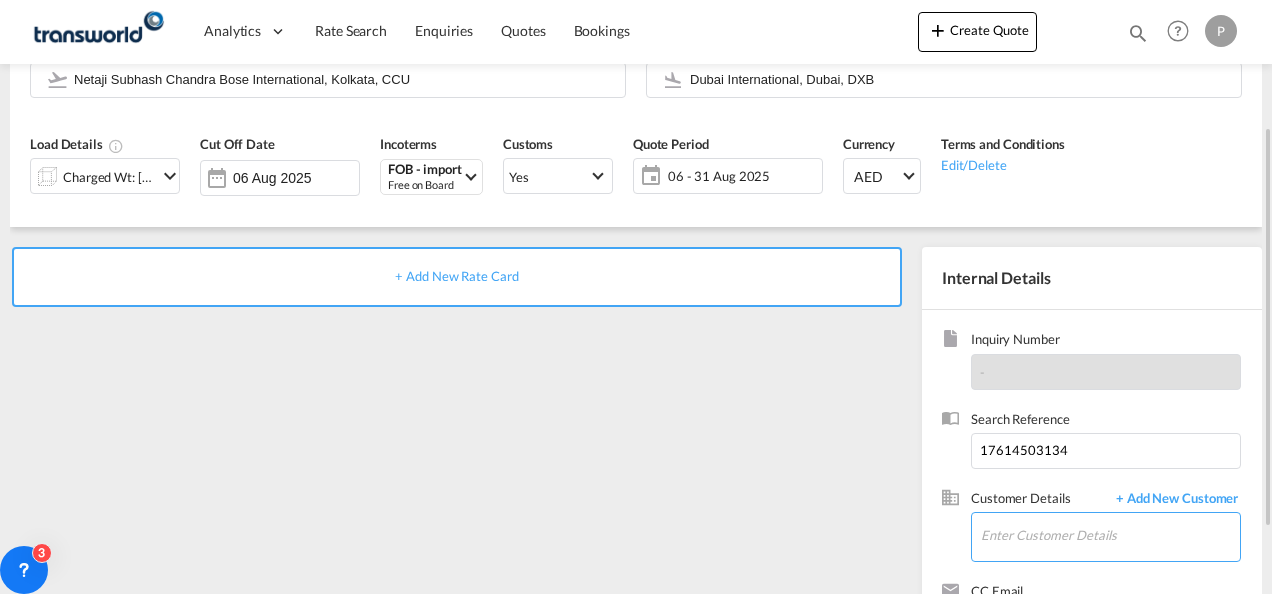 click on "Enter Customer Details" at bounding box center (1110, 535) 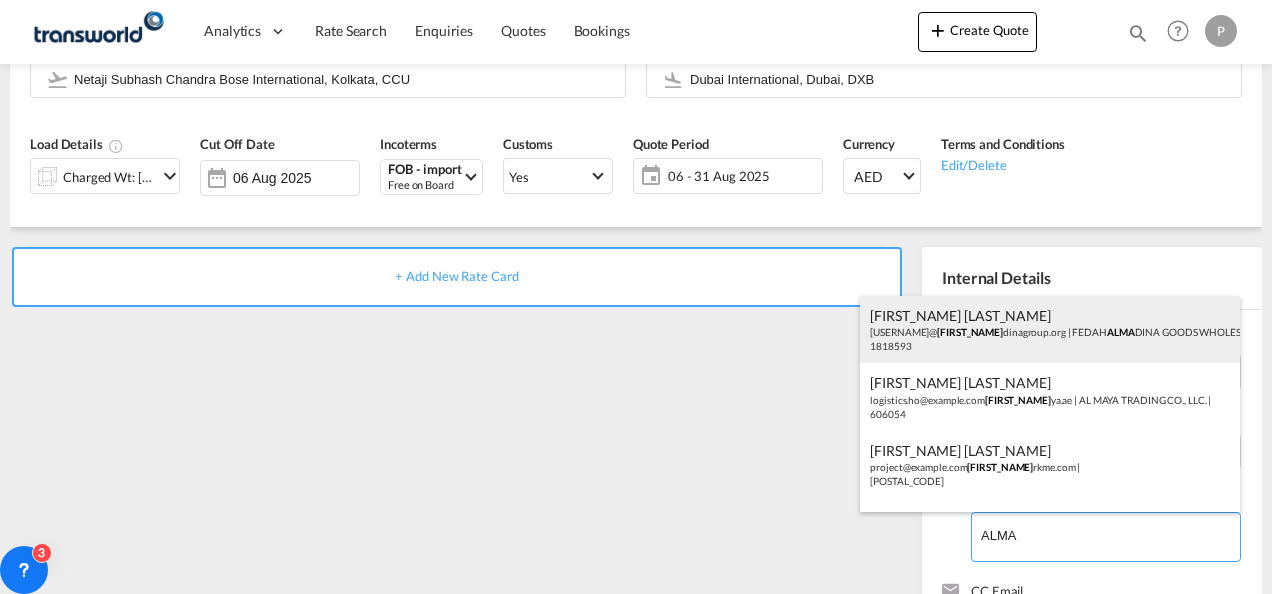 click on "Rukhsar Rukhsar Rukhsar@example.com    |    FEDAH  ALMA DINA GOODS WHOLESALERS CO. L.L.C
|      [NUMBER]" at bounding box center (1050, 330) 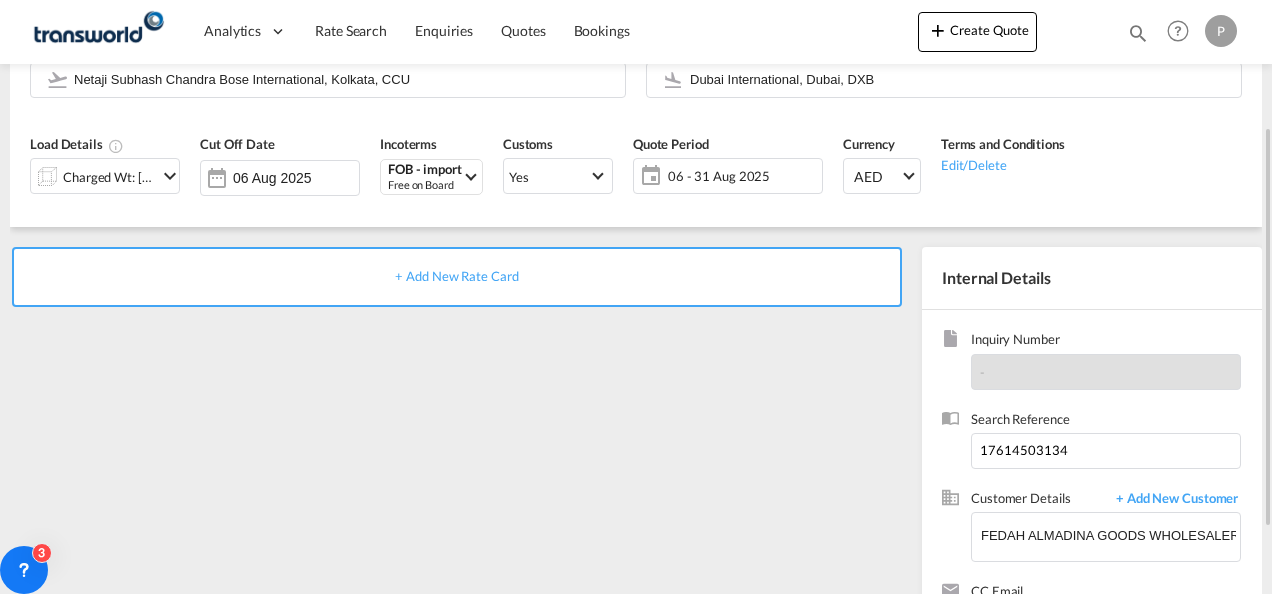 click on "+ Add New Rate Card" at bounding box center (456, 276) 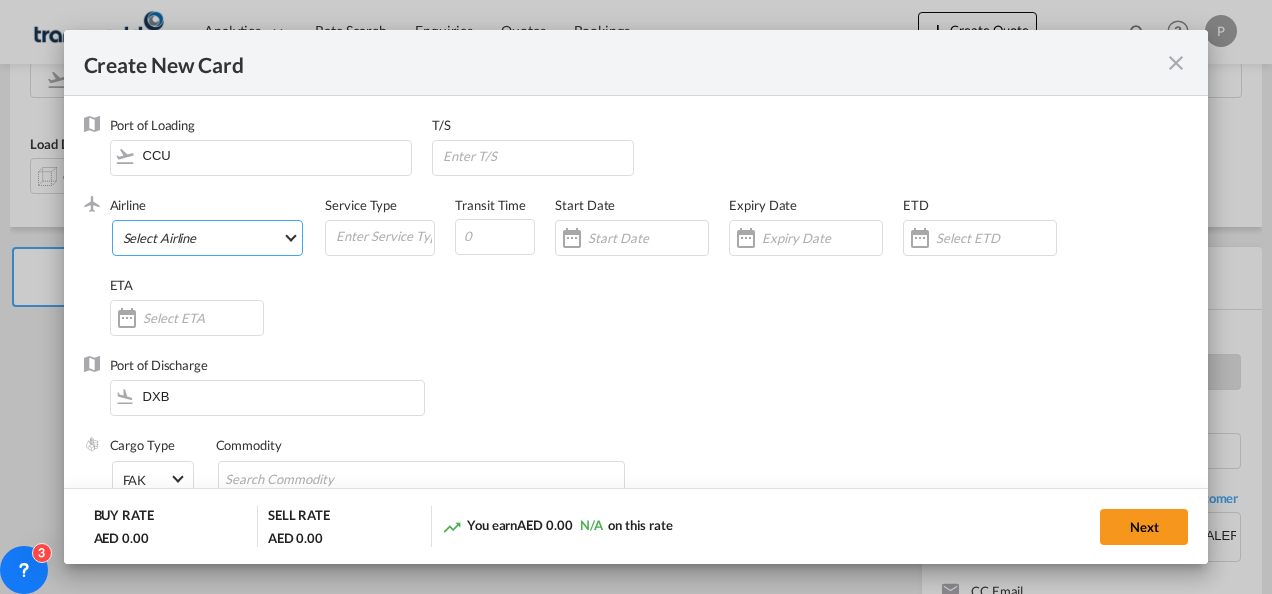 click on "Select Airline
AIR EXPRESS S.A. (1166- / -)
CMA CGM Air Cargo (1140-2C / -)
DDWL Logistics (1138-AU / -)
Fast Logistics (1150-AE / -)
NFS Airfreight (1137-NL / -)
PROAIR (1135-DE / -)
Transportdeal WW (1141-SE / -)
21 Air LLC (964-2I*-681-US / 681)
40-Mile Air, Ltd. (145-Q5* / -)
8165343 Canada Inc. dba Air Canada Rouge (164-RV / -)
9 Air Co Ltd (793-AQ-902-CN / 902)
9G Rail Limited (1101-9G* / -)
A.P.G. Distribution System (847-A1 / -)
AB AVIATION (821-Y6 / -)
ABC Aerolineas S.A. de C.V. (935-4O*-837-MX / 837)
ABSA  -  Aerolinhas Brasileiras S.A dba LATAM Cargo Brasil (95-M3-549-BR / 549)
ABX Air, Inc. (32-GB-832-US / 832)
AccesRail and Partner Railways (772-9B* / -)
ACE Belgium Freighters S.A. (222-X7-744-BE / 744)
ACP fly (1147-PA / -)
ACT Havayollari A.S. (624-9T*-556-TR / 556)
Adria Airways (JP / -)
Advanced Air, LLC (1055-AN / -)
Aegean Airlines (575-A3-390-GR / 390)
Aeko Kula, LLC dba Aloha Air Cargo (427-KH-687-US / 687)
Aer Lingus Limited (369-EI-53-IE / 53)" at bounding box center (208, 238) 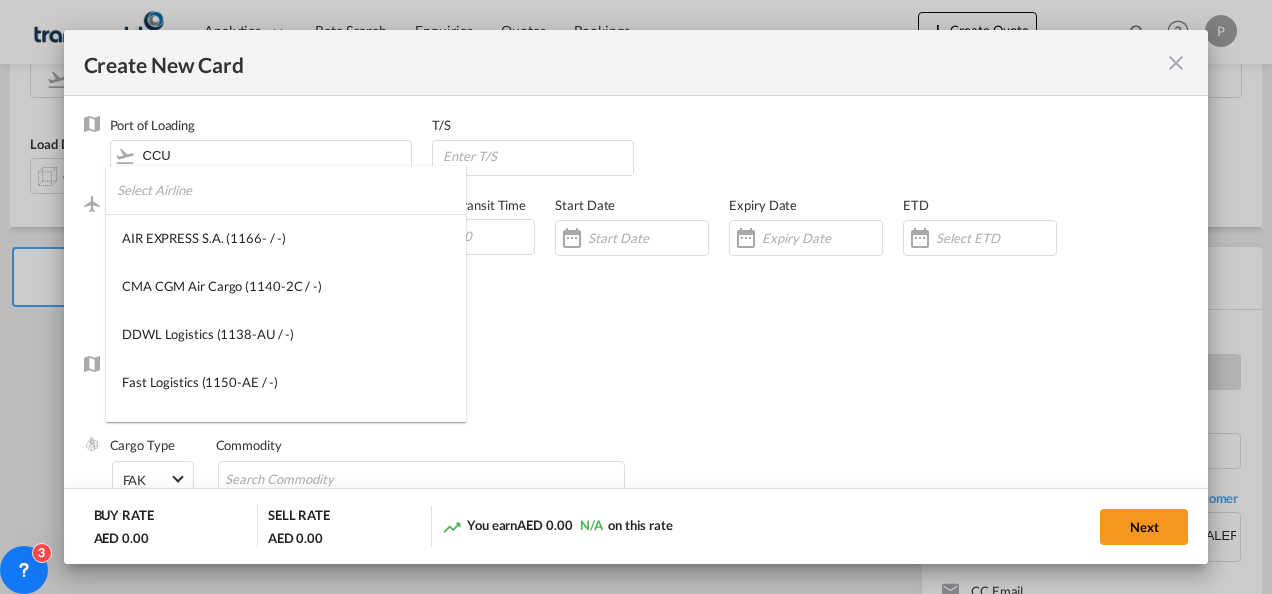 click at bounding box center [291, 190] 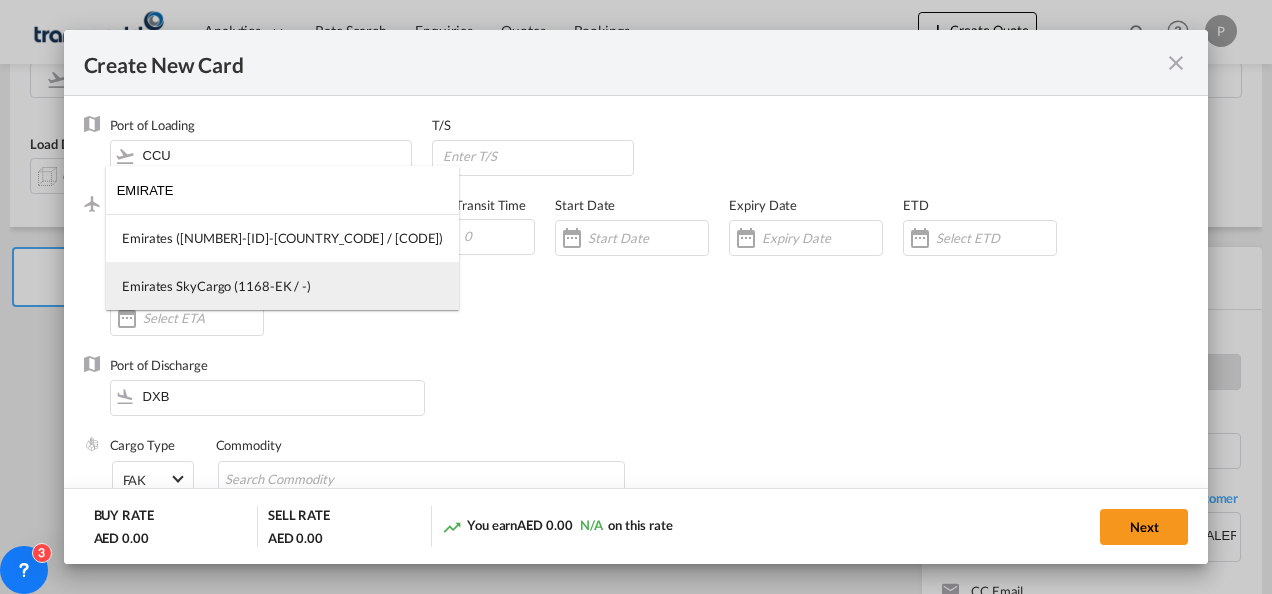 type on "EMIRATE" 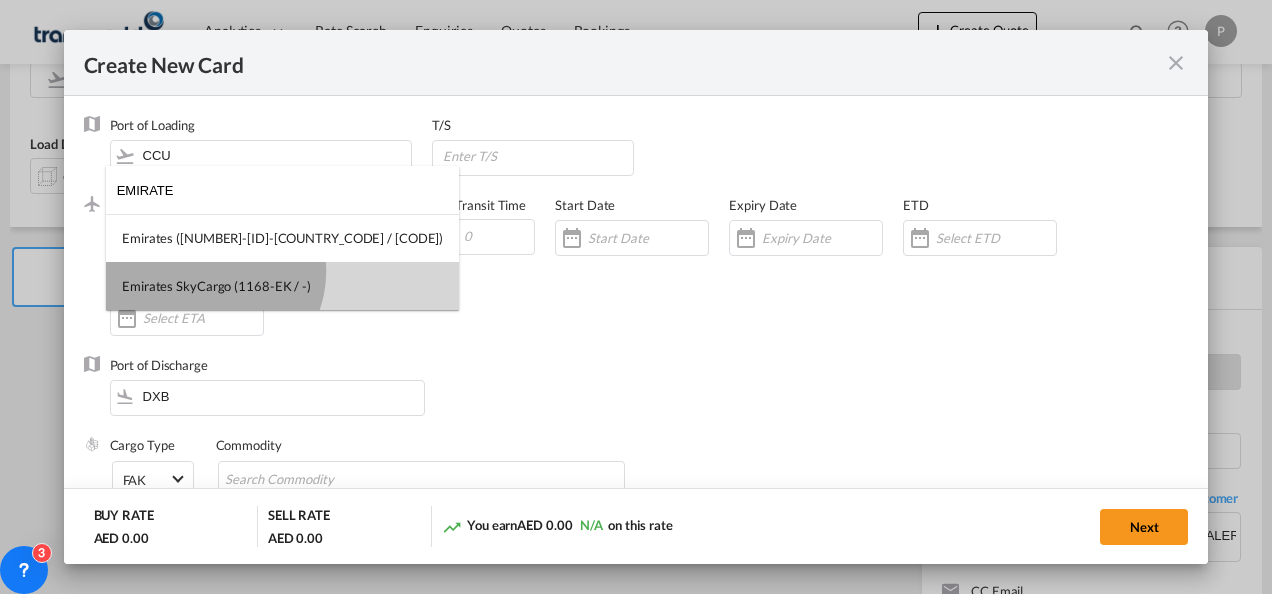 click on "Emirates SkyCargo (1168-EK / -)" at bounding box center [282, 286] 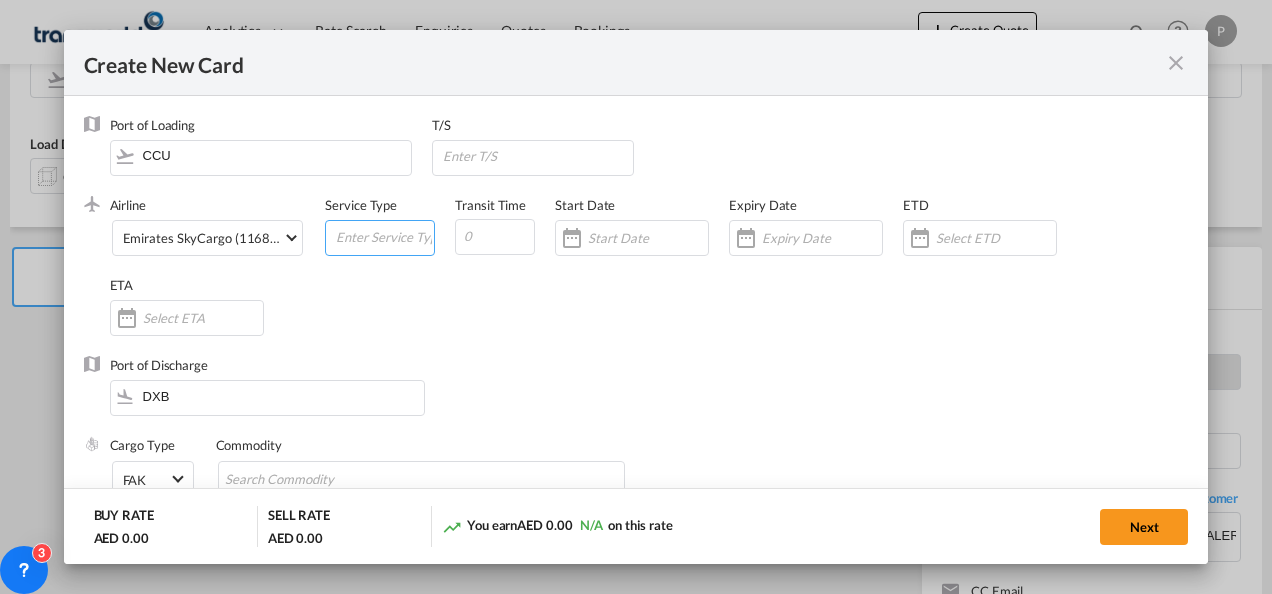 click at bounding box center [384, 236] 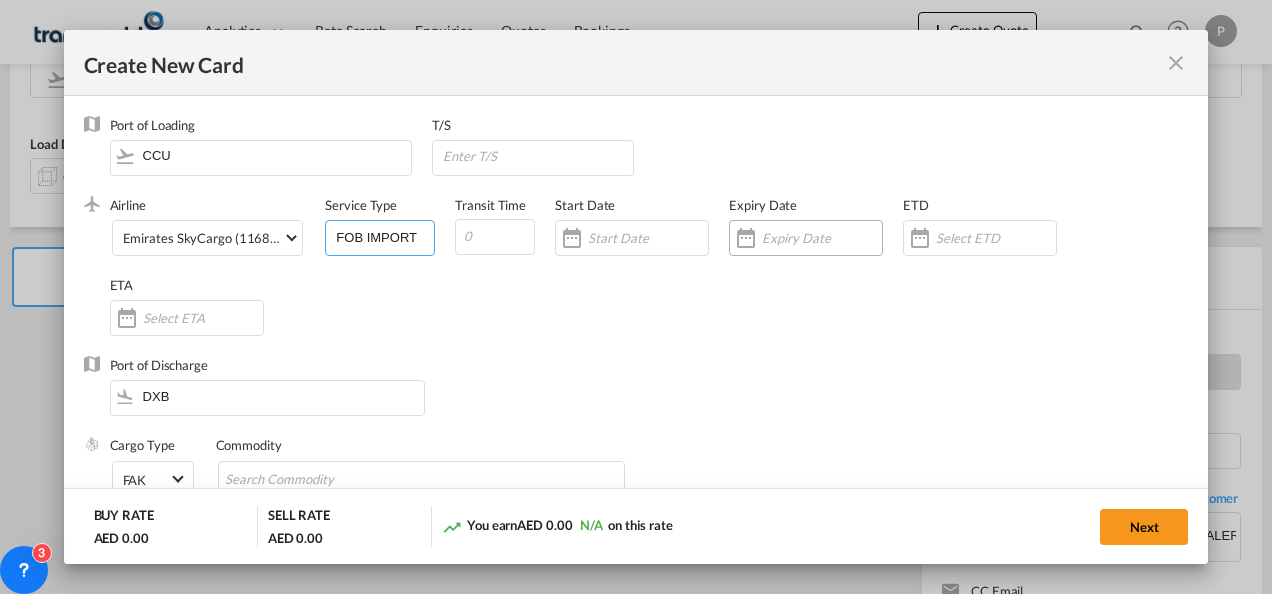 type on "FOB IMPORT" 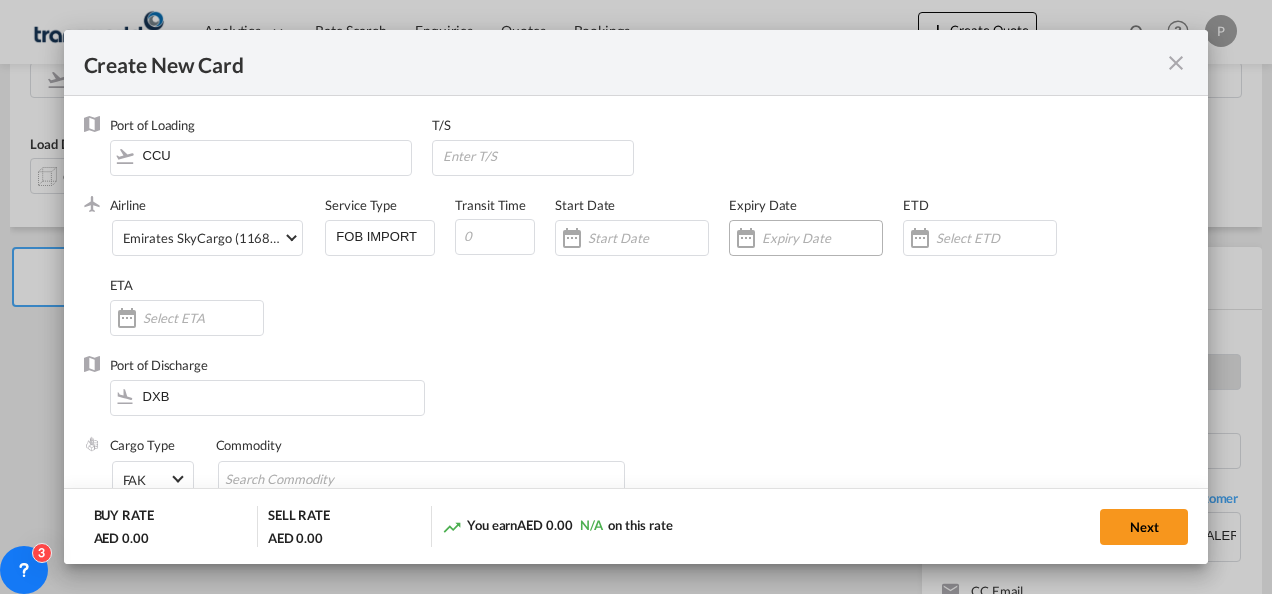 click at bounding box center (822, 238) 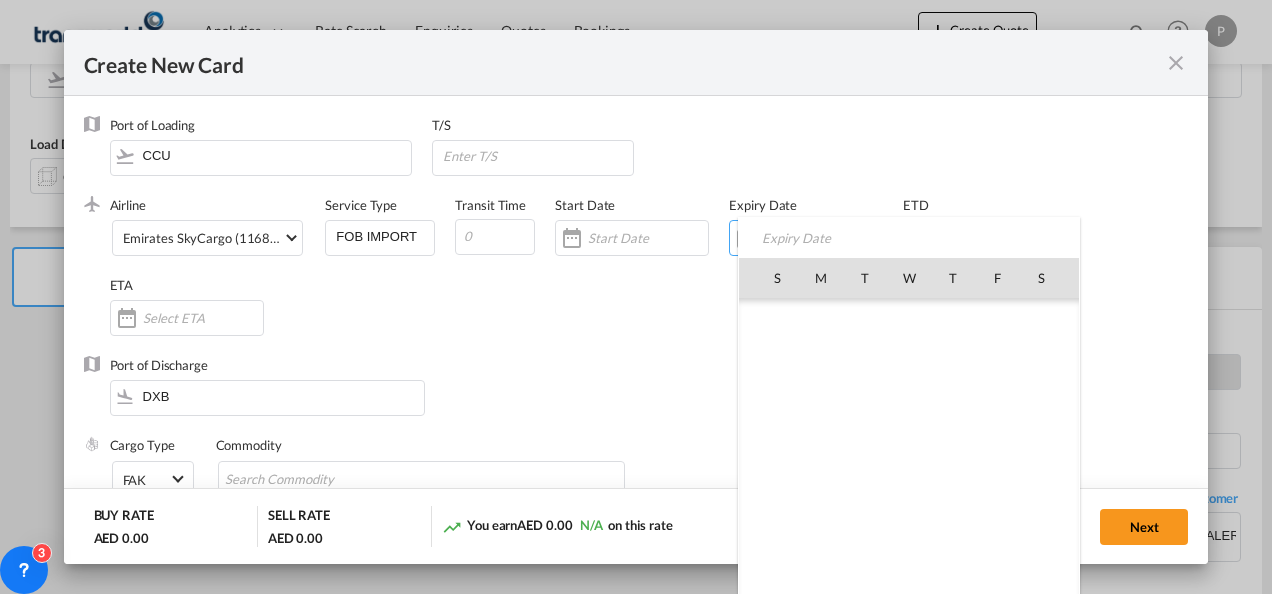 scroll, scrollTop: 462955, scrollLeft: 0, axis: vertical 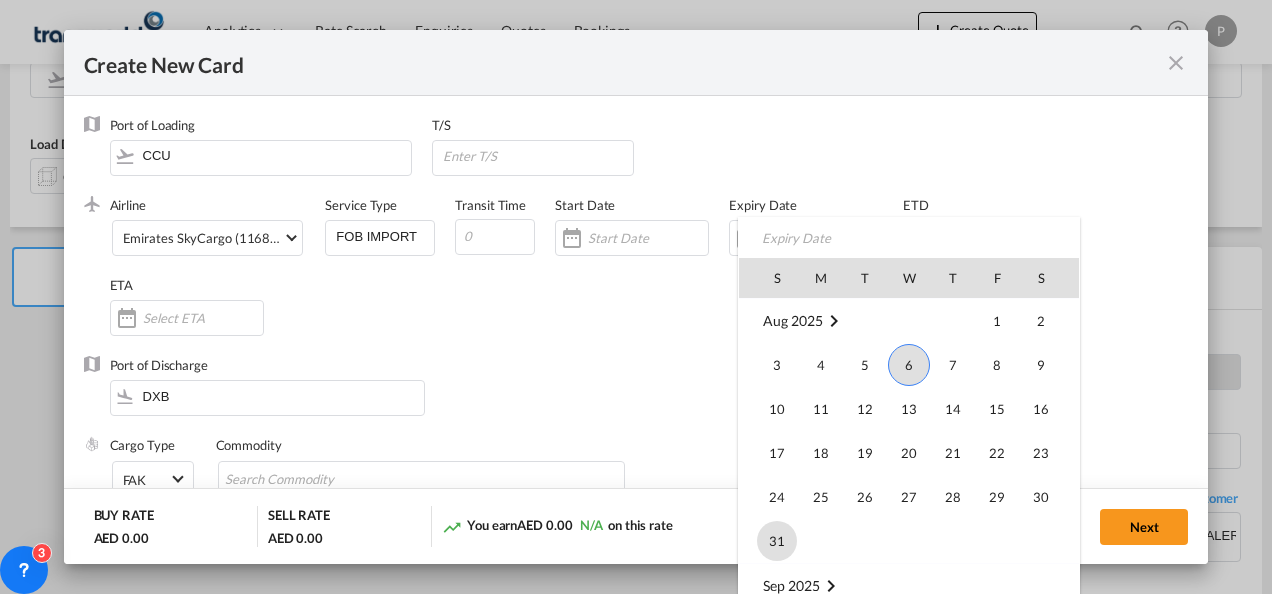 click on "31" at bounding box center [777, 541] 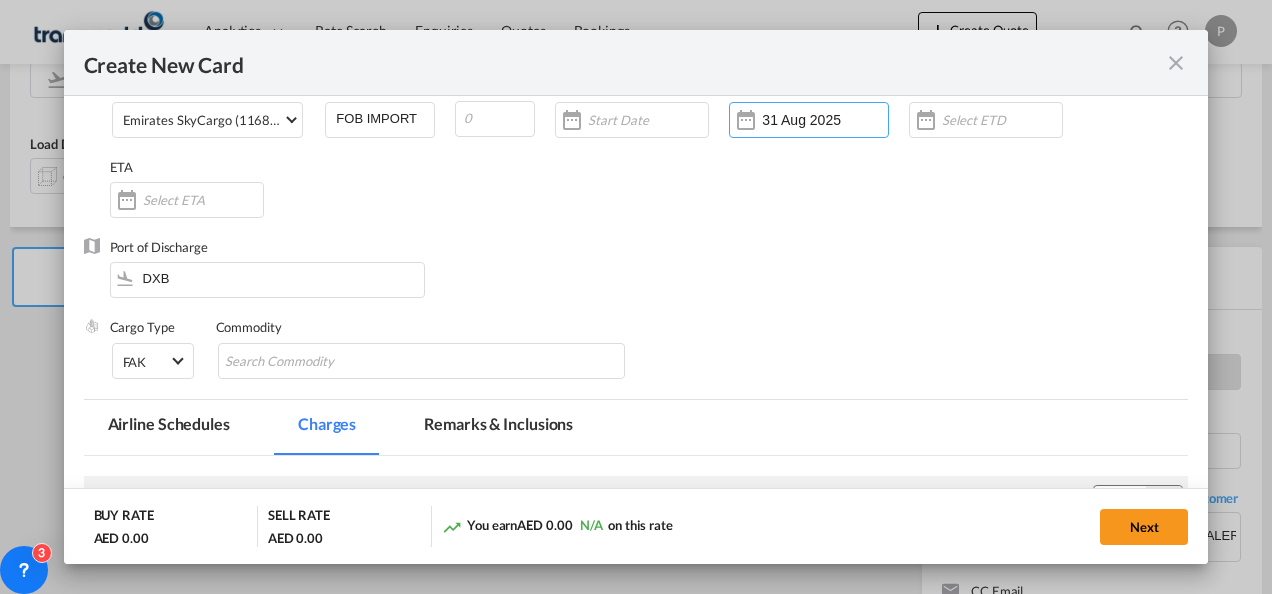 scroll, scrollTop: 134, scrollLeft: 0, axis: vertical 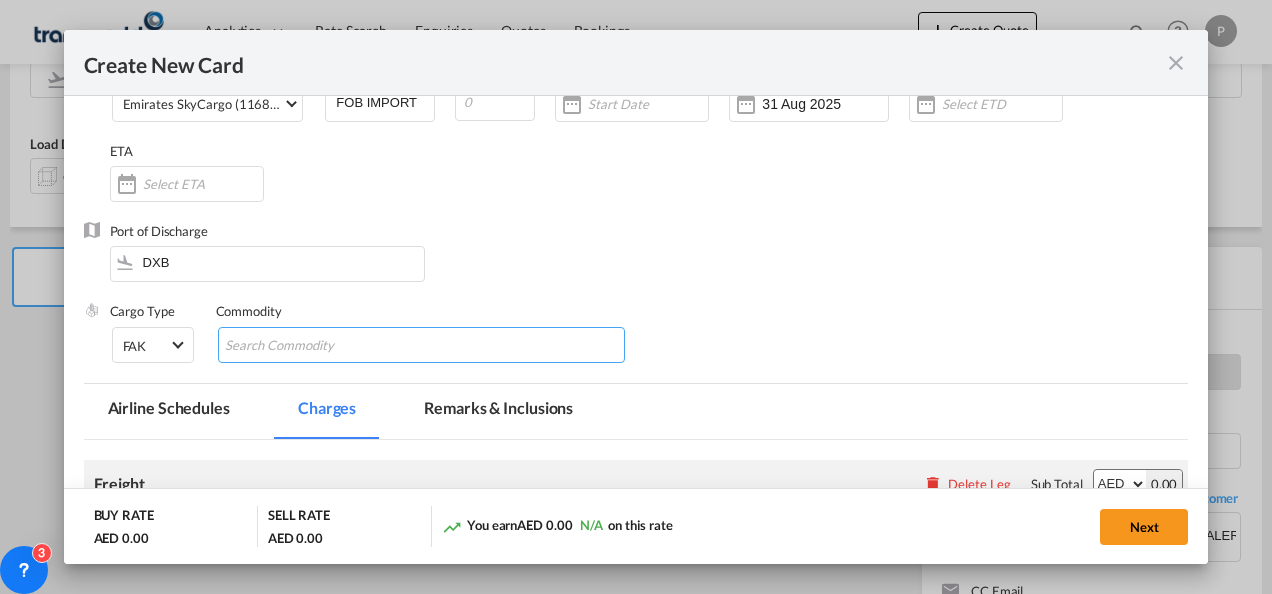 click at bounding box center [422, 345] 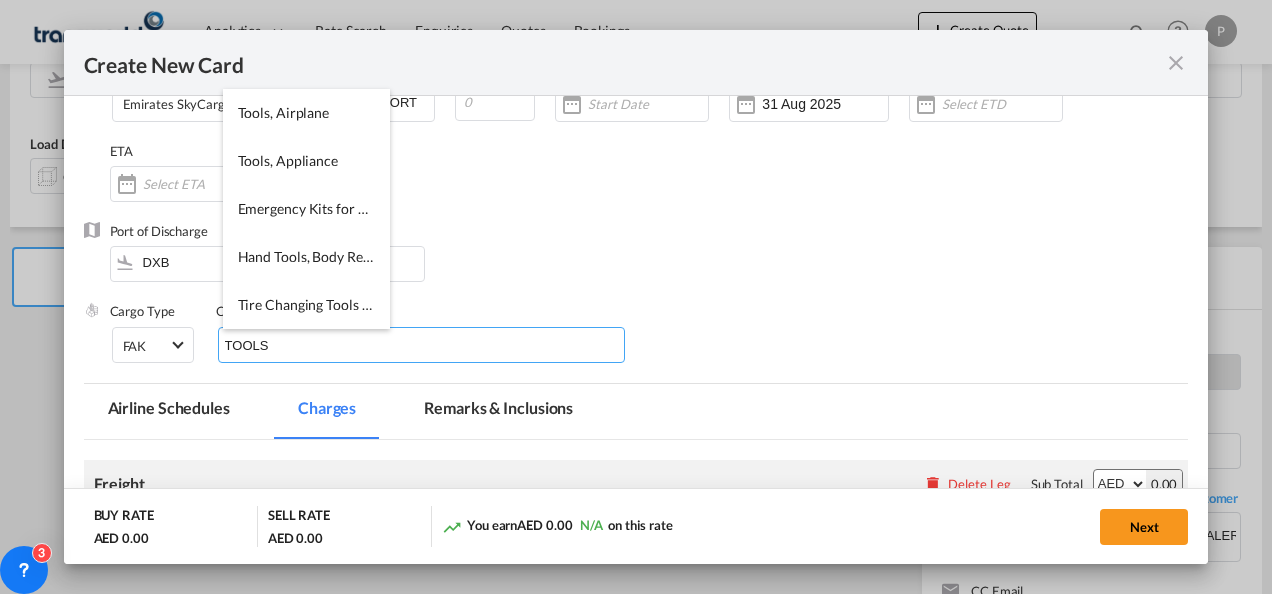 drag, startPoint x: 298, startPoint y: 162, endPoint x: 433, endPoint y: 372, distance: 249.64975 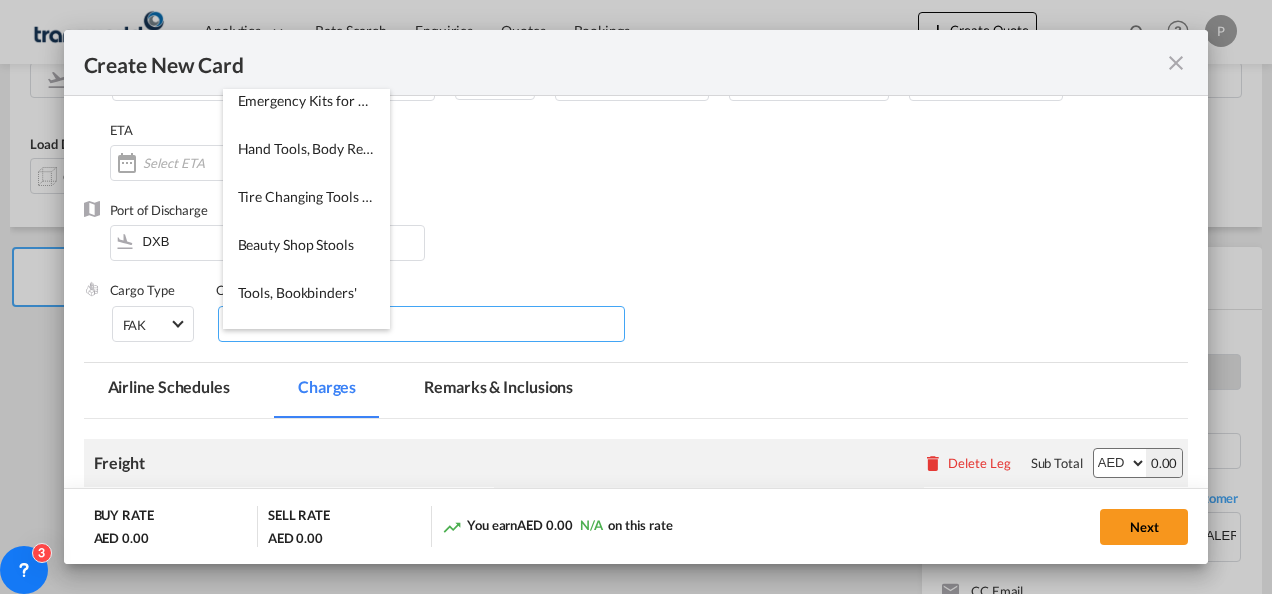 scroll, scrollTop: 156, scrollLeft: 0, axis: vertical 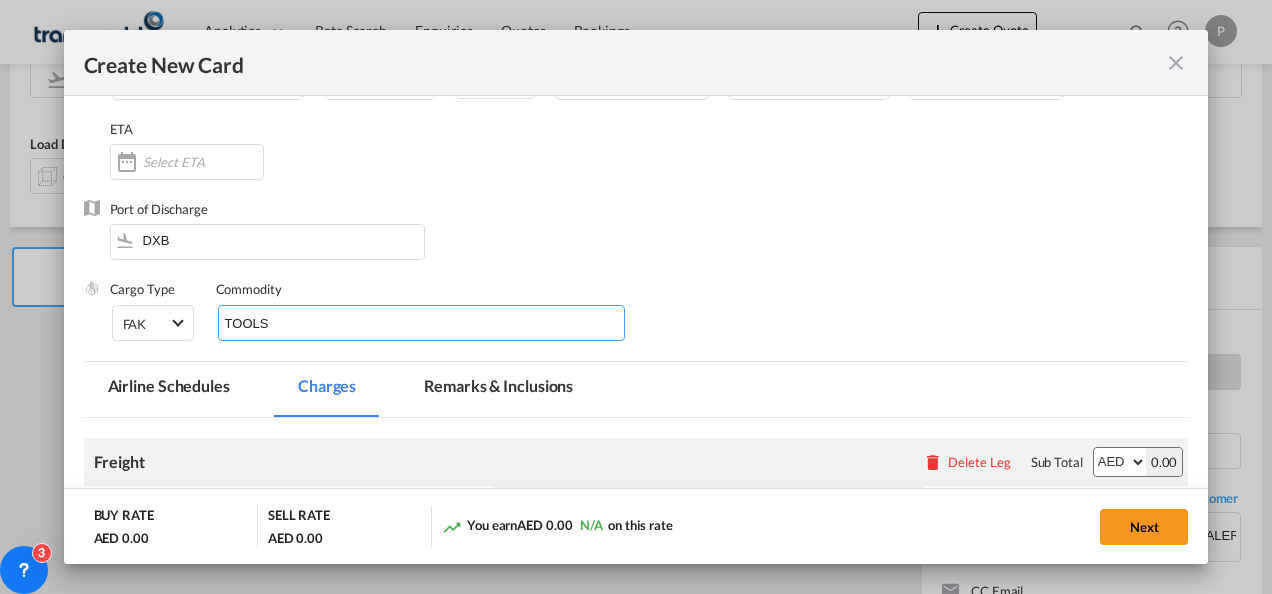 click on "TOOLS" at bounding box center (316, 324) 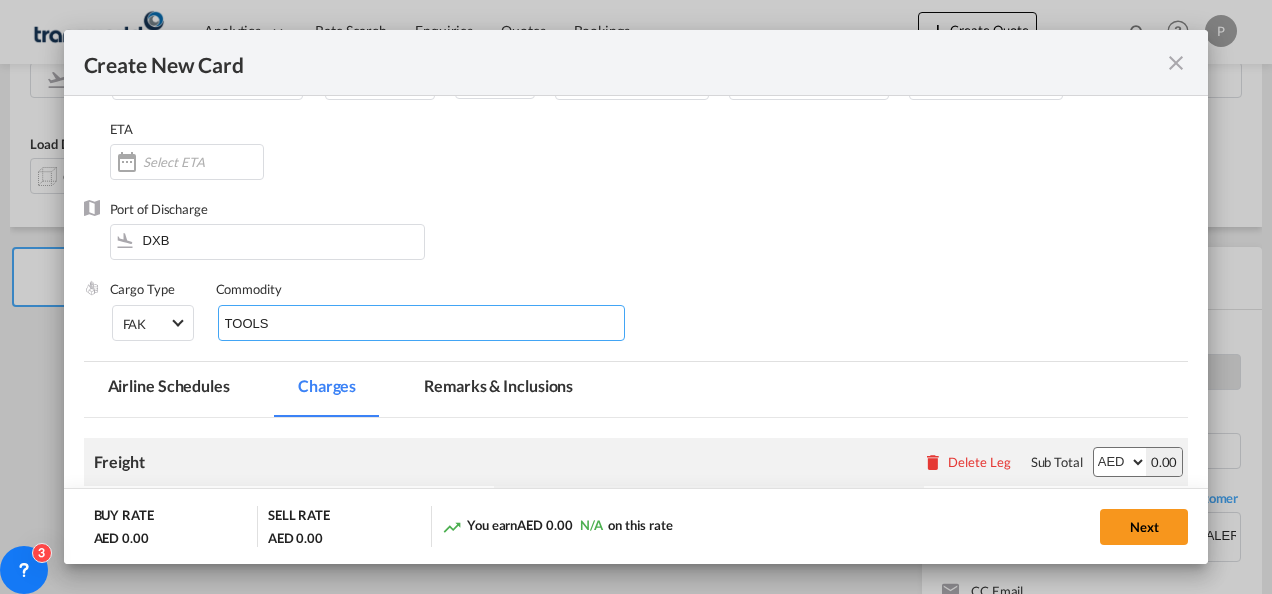 click on "TOOLS" at bounding box center [316, 324] 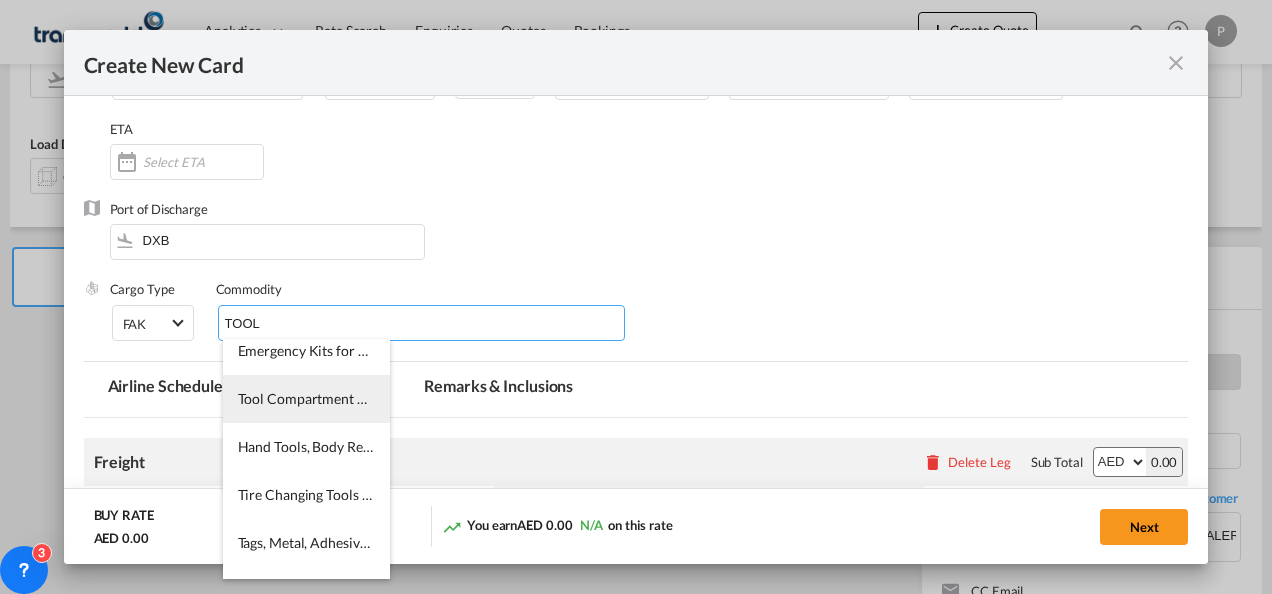 scroll, scrollTop: 0, scrollLeft: 0, axis: both 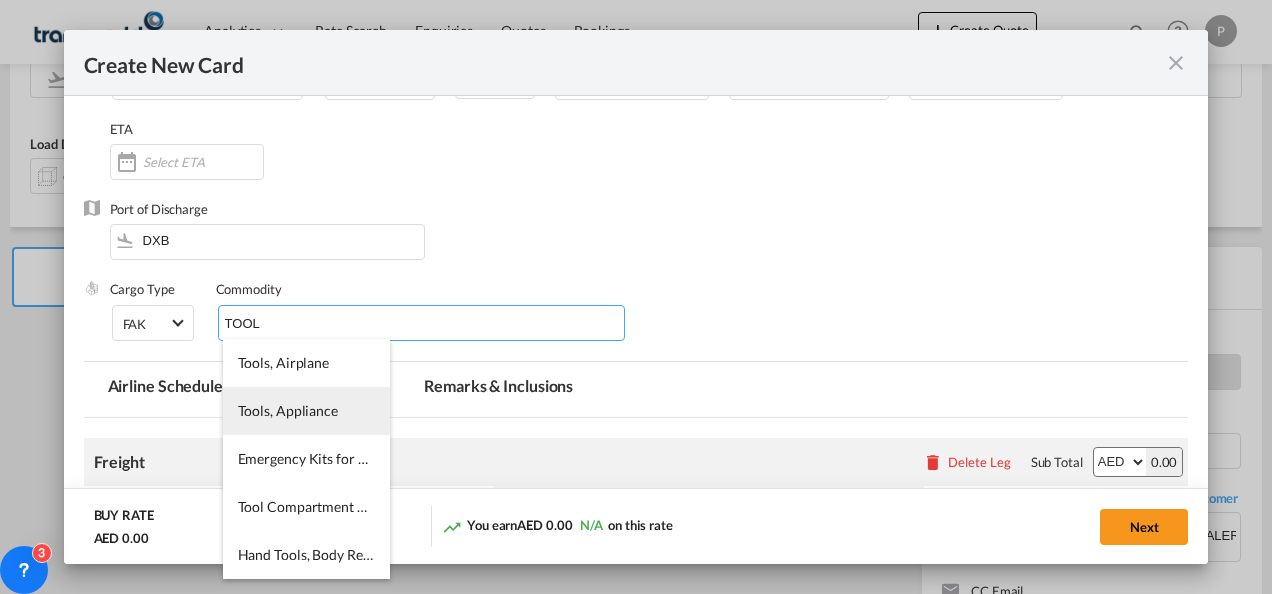 type on "TOOL" 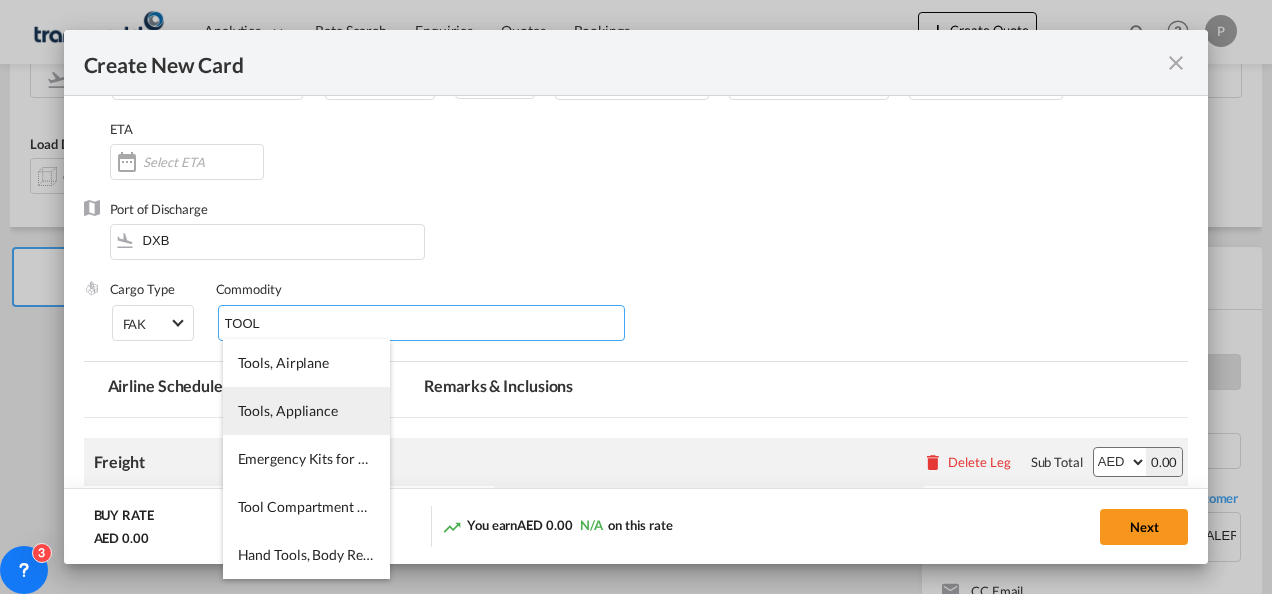 click on "Tools, Appliance" at bounding box center (288, 410) 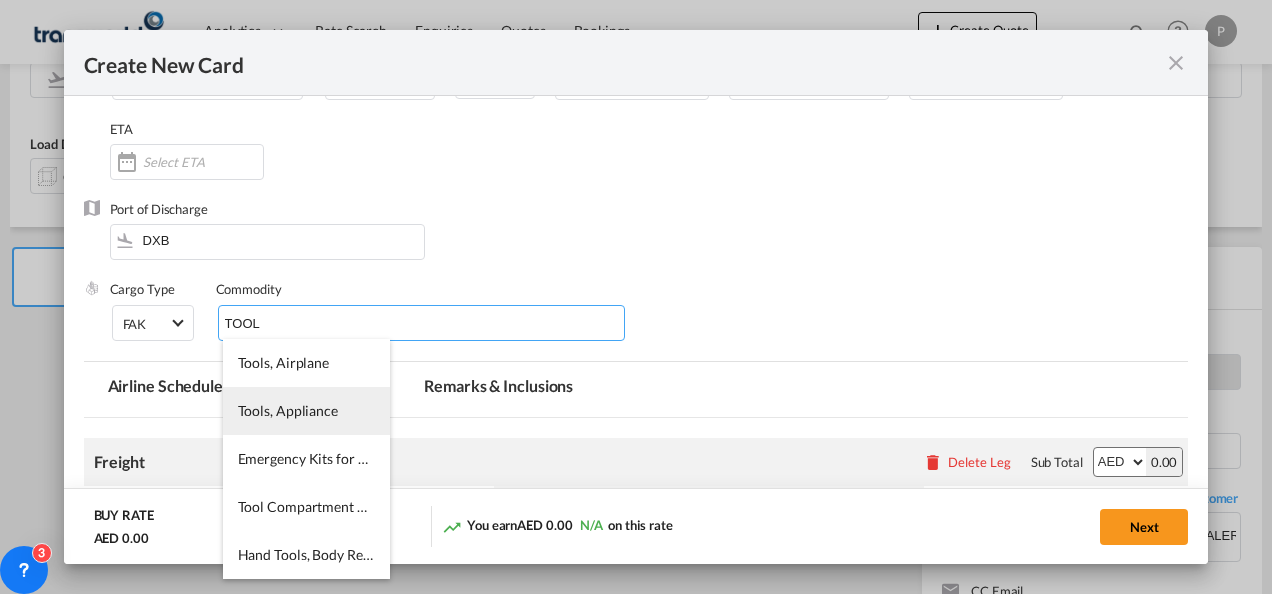 type 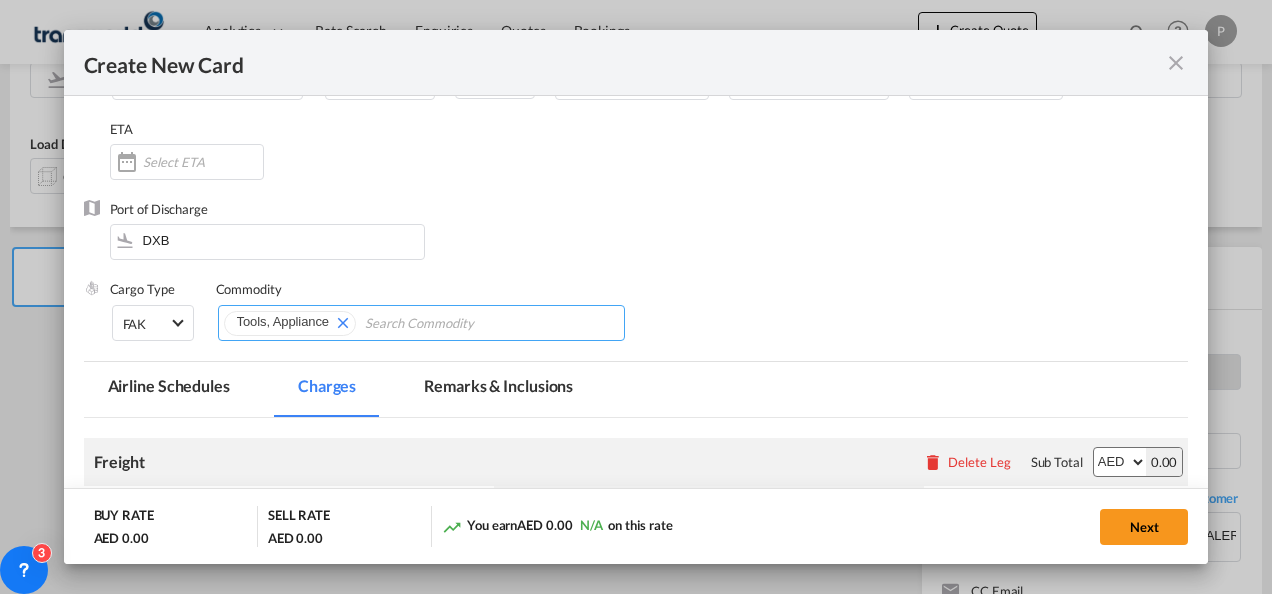 scroll, scrollTop: 449, scrollLeft: 0, axis: vertical 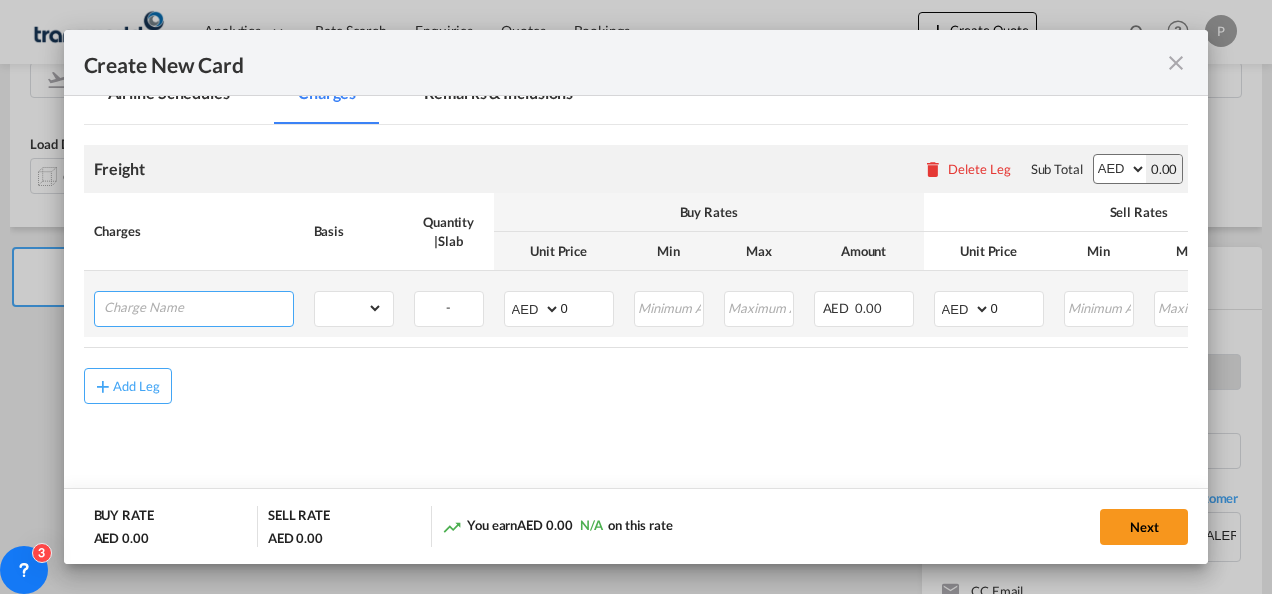 click at bounding box center [198, 307] 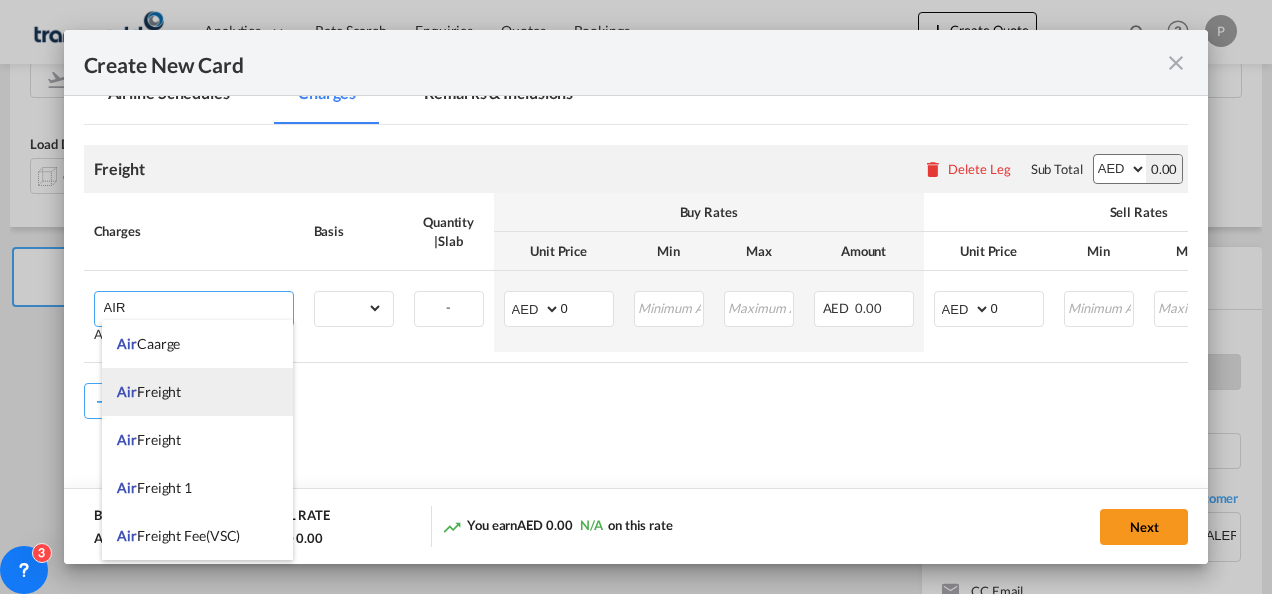 click on "Air  Freight" at bounding box center [149, 391] 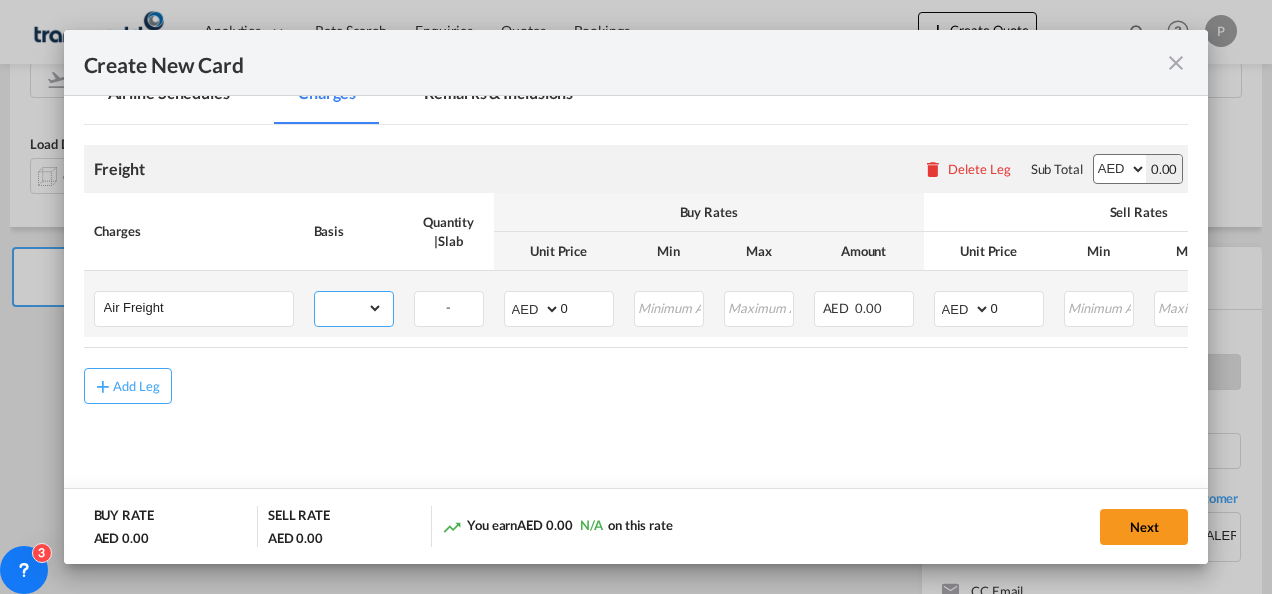 click on "gross_weight
volumetric_weight
per_shipment
per_bl
per_km
% on air freight
per_hawb
per_kg
per_pallet
per_carton
flat
chargeable_weight
per_ton
per_cbm
per_hbl
per_w/m
per_awb
per_sbl
per shipping bill
per_quintal
per_lbs
per_vehicle
per_shift
per_invoice
per_package
per_day
per_revalidation
per_declaration
per_document
per clearance" at bounding box center [349, 308] 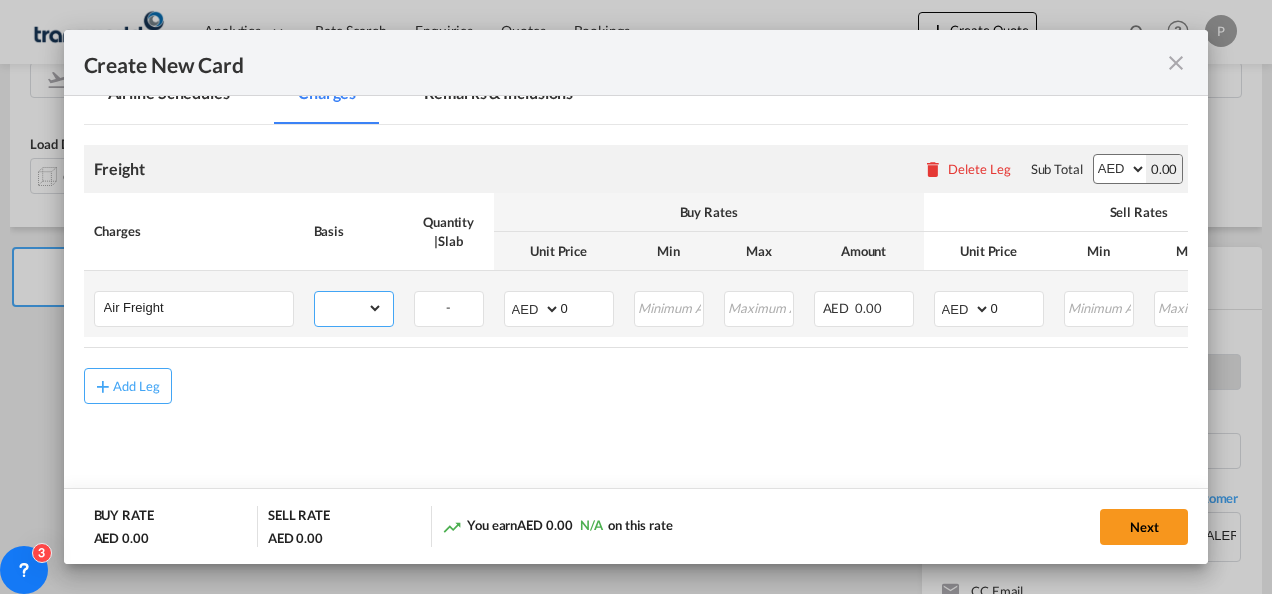 select on "per_shipment" 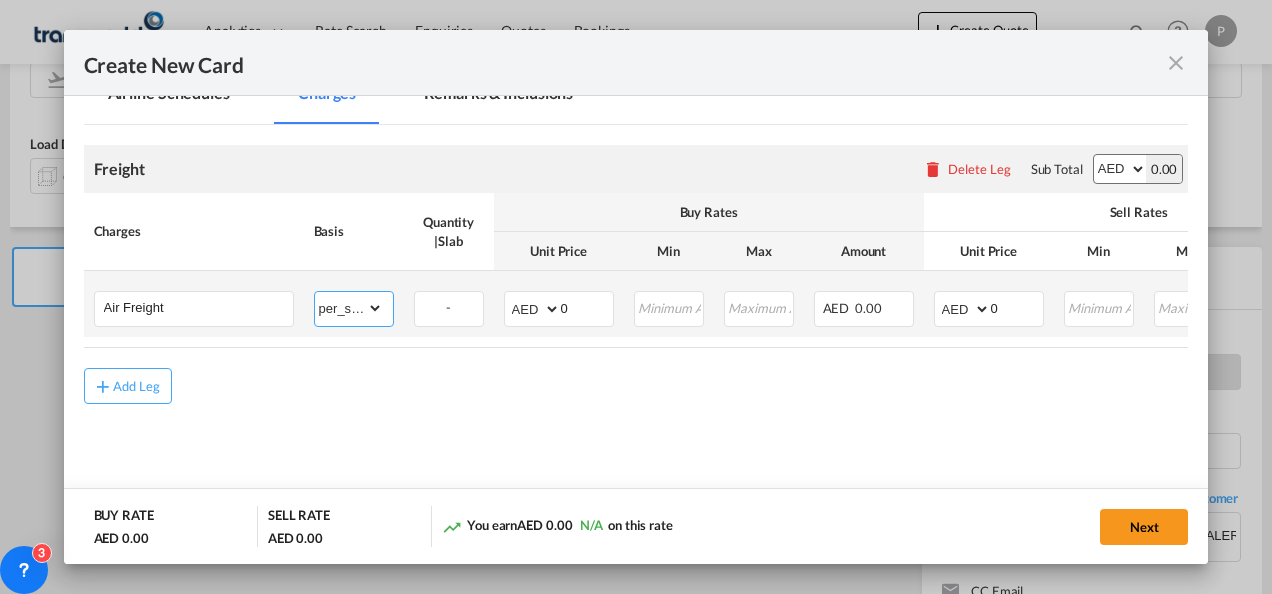 click on "gross_weight
volumetric_weight
per_shipment
per_bl
per_km
% on air freight
per_hawb
per_kg
per_pallet
per_carton
flat
chargeable_weight
per_ton
per_cbm
per_hbl
per_w/m
per_awb
per_sbl
per shipping bill
per_quintal
per_lbs
per_vehicle
per_shift
per_invoice
per_package
per_day
per_revalidation
per_declaration
per_document
per clearance" at bounding box center (349, 308) 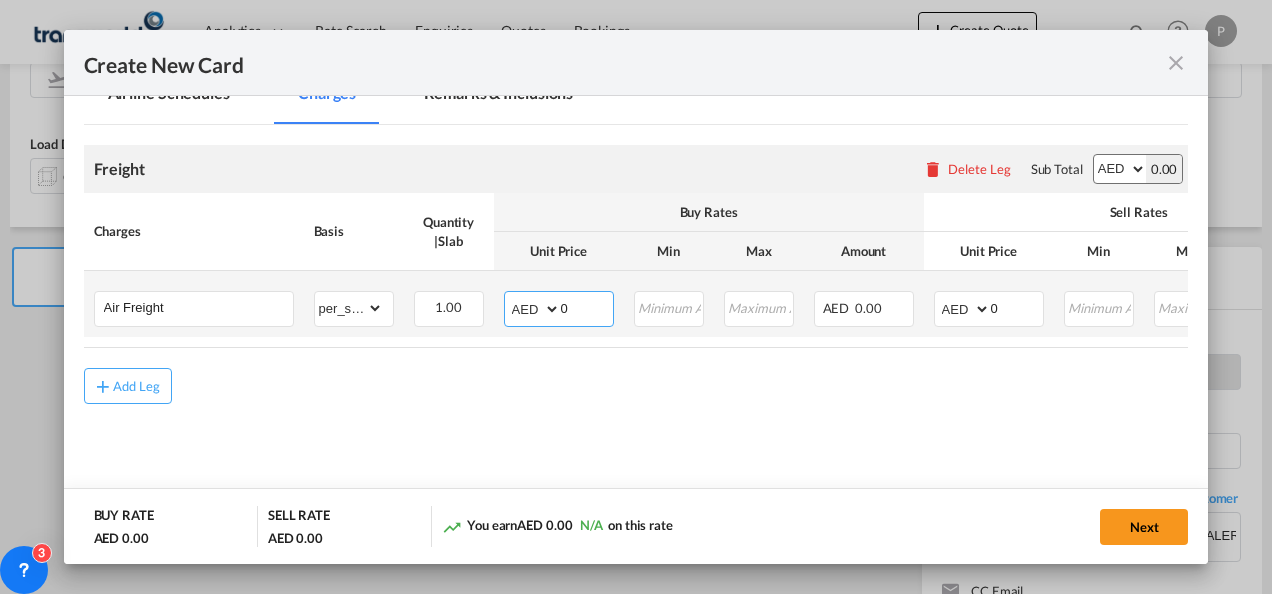 click on "AED AFN ALL AMD ANG AOA ARS AUD AWG AZN BAM BBD BDT BGN BHD BIF BMD BND BOB BRL BSD BTN BWP BYN BZD CAD CDF CHF CLP CNY COP CRC CUC CUP CVE CZK DJF DKK DOP DZD EGP ERN ETB EUR FJD FKP FOK GBP GEL GGP GHS GIP GMD GNF GTQ GYD HKD HNL HRK HTG HUF IDR ILS IMP INR IQD IRR ISK JMD JOD JPY KES KGS KHR KID KMF KRW KWD KYD KZT LAK LBP LKR LRD LSL LYD MAD MDL MGA MKD MMK MNT MOP MRU MUR MVR MWK MXN MYR MZN NAD NGN NIO NOK NPR NZD OMR PAB PEN PGK PHP PKR PLN PYG QAR RON RSD RUB RWF SAR SBD SCR SDG SEK SGD SHP SLL SOS SRD SSP STN SYP SZL THB TJS TMT TND TOP TRY TTD TVD TWD TZS UAH UGX USD UYU UZS VES VND VUV WST XAF XCD XDR XOF XPF YER ZAR ZMW" at bounding box center (534, 309) 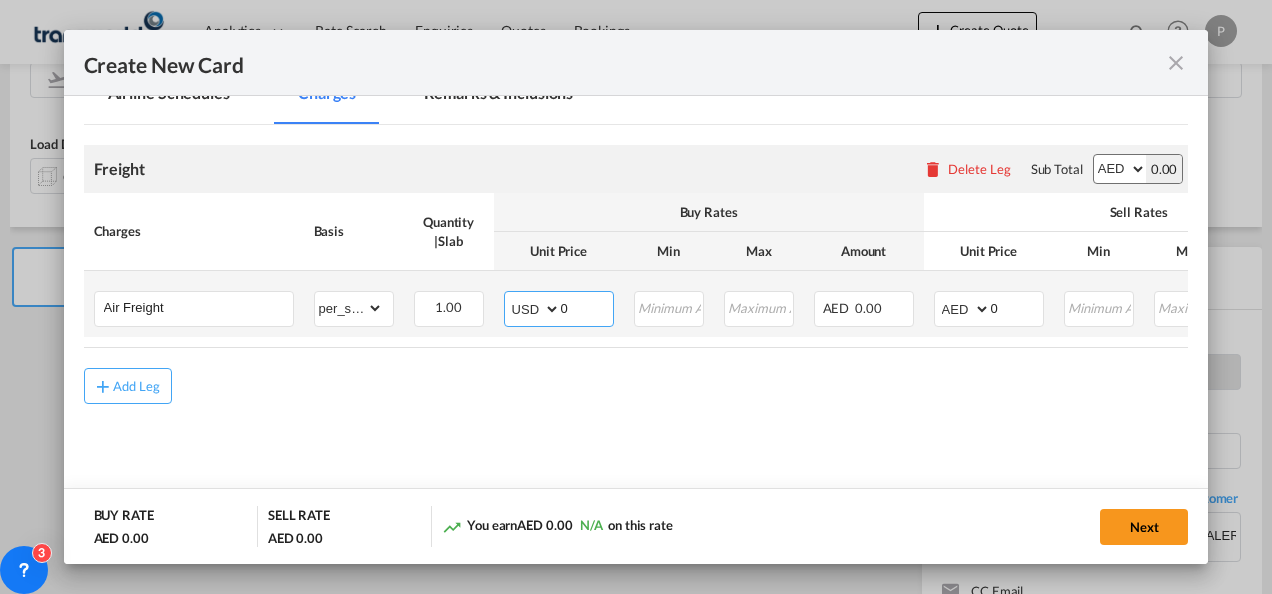 click on "AED AFN ALL AMD ANG AOA ARS AUD AWG AZN BAM BBD BDT BGN BHD BIF BMD BND BOB BRL BSD BTN BWP BYN BZD CAD CDF CHF CLP CNY COP CRC CUC CUP CVE CZK DJF DKK DOP DZD EGP ERN ETB EUR FJD FKP FOK GBP GEL GGP GHS GIP GMD GNF GTQ GYD HKD HNL HRK HTG HUF IDR ILS IMP INR IQD IRR ISK JMD JOD JPY KES KGS KHR KID KMF KRW KWD KYD KZT LAK LBP LKR LRD LSL LYD MAD MDL MGA MKD MMK MNT MOP MRU MUR MVR MWK MXN MYR MZN NAD NGN NIO NOK NPR NZD OMR PAB PEN PGK PHP PKR PLN PYG QAR RON RSD RUB RWF SAR SBD SCR SDG SEK SGD SHP SLL SOS SRD SSP STN SYP SZL THB TJS TMT TND TOP TRY TTD TVD TWD TZS UAH UGX USD UYU UZS VES VND VUV WST XAF XCD XDR XOF XPF YER ZAR ZMW" at bounding box center [534, 309] 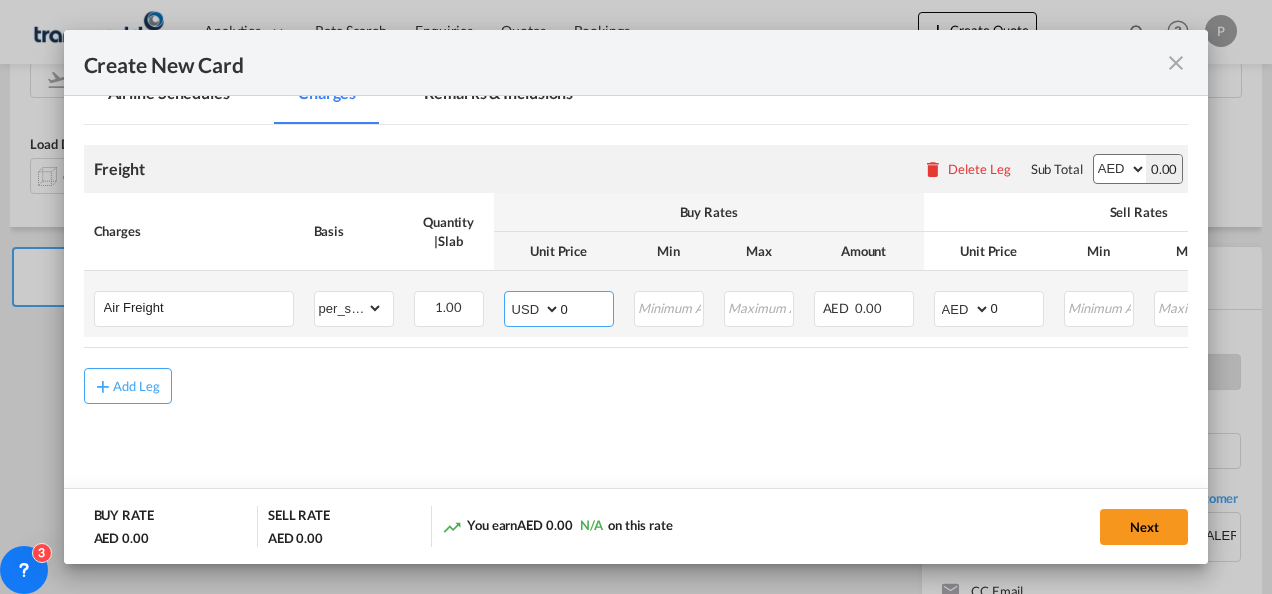 click on "0" at bounding box center [587, 307] 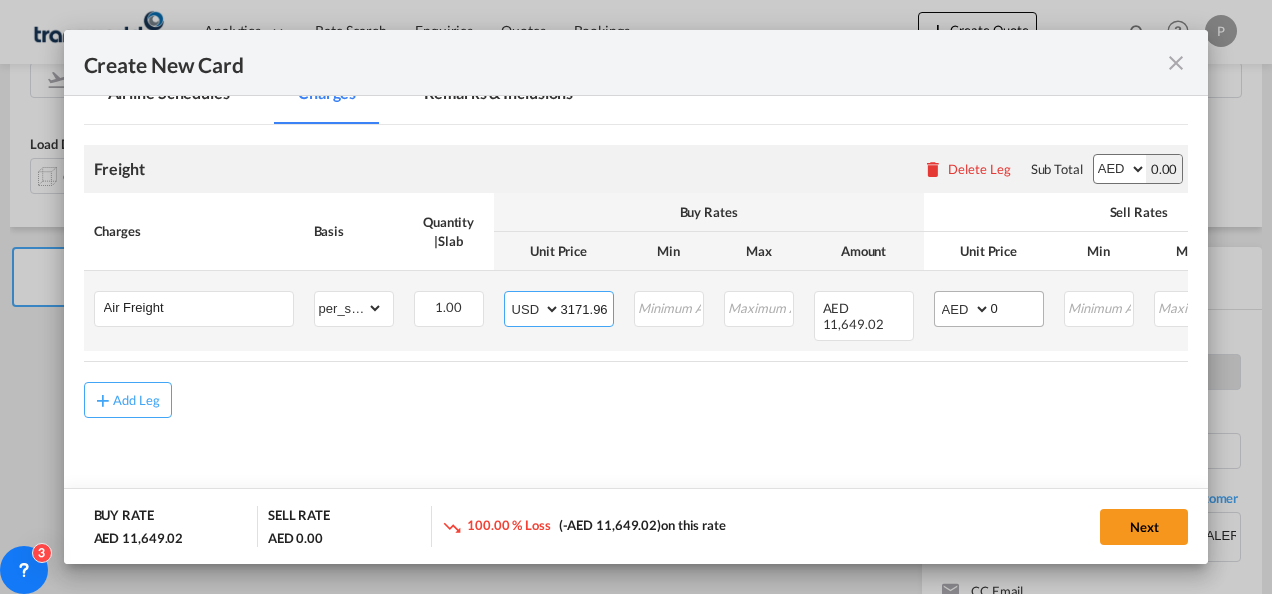 type on "3171.96" 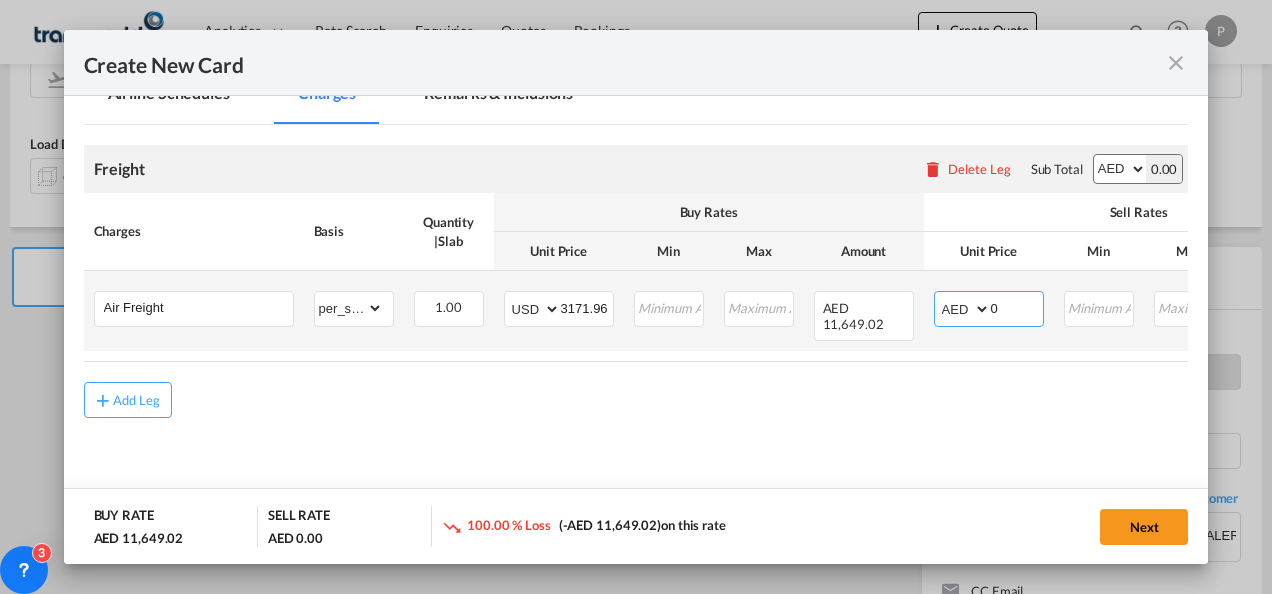 click on "AED AFN ALL AMD ANG AOA ARS AUD AWG AZN BAM BBD BDT BGN BHD BIF BMD BND BOB BRL BSD BTN BWP BYN BZD CAD CDF CHF CLP CNY COP CRC CUC CUP CVE CZK DJF DKK DOP DZD EGP ERN ETB EUR FJD FKP FOK GBP GEL GGP GHS GIP GMD GNF GTQ GYD HKD HNL HRK HTG HUF IDR ILS IMP INR IQD IRR ISK JMD JOD JPY KES KGS KHR KID KMF KRW KWD KYD KZT LAK LBP LKR LRD LSL LYD MAD MDL MGA MKD MMK MNT MOP MRU MUR MVR MWK MXN MYR MZN NAD NGN NIO NOK NPR NZD OMR PAB PEN PGK PHP PKR PLN PYG QAR RON RSD RUB RWF SAR SBD SCR SDG SEK SGD SHP SLL SOS SRD SSP STN SYP SZL THB TJS TMT TND TOP TRY TTD TVD TWD TZS UAH UGX USD UYU UZS VES VND VUV WST XAF XCD XDR XOF XPF YER ZAR ZMW" at bounding box center (964, 309) 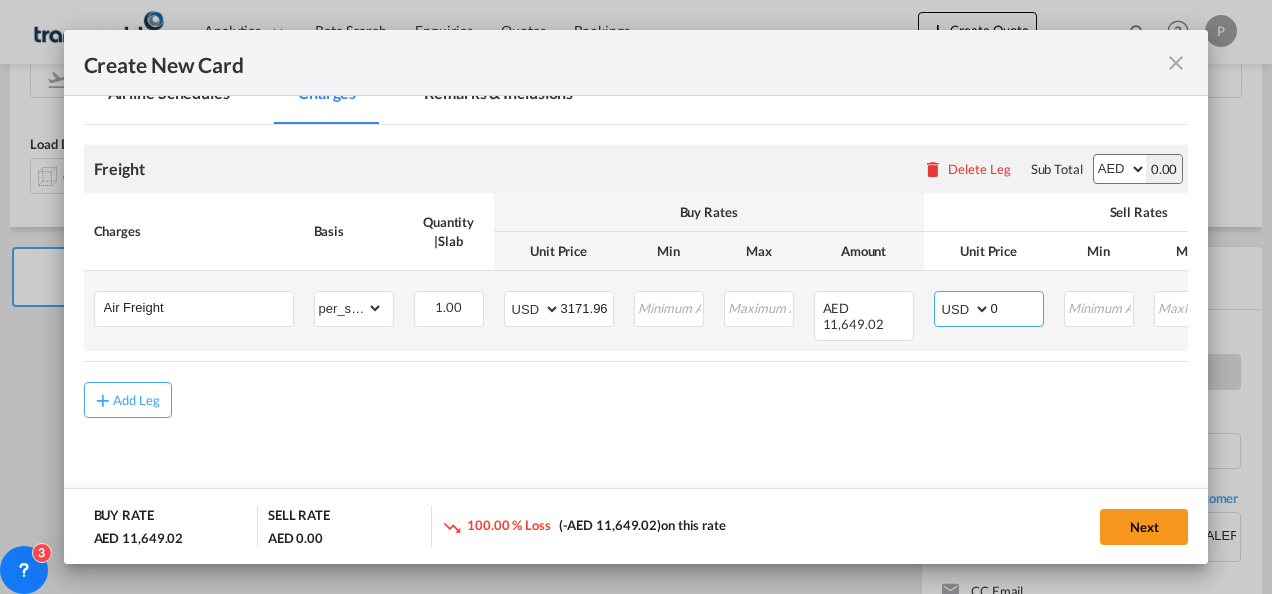 click on "AED AFN ALL AMD ANG AOA ARS AUD AWG AZN BAM BBD BDT BGN BHD BIF BMD BND BOB BRL BSD BTN BWP BYN BZD CAD CDF CHF CLP CNY COP CRC CUC CUP CVE CZK DJF DKK DOP DZD EGP ERN ETB EUR FJD FKP FOK GBP GEL GGP GHS GIP GMD GNF GTQ GYD HKD HNL HRK HTG HUF IDR ILS IMP INR IQD IRR ISK JMD JOD JPY KES KGS KHR KID KMF KRW KWD KYD KZT LAK LBP LKR LRD LSL LYD MAD MDL MGA MKD MMK MNT MOP MRU MUR MVR MWK MXN MYR MZN NAD NGN NIO NOK NPR NZD OMR PAB PEN PGK PHP PKR PLN PYG QAR RON RSD RUB RWF SAR SBD SCR SDG SEK SGD SHP SLL SOS SRD SSP STN SYP SZL THB TJS TMT TND TOP TRY TTD TVD TWD TZS UAH UGX USD UYU UZS VES VND VUV WST XAF XCD XDR XOF XPF YER ZAR ZMW" at bounding box center [964, 309] 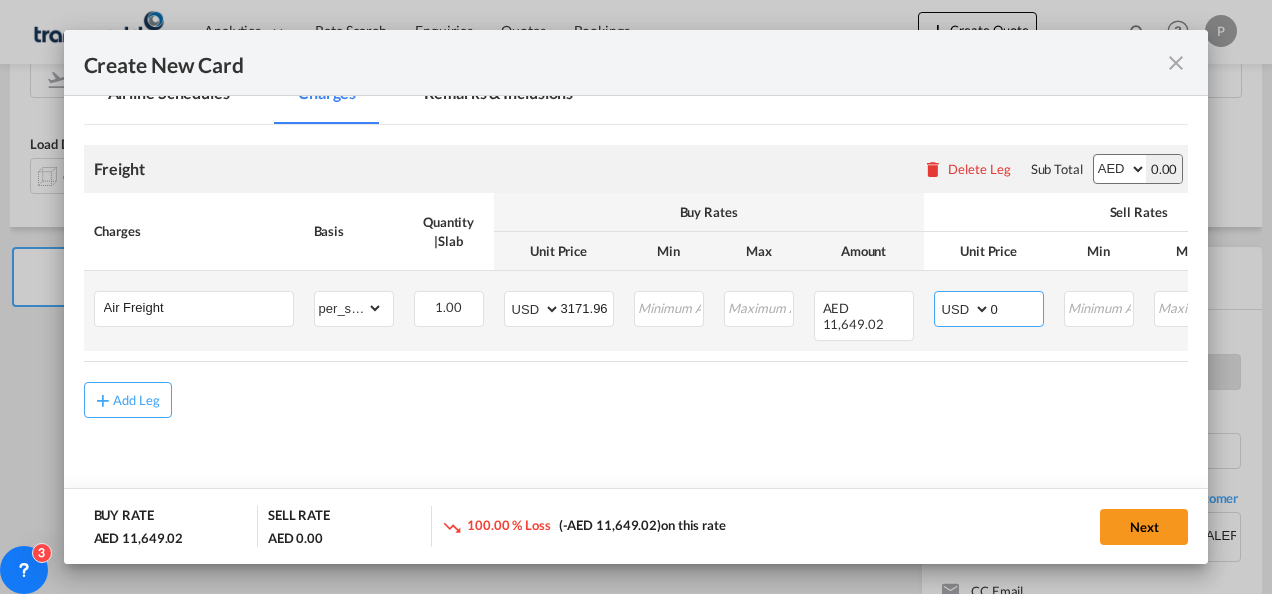 click on "0" at bounding box center [1017, 307] 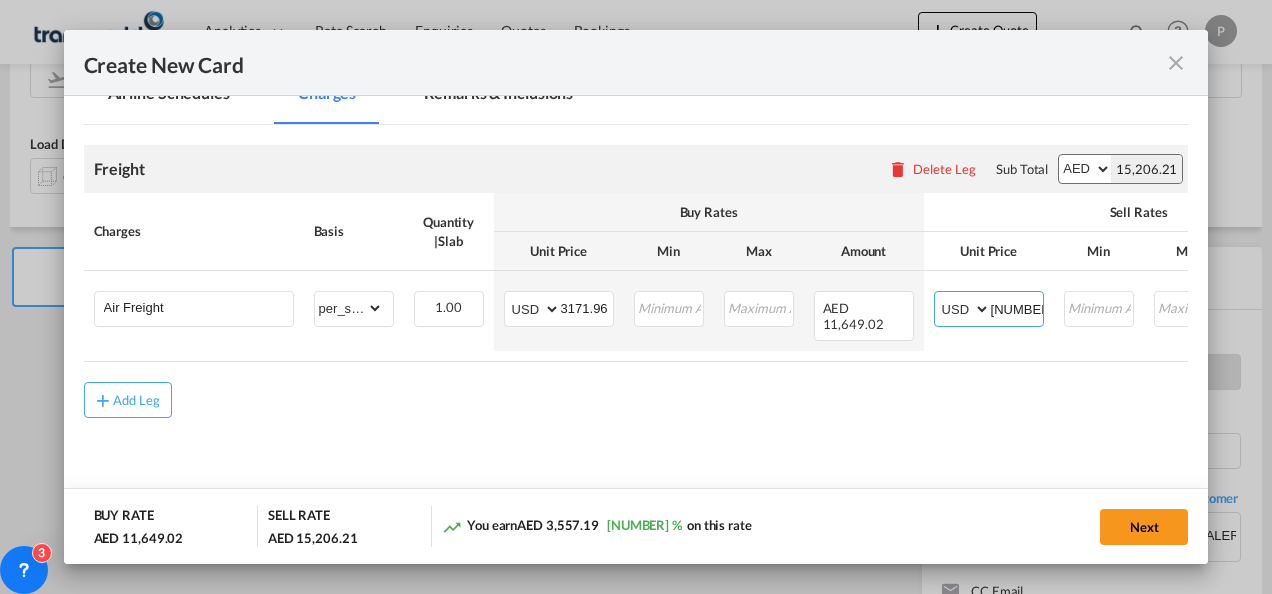type on "[NUMBER]" 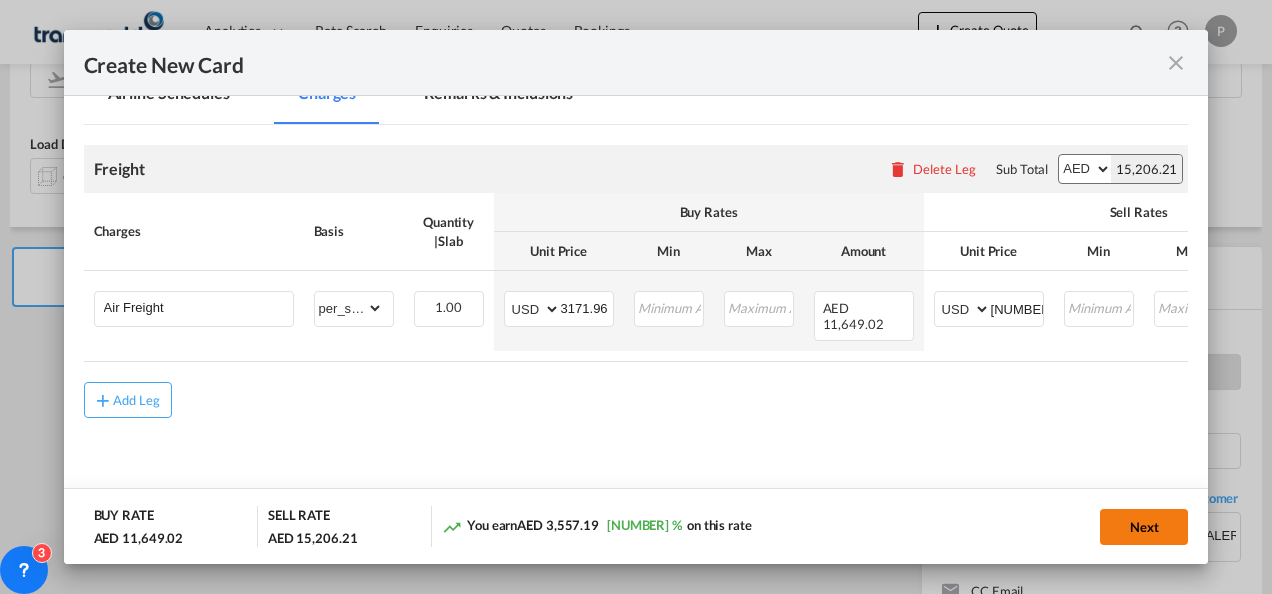 click on "Next" 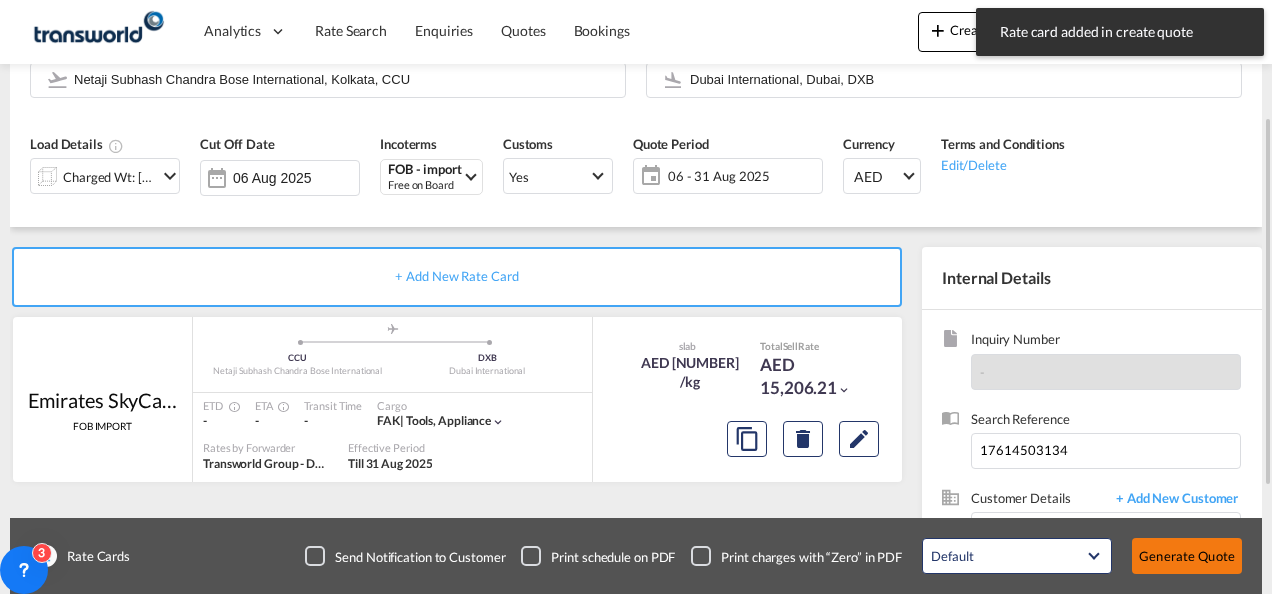 click on "Generate Quote" at bounding box center (1187, 556) 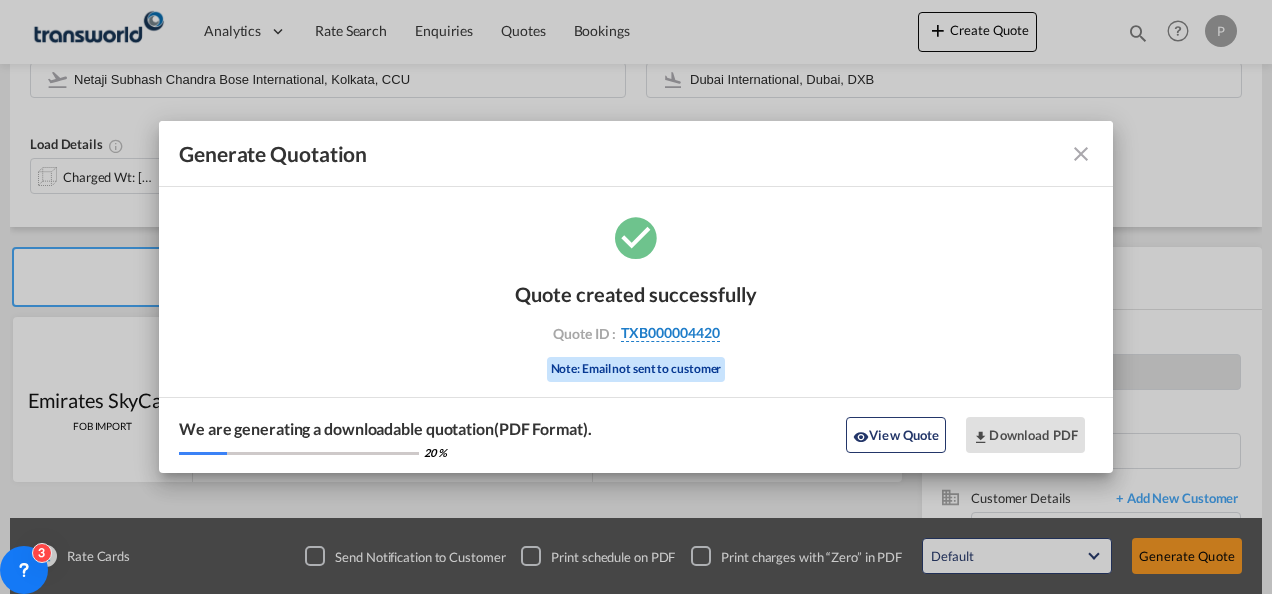 click on "TXB000004420" at bounding box center [670, 333] 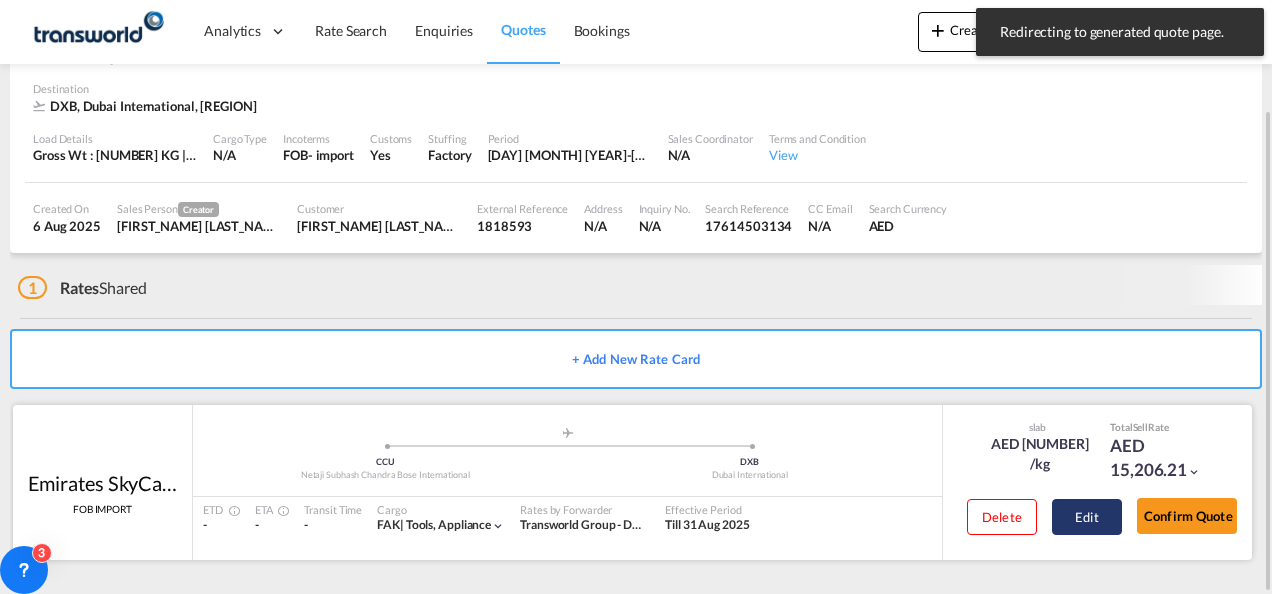 scroll, scrollTop: 122, scrollLeft: 0, axis: vertical 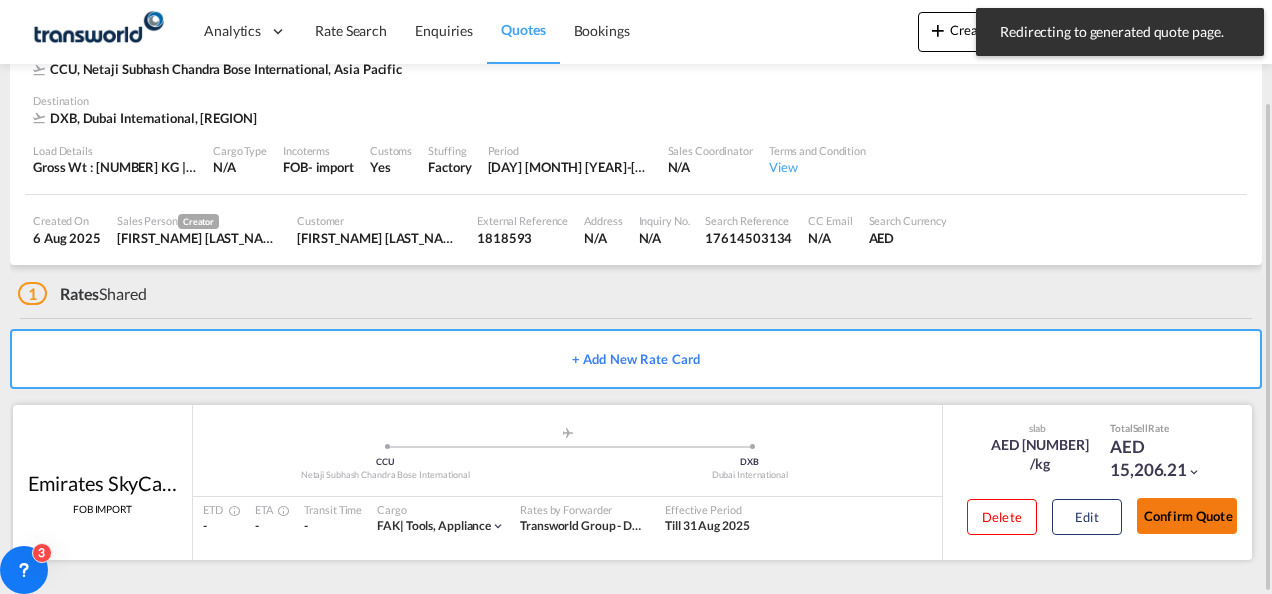 click on "Confirm Quote" at bounding box center [1187, 516] 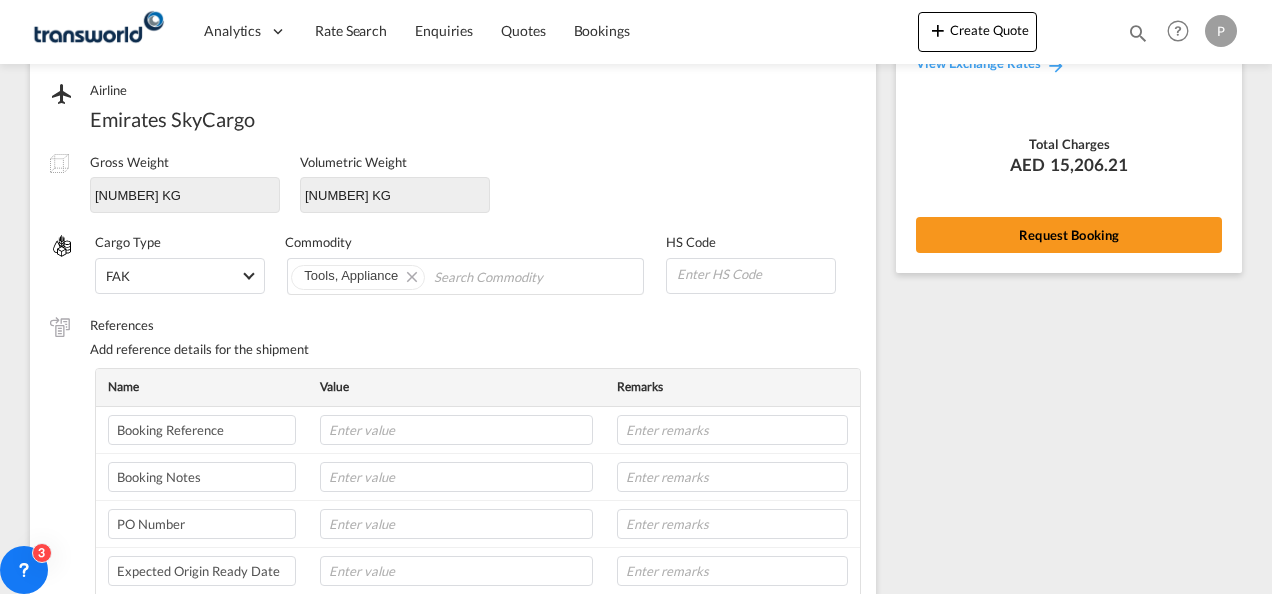 scroll, scrollTop: 0, scrollLeft: 0, axis: both 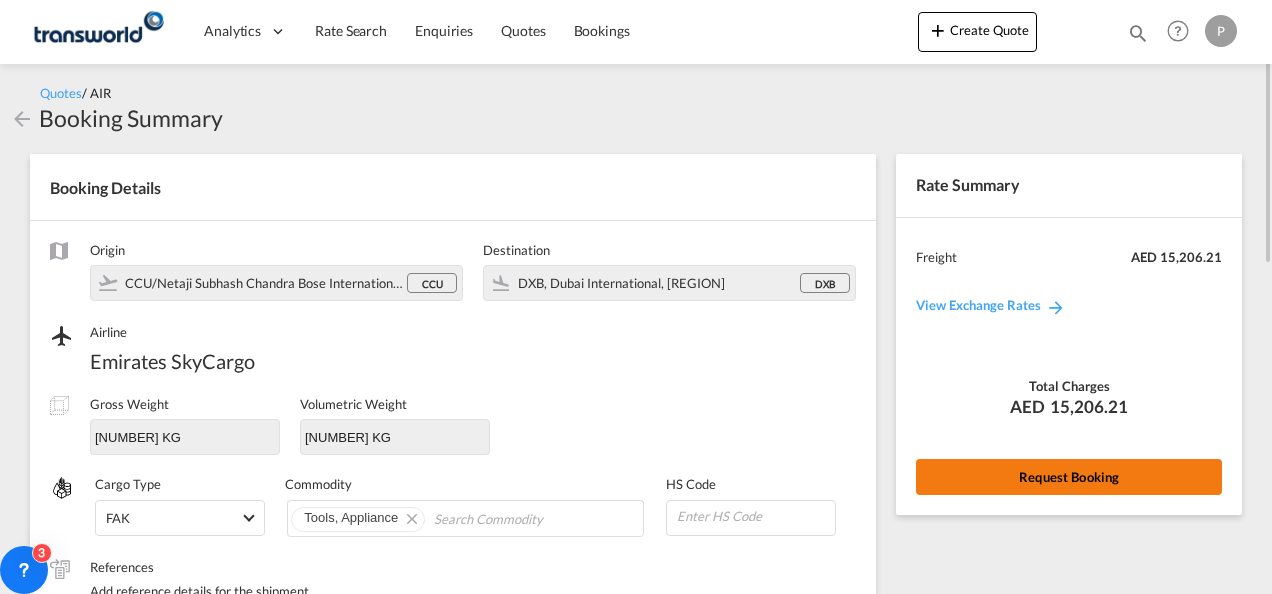 click on "Request Booking" at bounding box center (1069, 477) 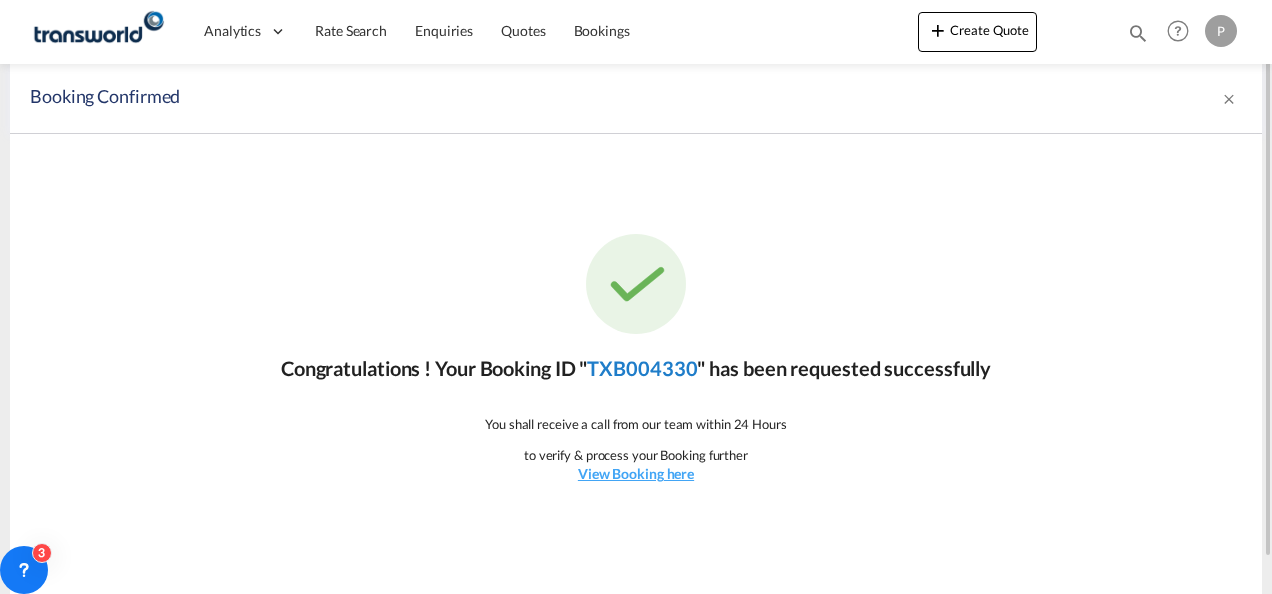 click on "TXB004330" 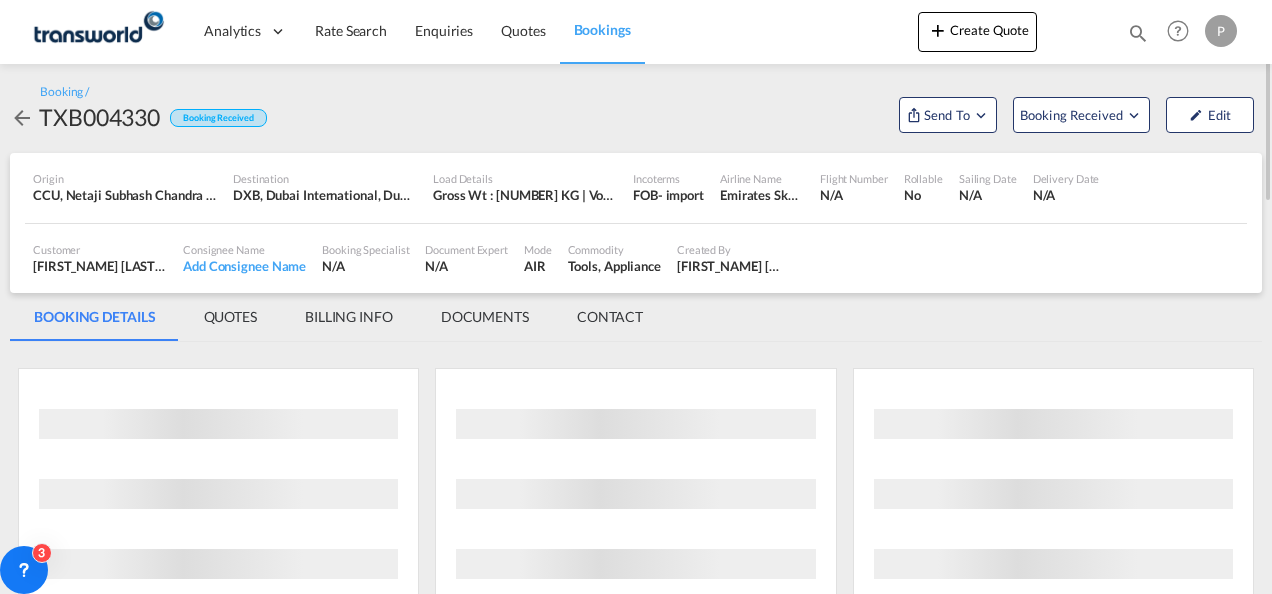 scroll, scrollTop: 0, scrollLeft: 0, axis: both 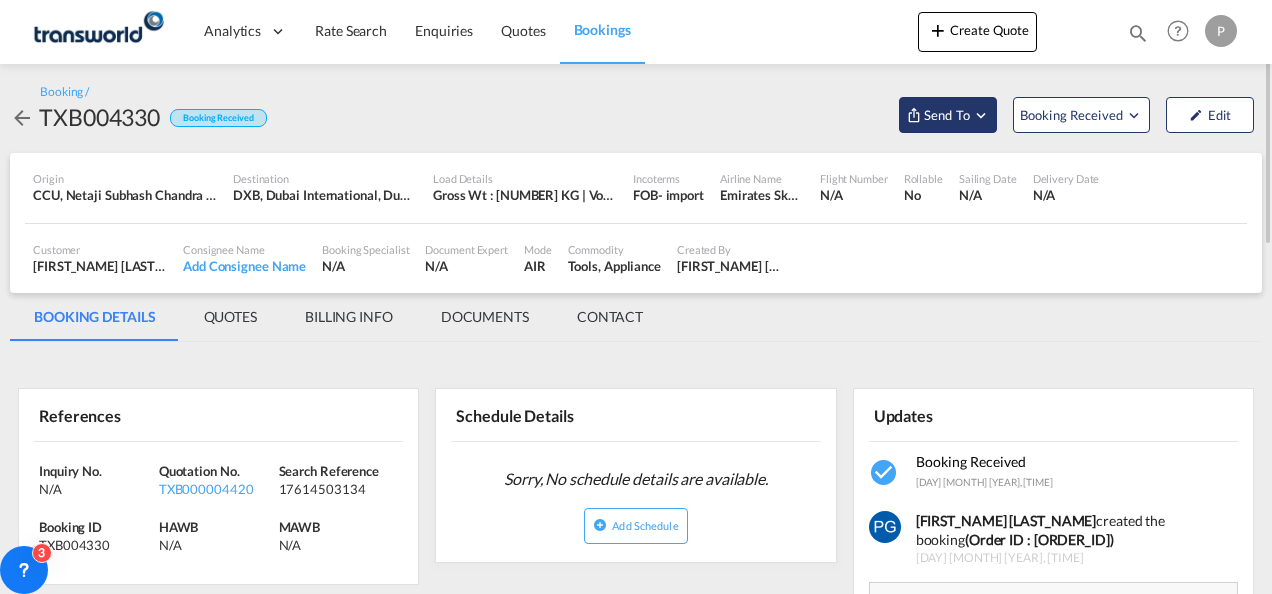 click on "Send To" at bounding box center [947, 115] 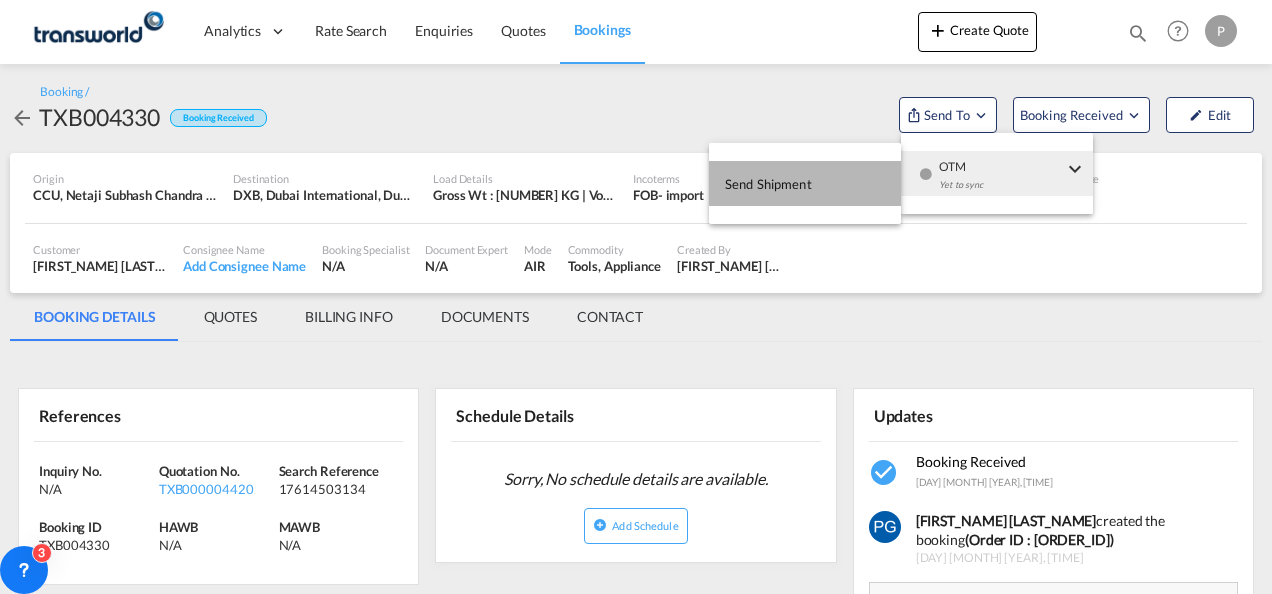 click on "Send Shipment" at bounding box center [805, 183] 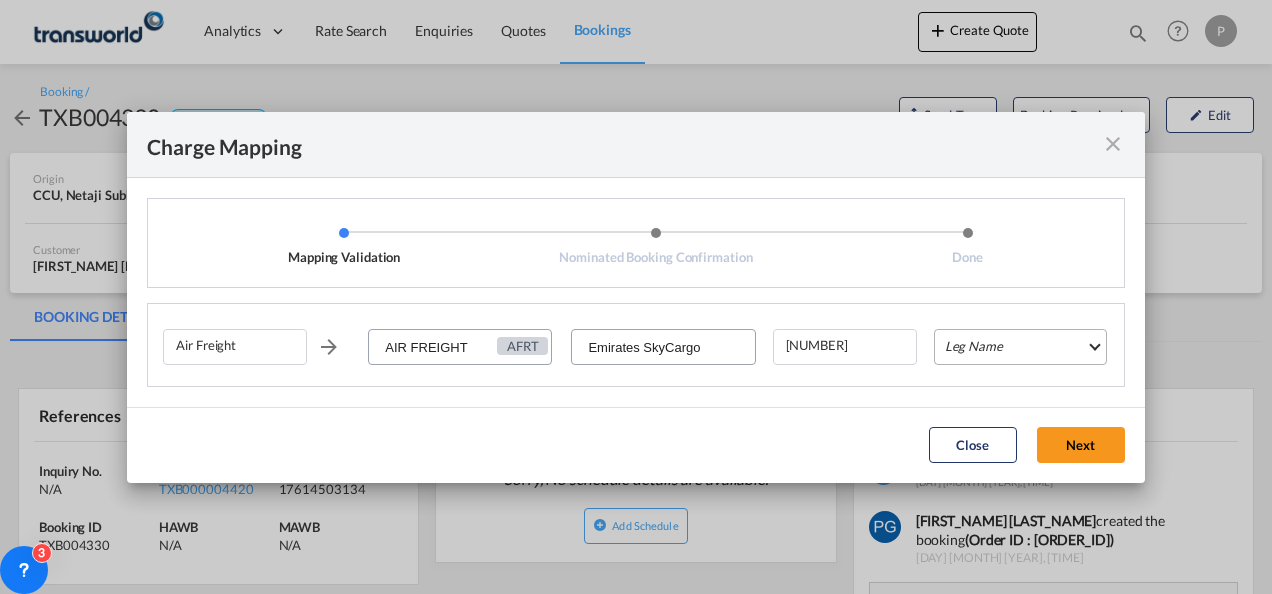 click on "Leg Name HANDLING ORIGIN HANDLING DESTINATION OTHERS TL PICK UP CUSTOMS ORIGIN AIR CUSTOMS DESTINATION TL DELIVERY" at bounding box center [1020, 347] 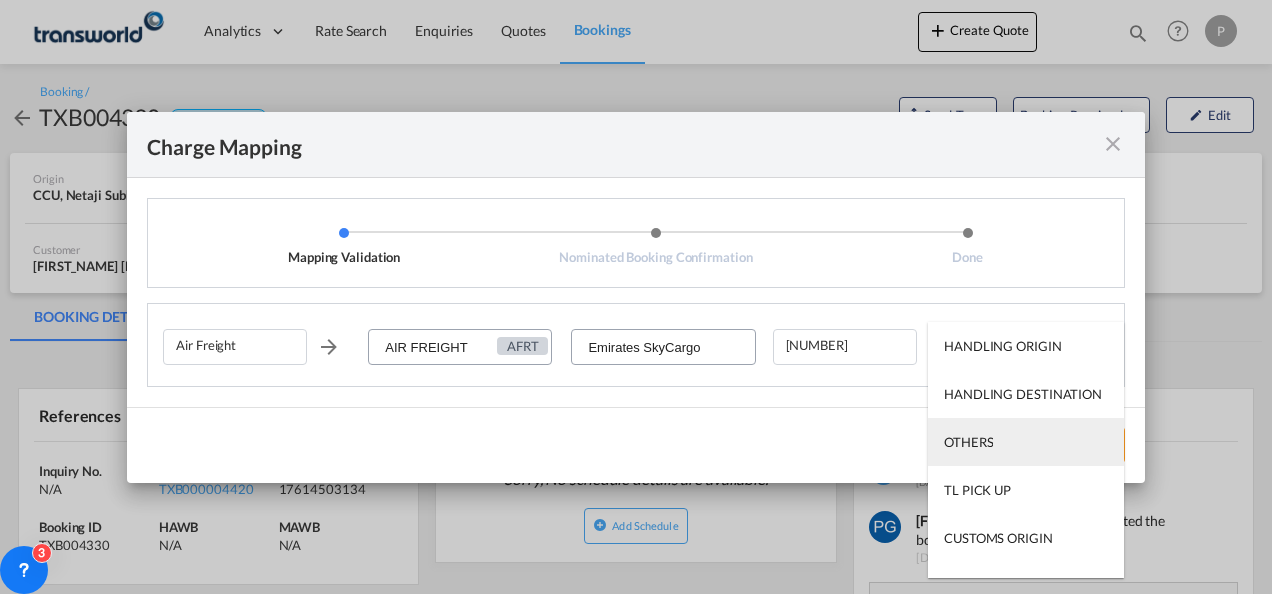 scroll, scrollTop: 128, scrollLeft: 0, axis: vertical 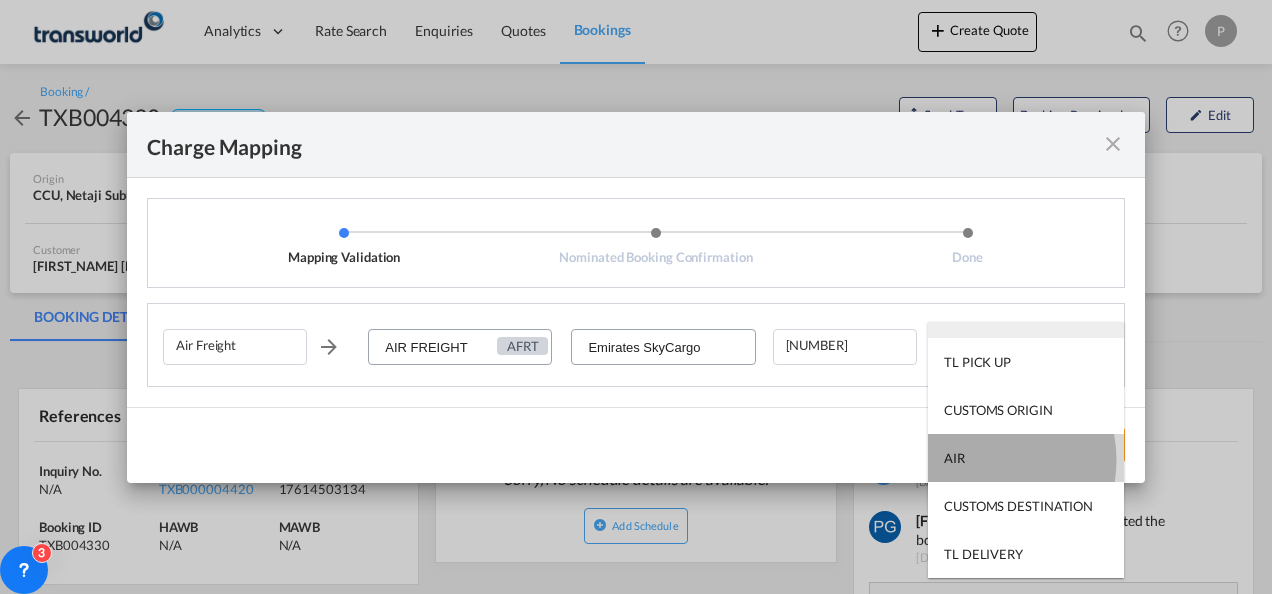 click on "AIR" at bounding box center [1026, 458] 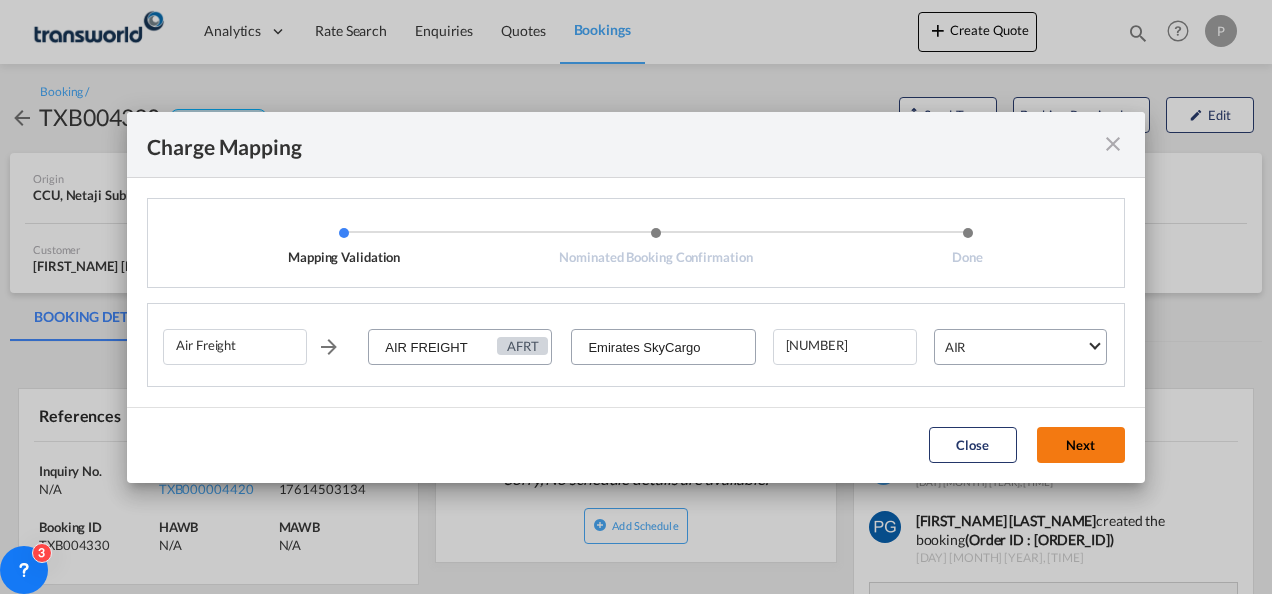 click on "Next" 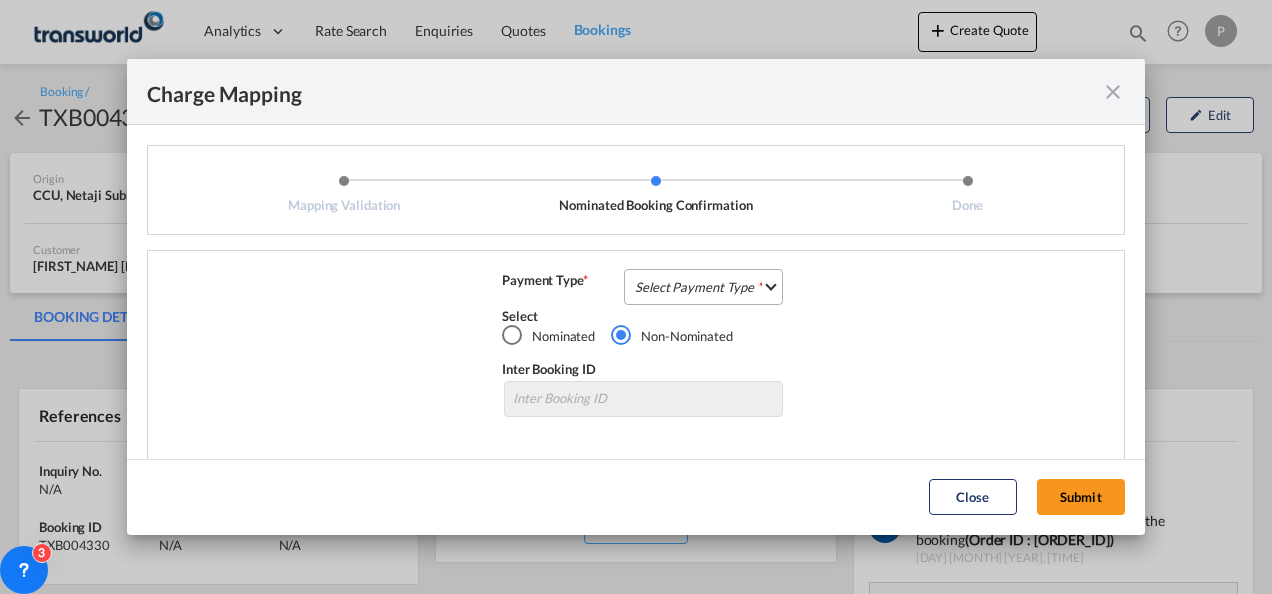 click on "Select Payment Type
COLLECT
PREPAID" at bounding box center [703, 287] 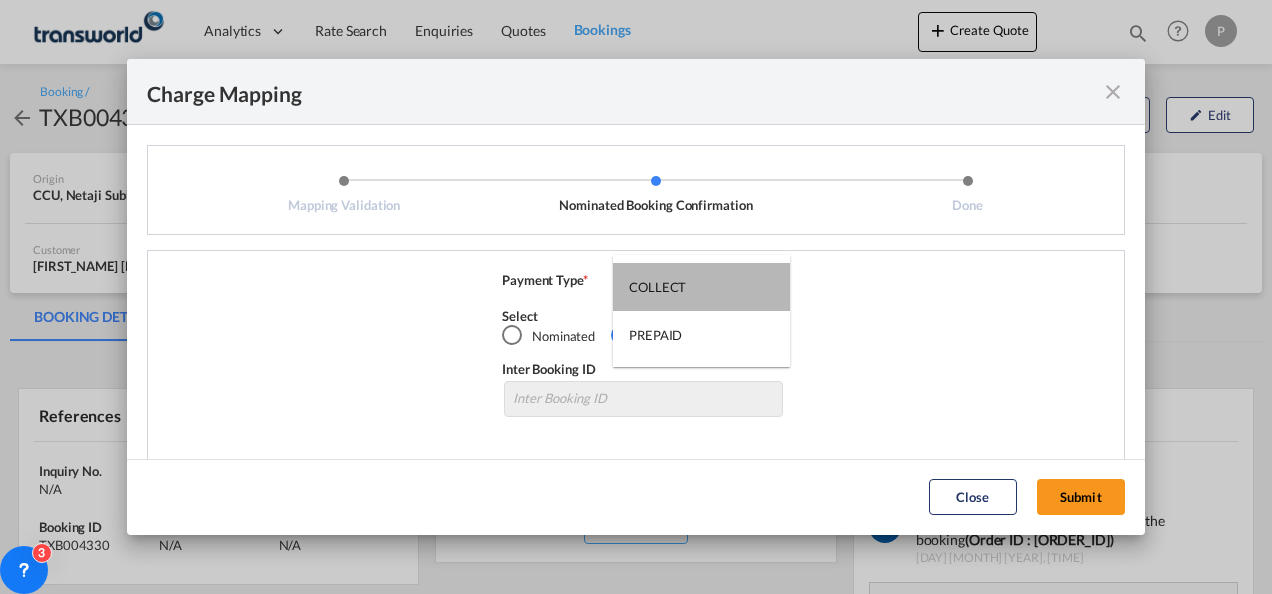 click on "COLLECT" at bounding box center (657, 287) 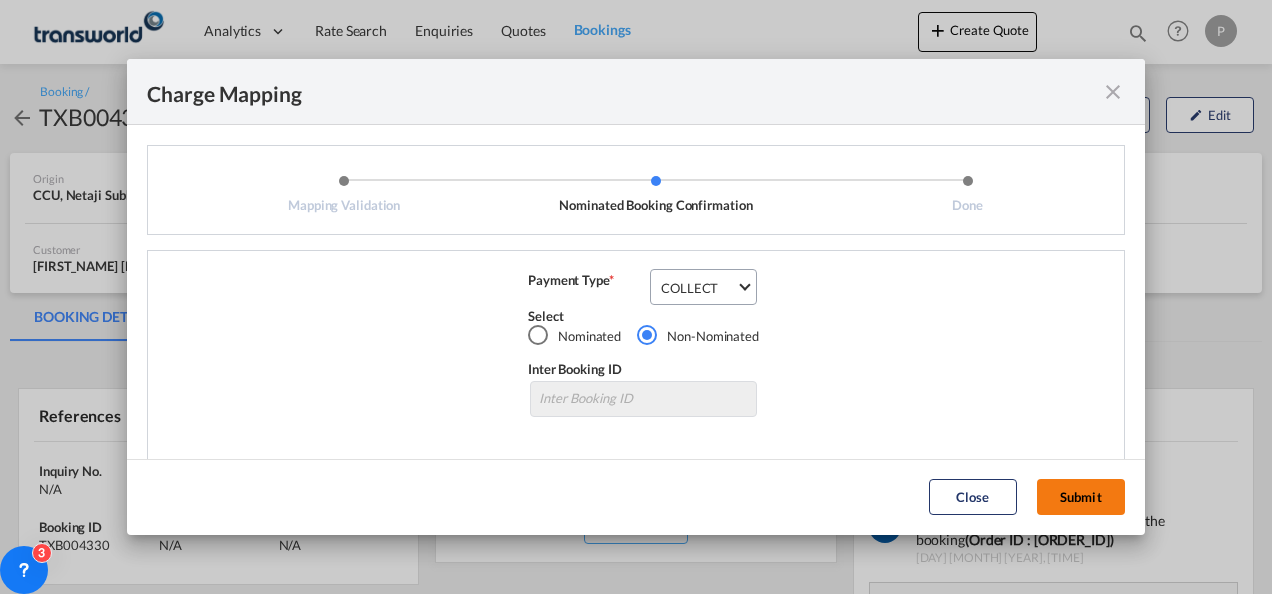 click on "Submit" 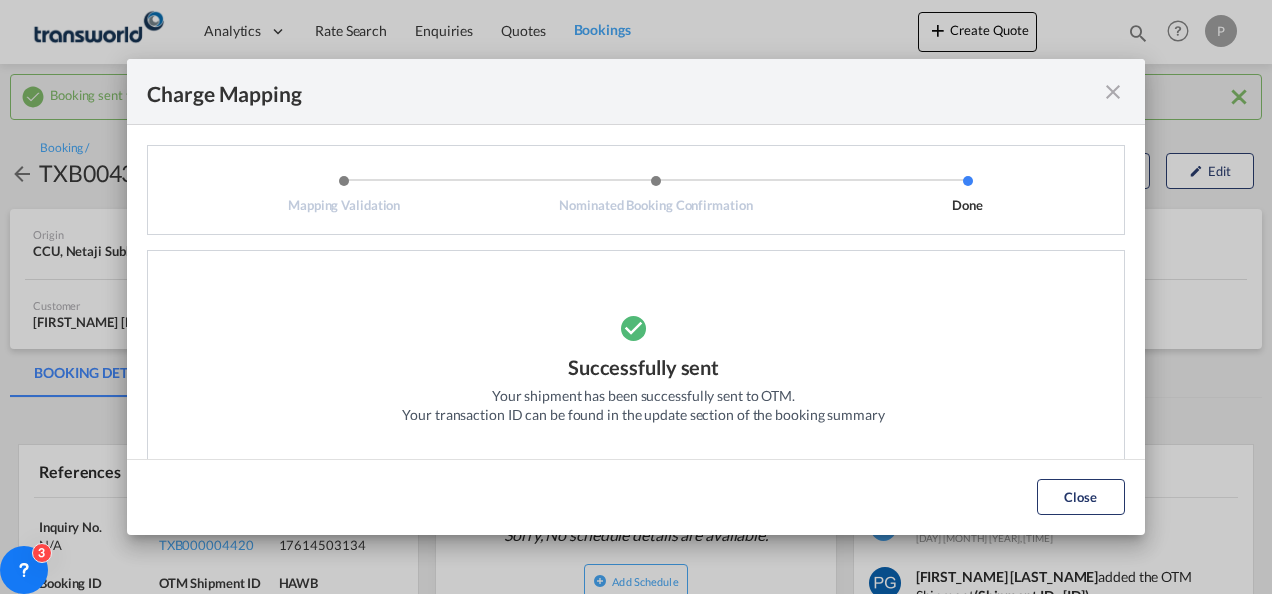 click at bounding box center (1113, 92) 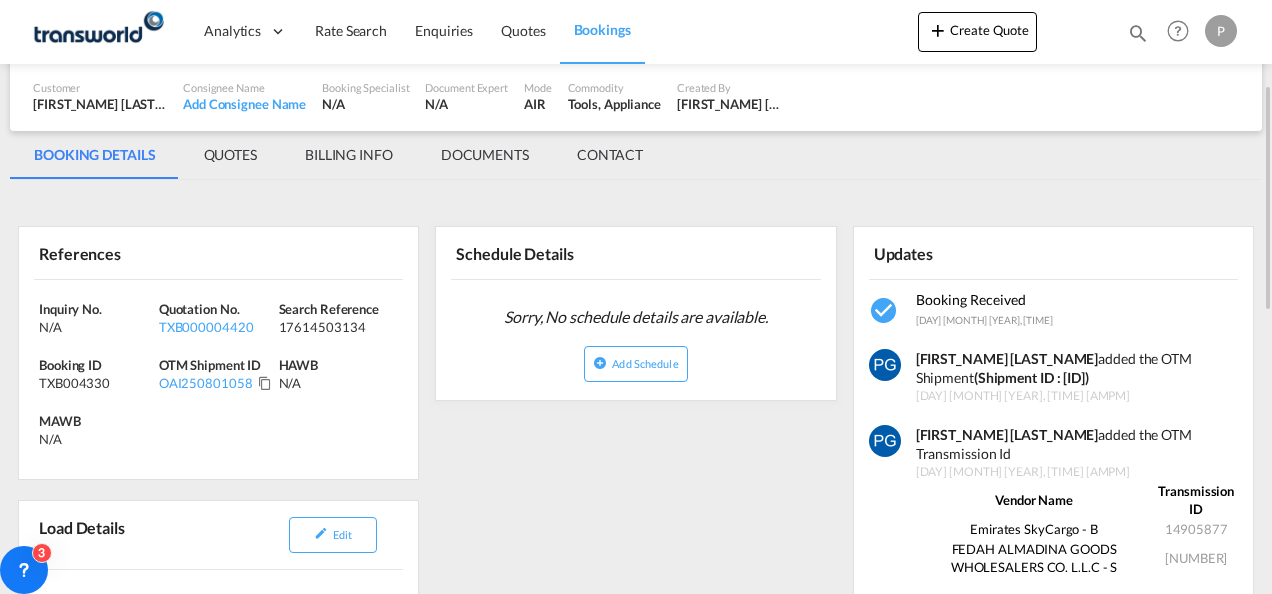 scroll, scrollTop: 219, scrollLeft: 0, axis: vertical 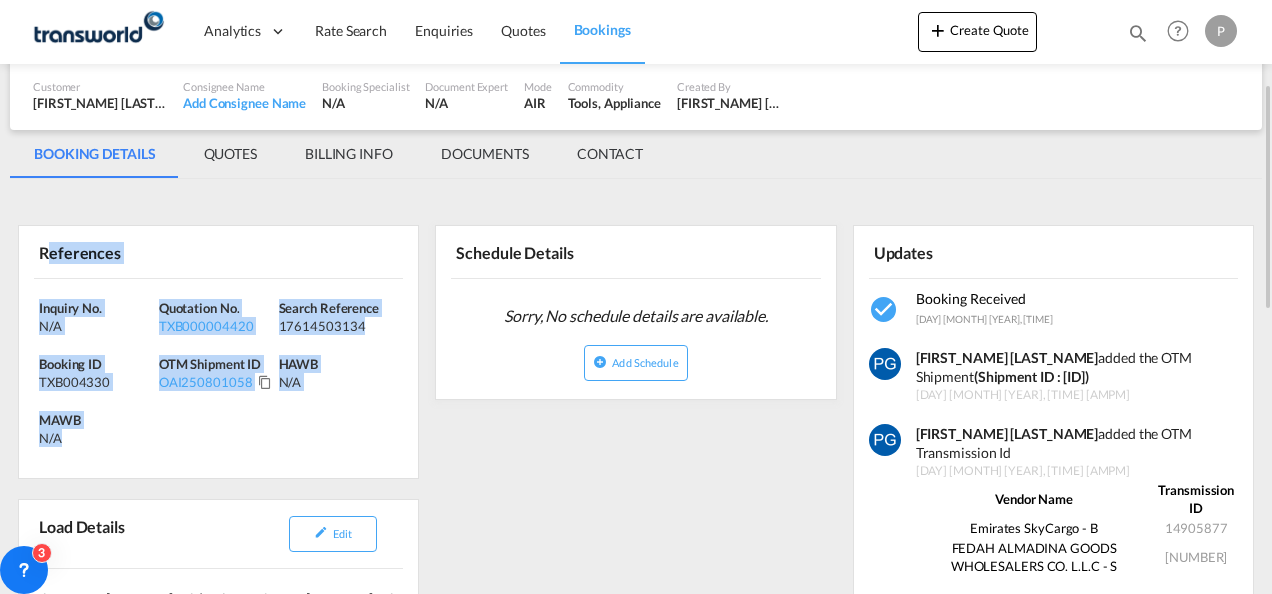 drag, startPoint x: 44, startPoint y: 251, endPoint x: 92, endPoint y: 449, distance: 203.73512 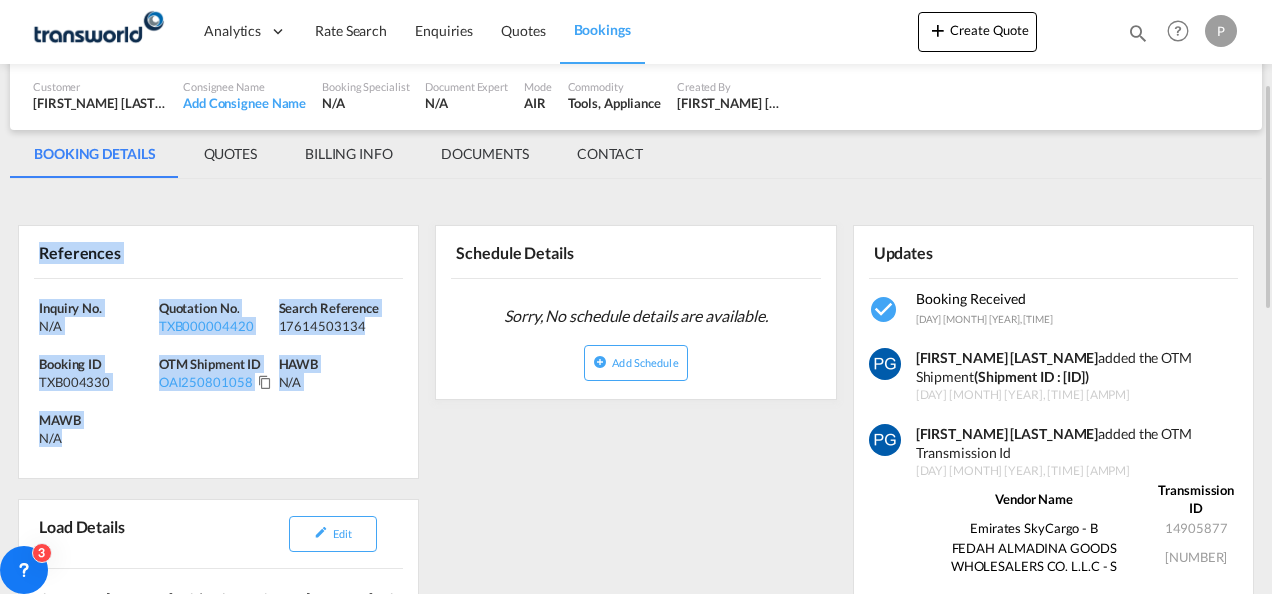 drag, startPoint x: 92, startPoint y: 449, endPoint x: 38, endPoint y: 254, distance: 202.33882 